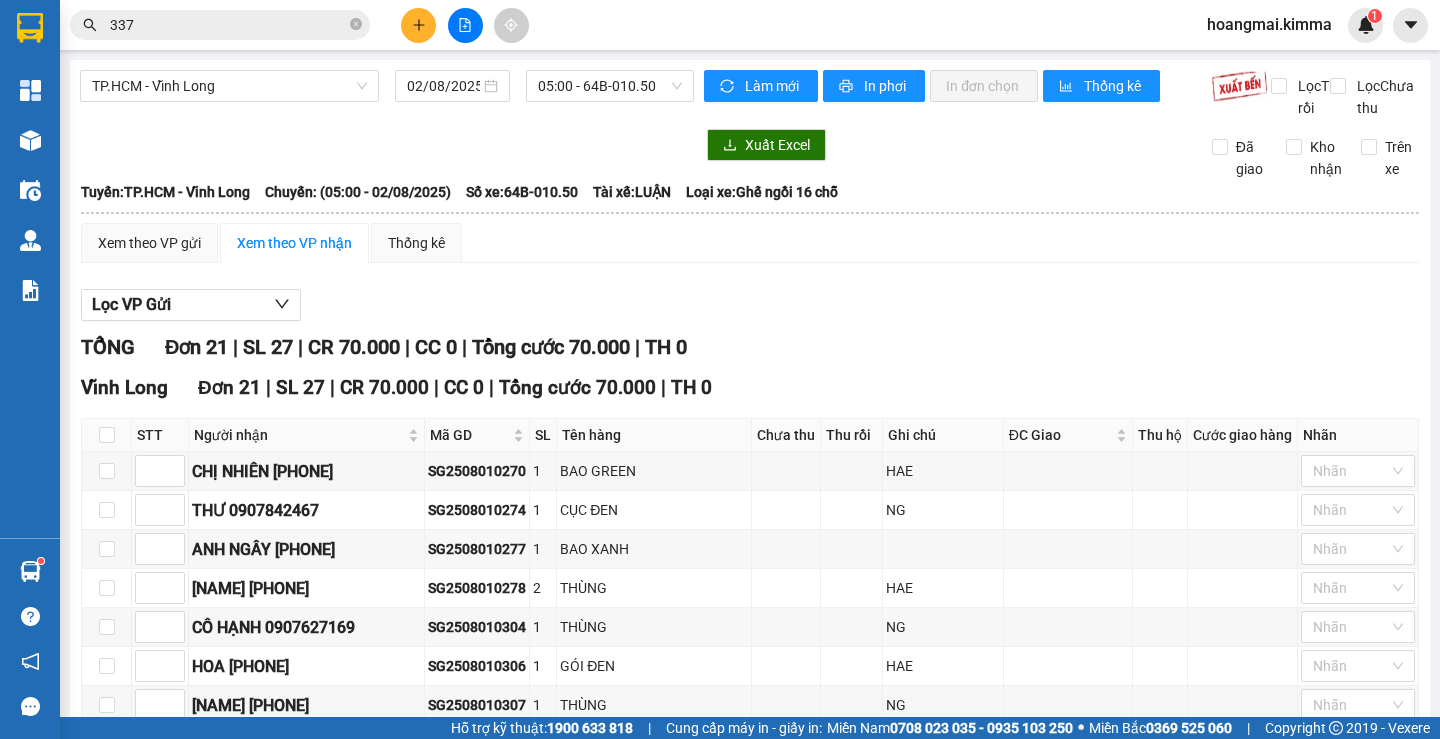 scroll, scrollTop: 0, scrollLeft: 0, axis: both 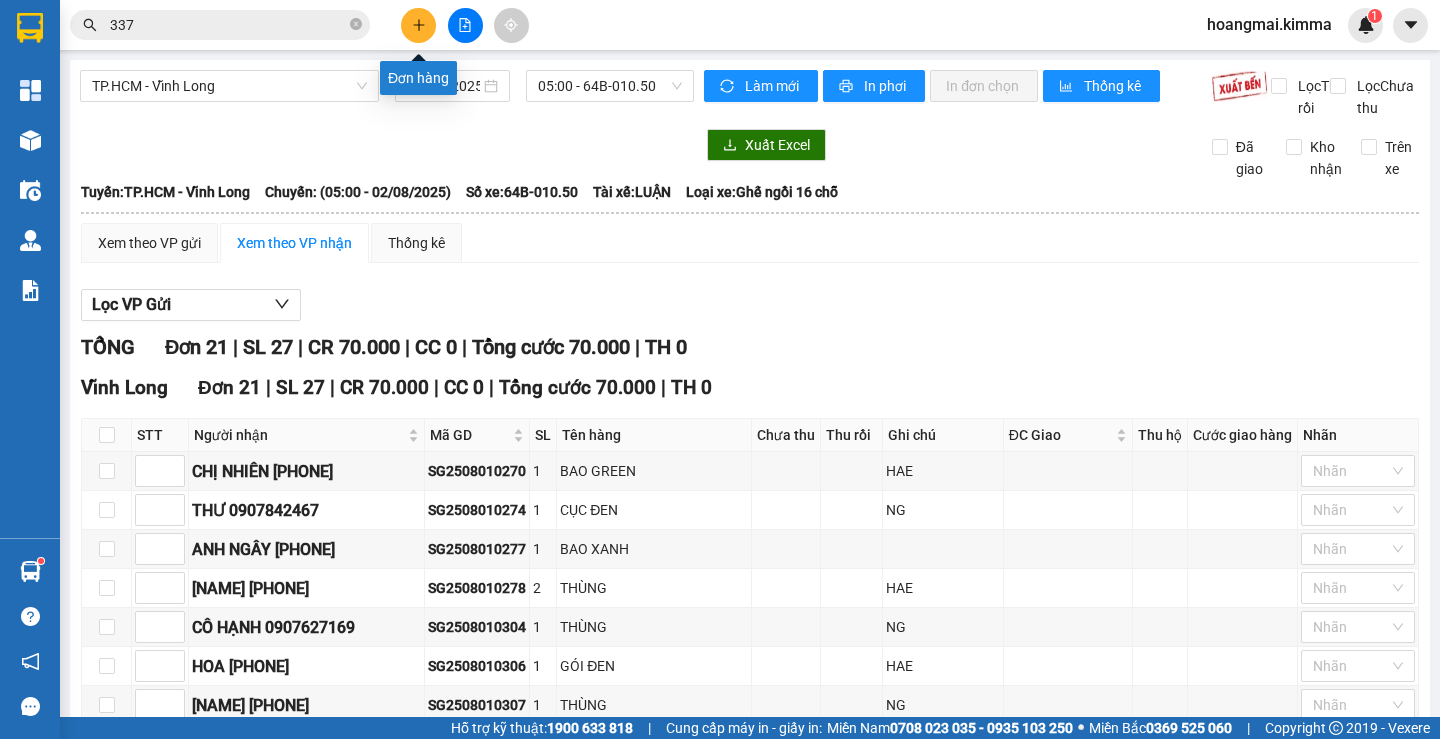 click at bounding box center (418, 25) 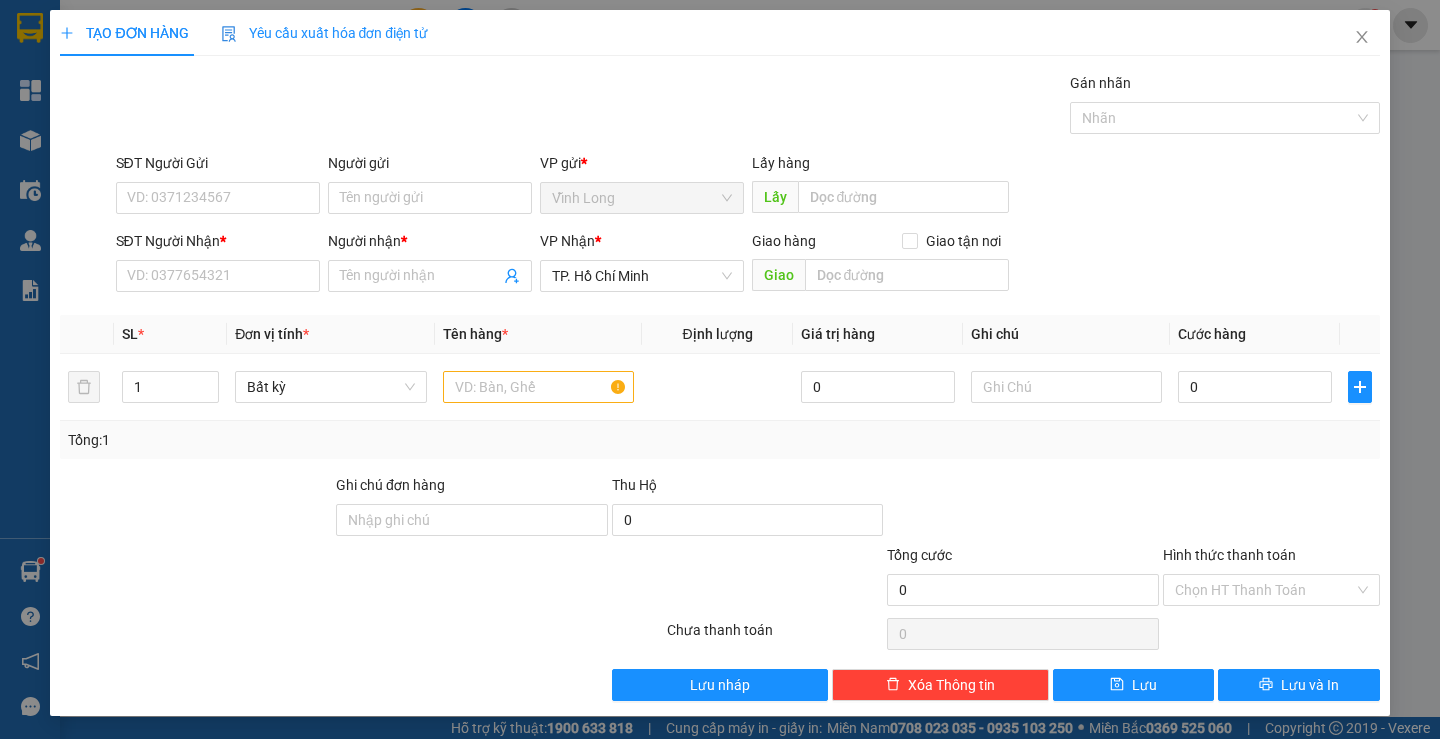 click on "SĐT Người Nhận  *" at bounding box center [218, 245] 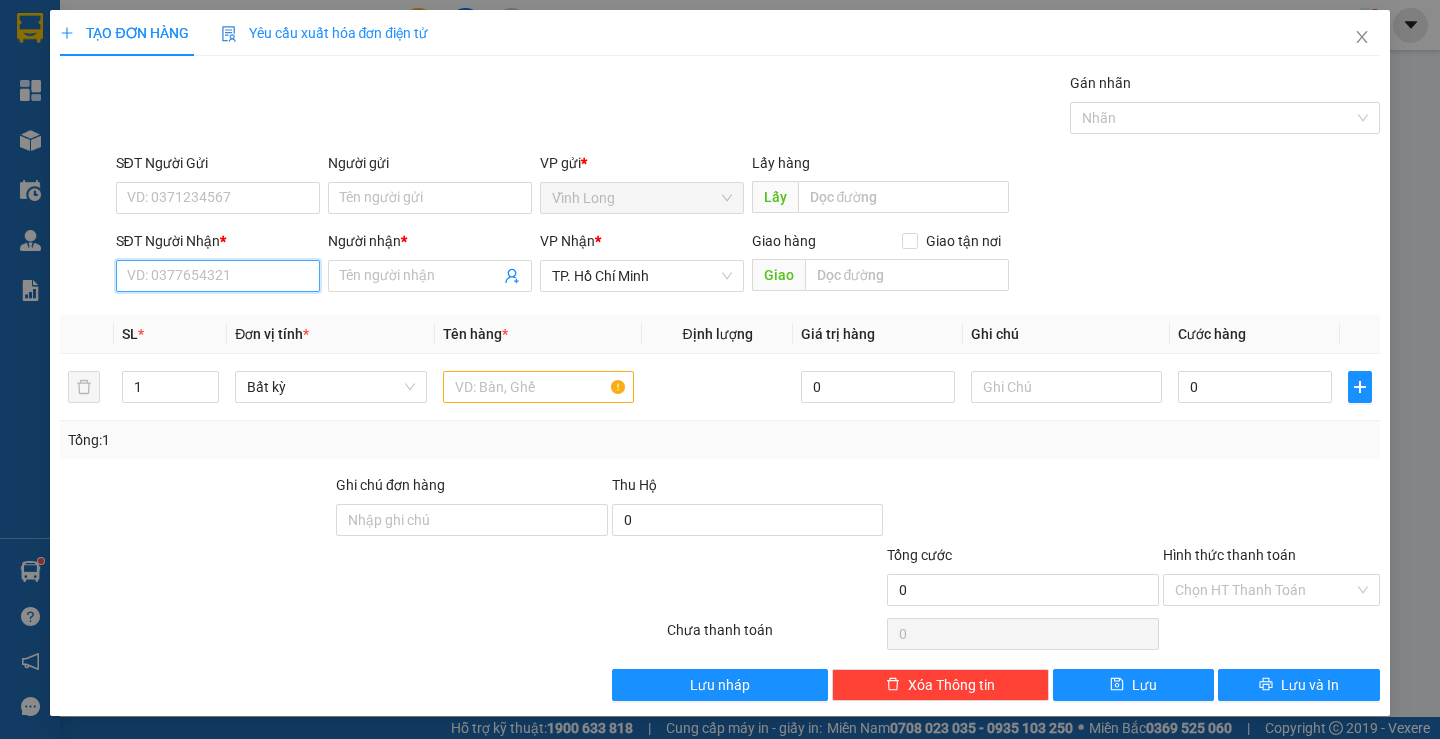 click on "SĐT Người Nhận  *" at bounding box center [218, 276] 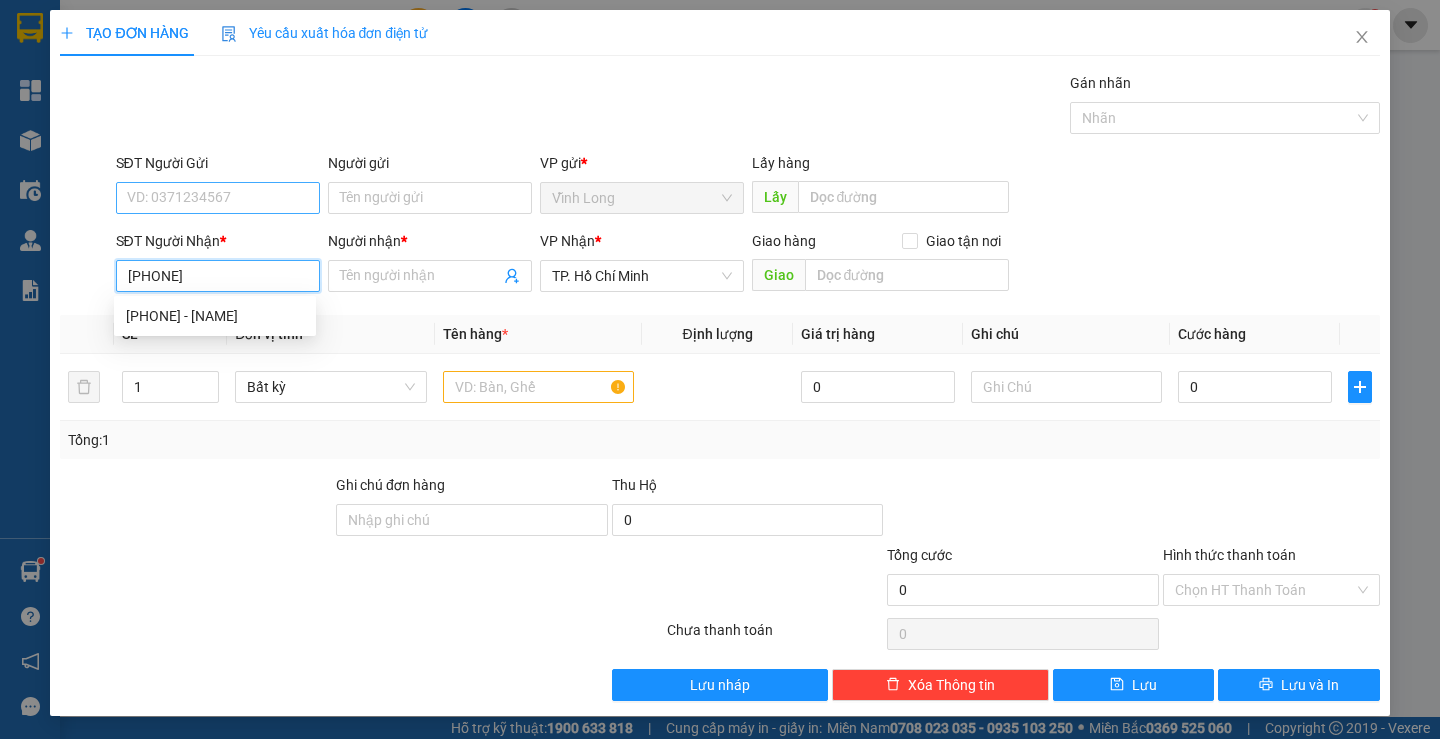 type on "0834561212" 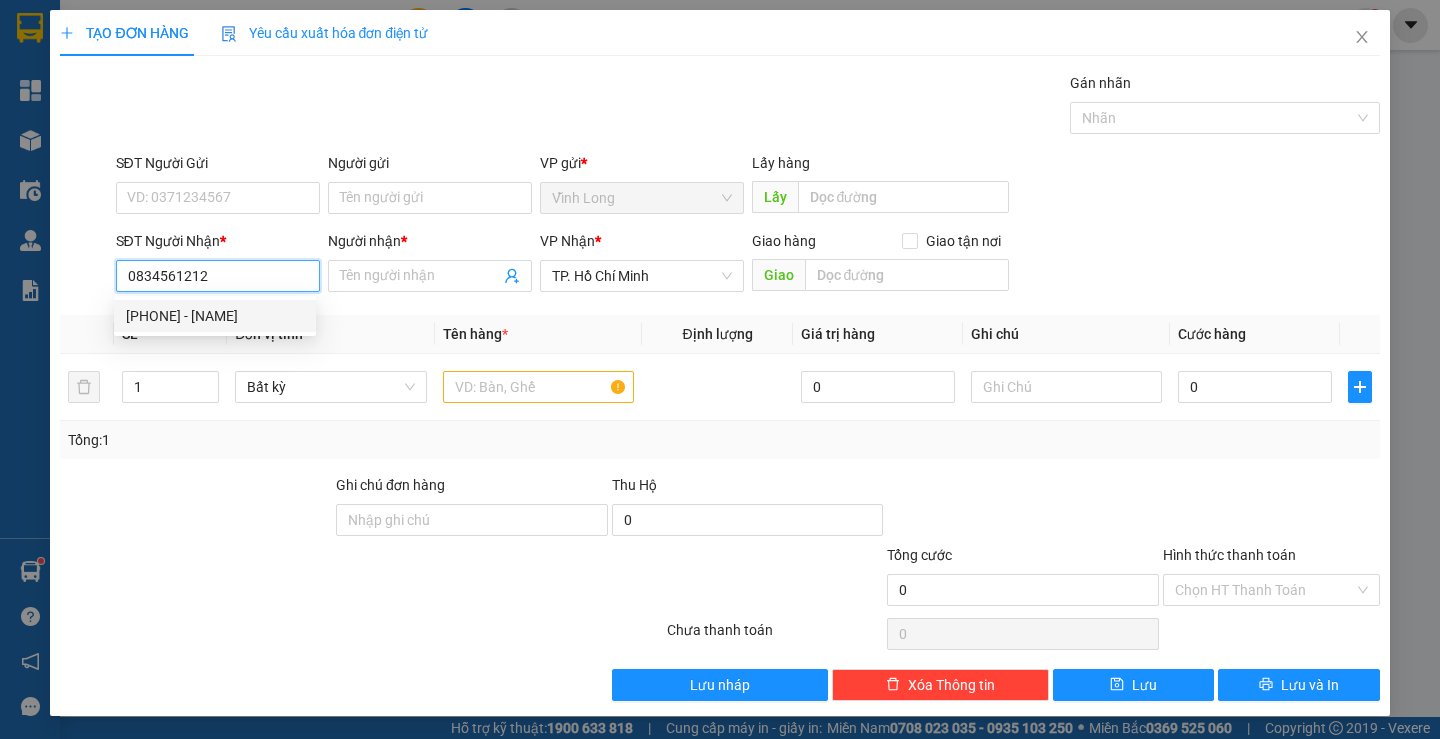 click on "[PHONE] - [NAME]" at bounding box center (215, 316) 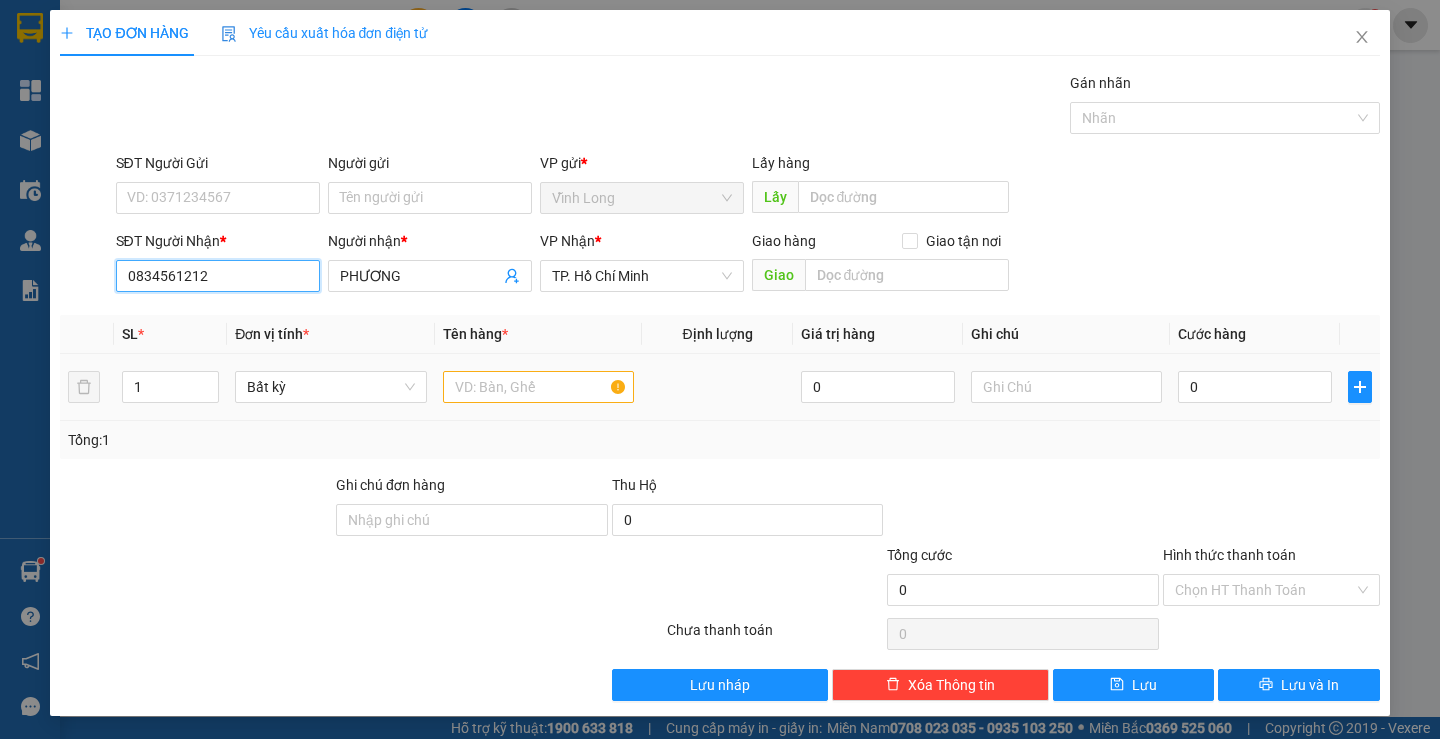 type on "0834561212" 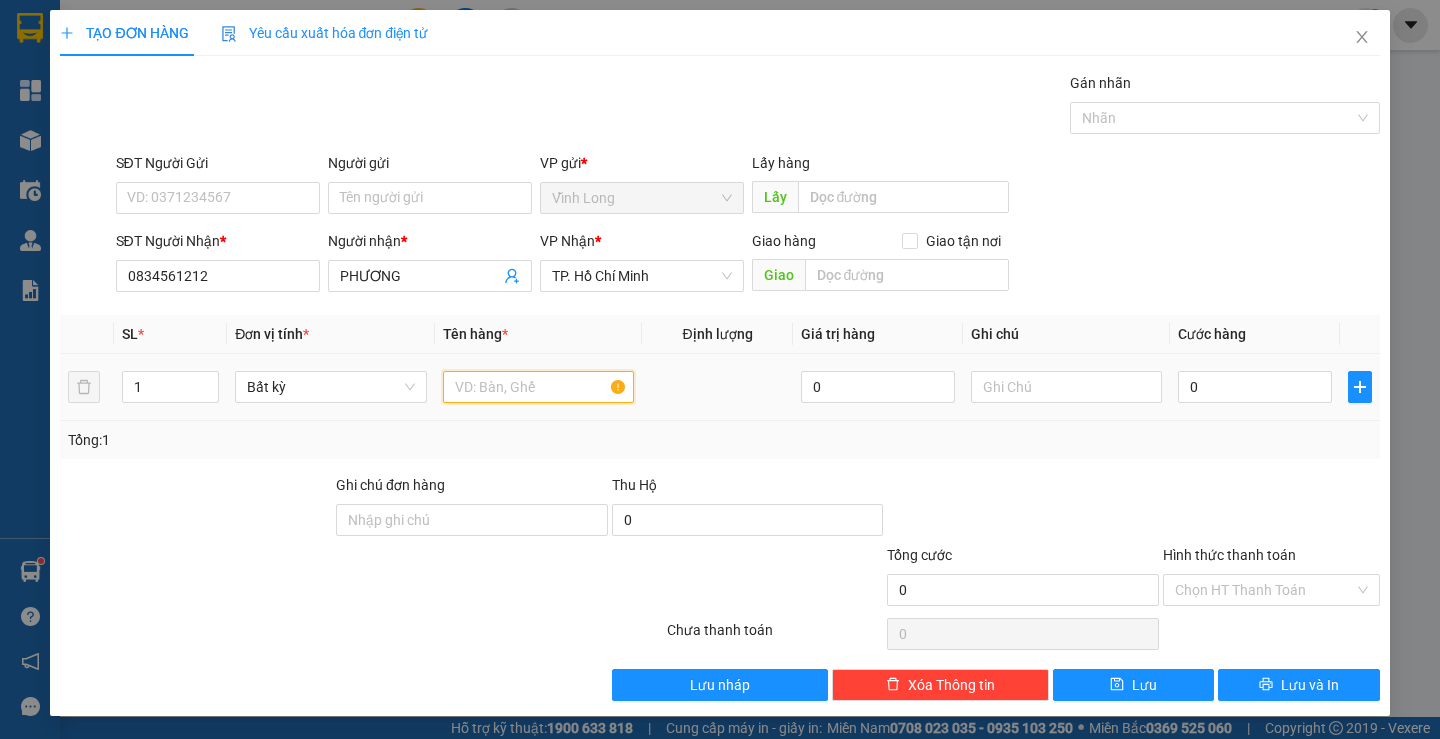 click at bounding box center [538, 387] 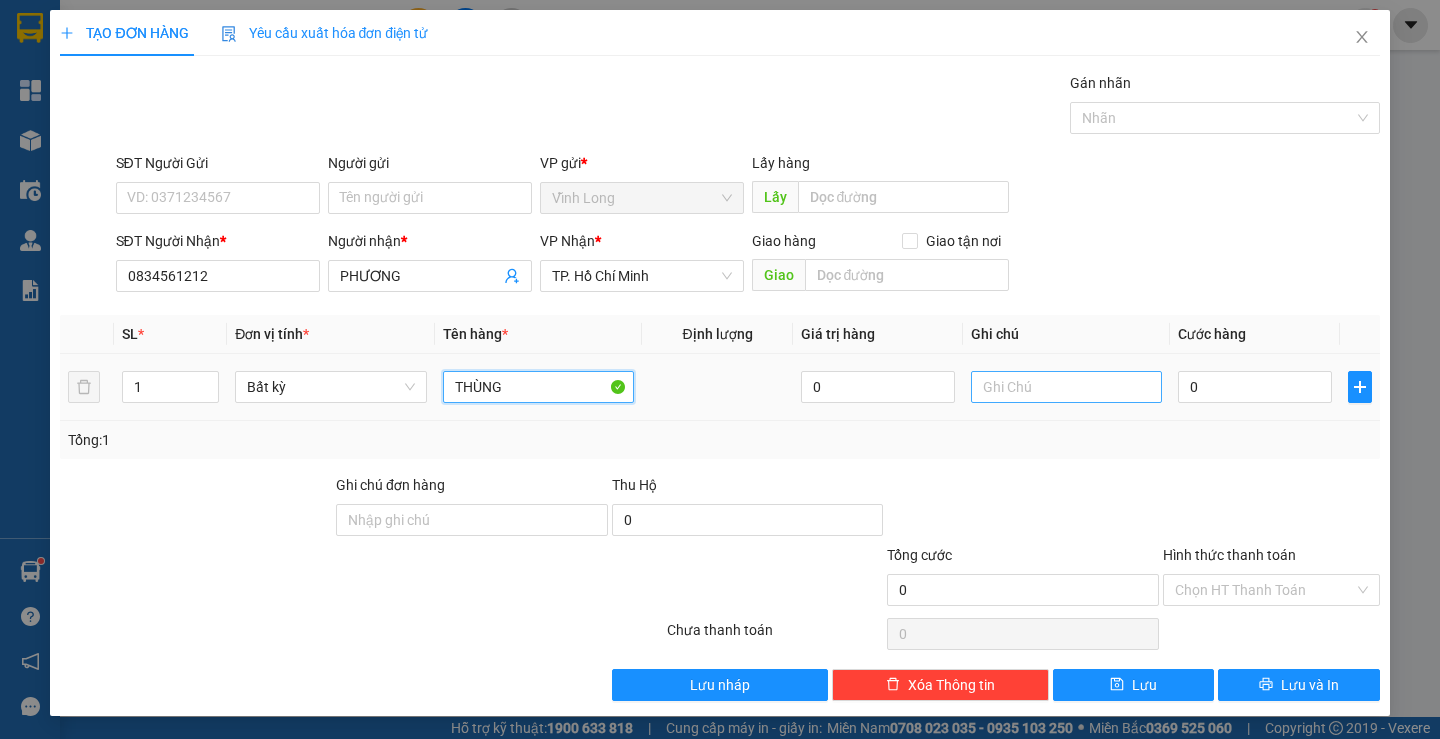 type on "THÙNG" 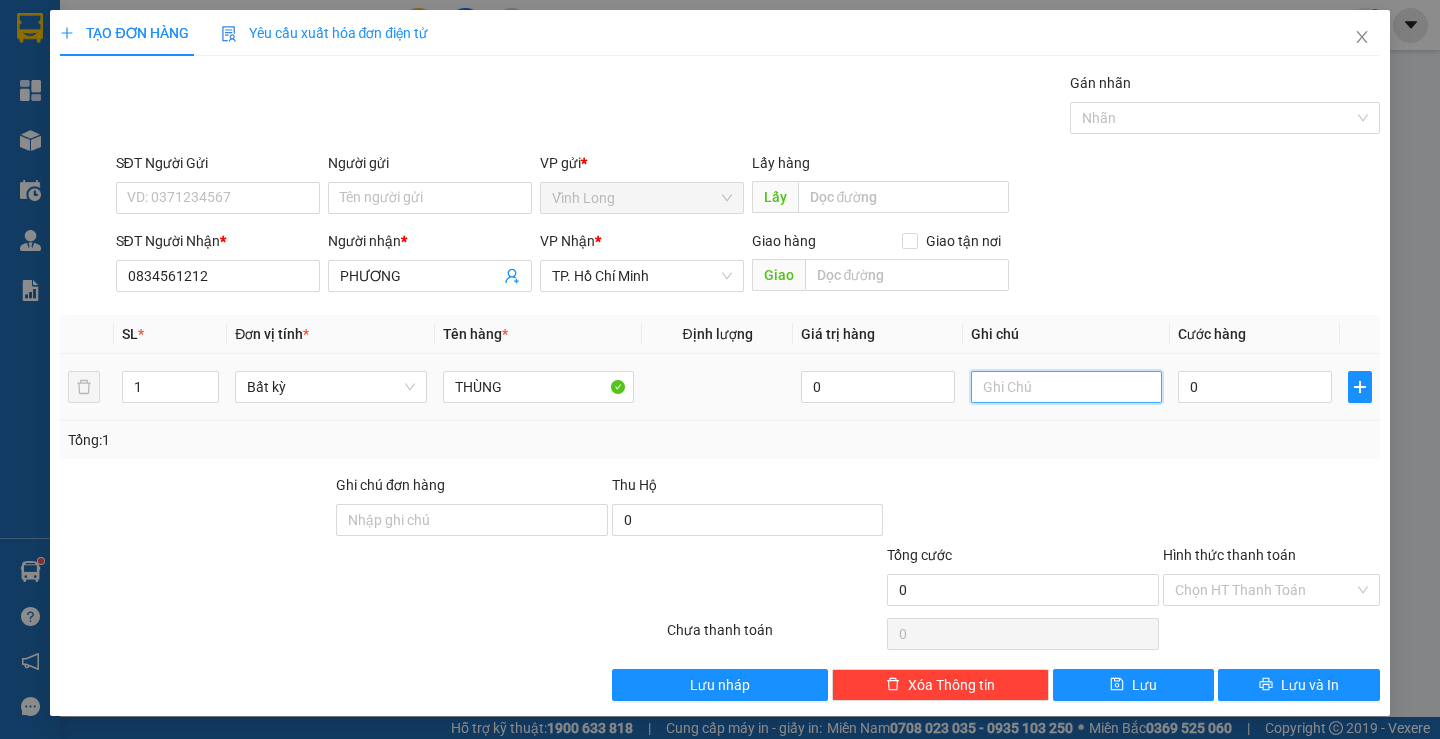 click at bounding box center (1066, 387) 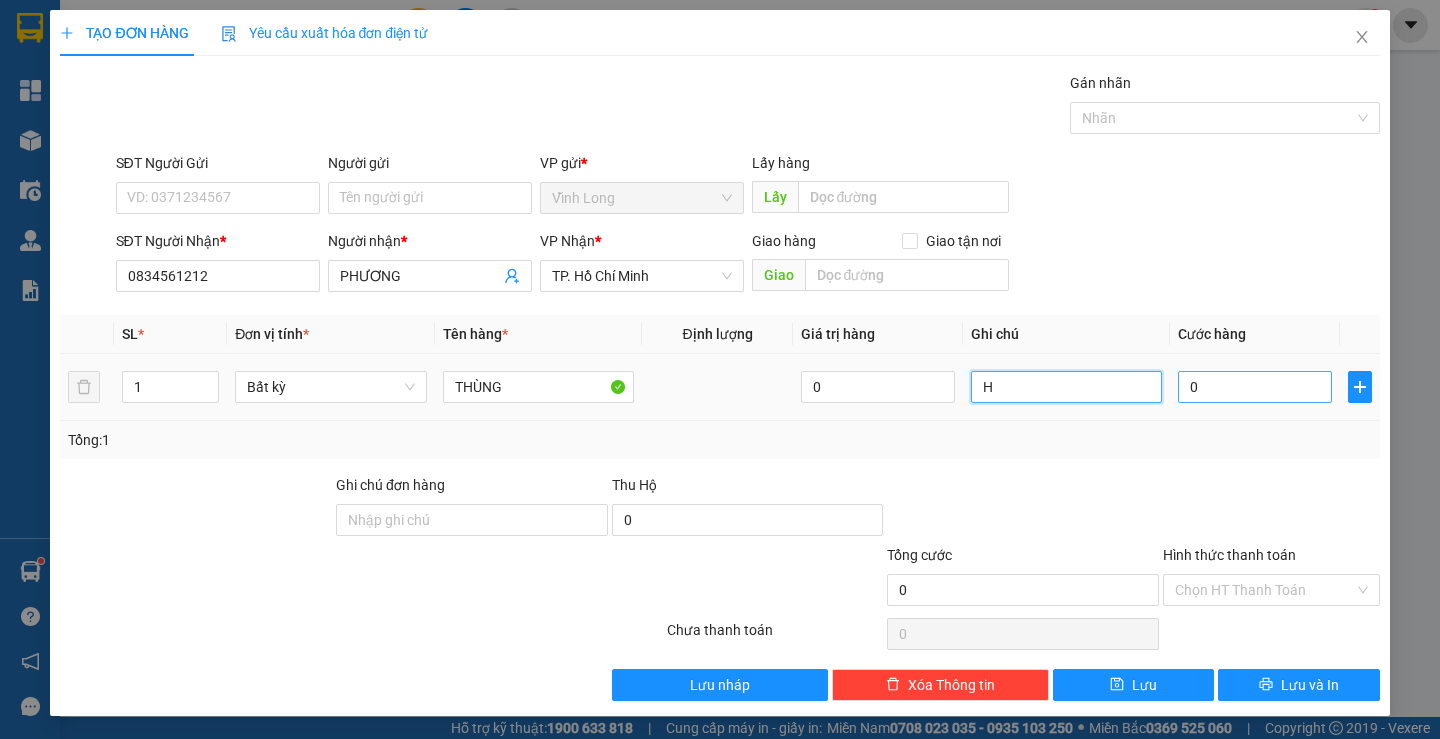 type on "H" 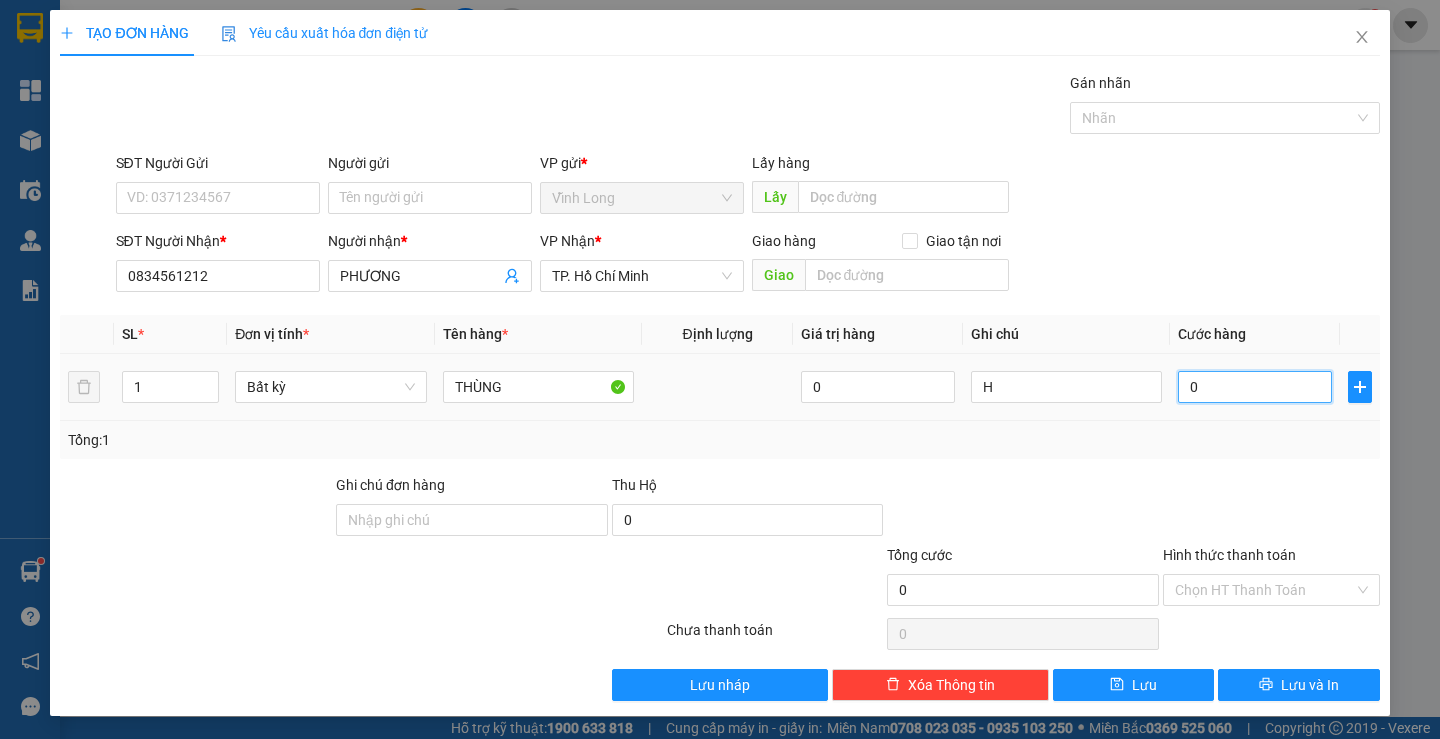 click on "0" at bounding box center (1255, 387) 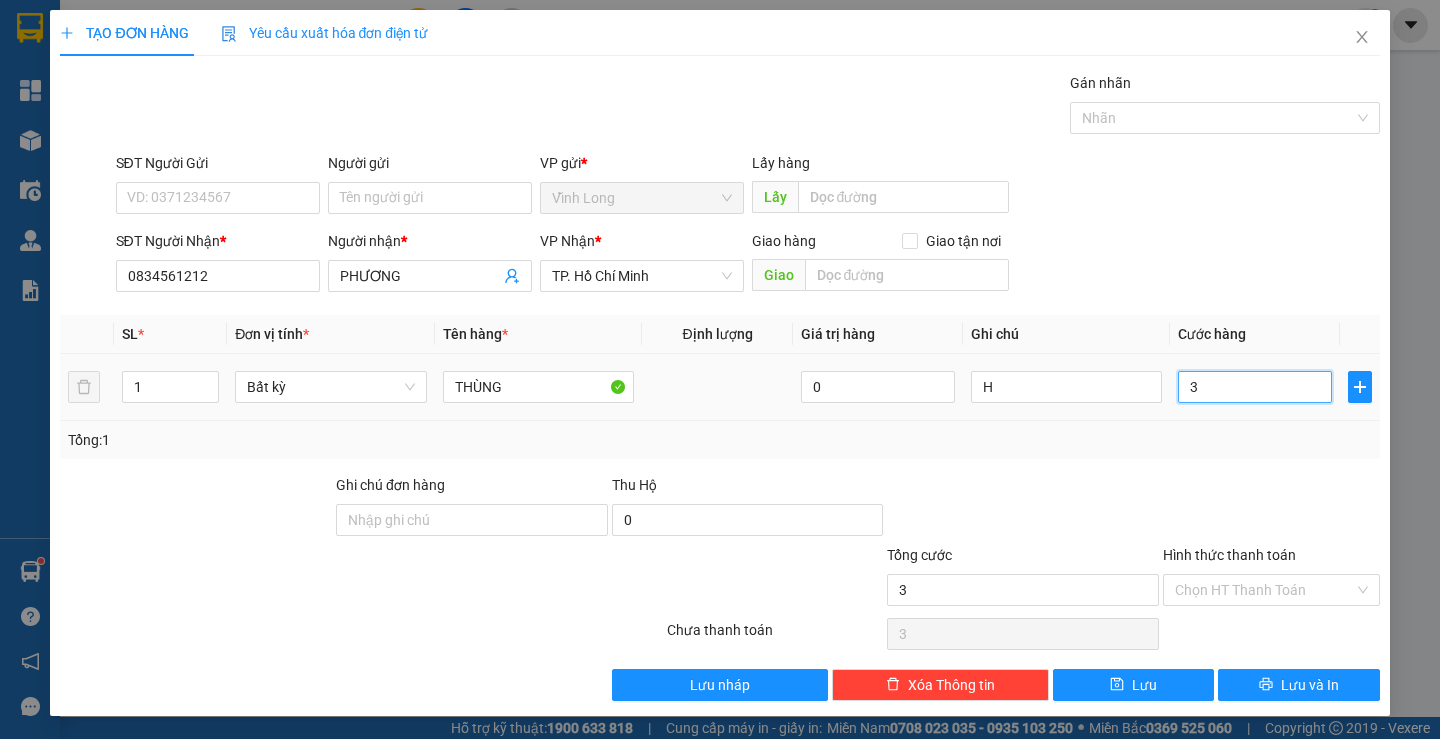 type on "30" 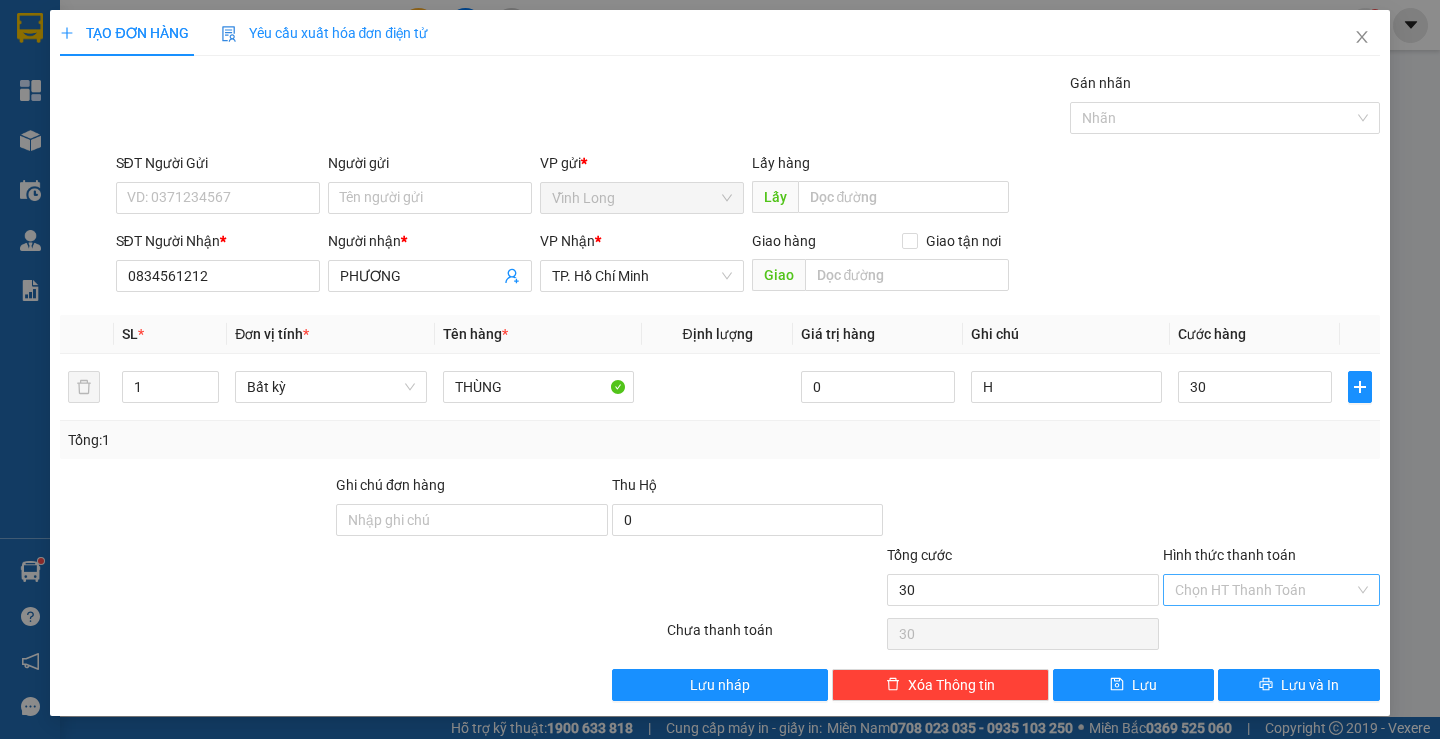 type on "30.000" 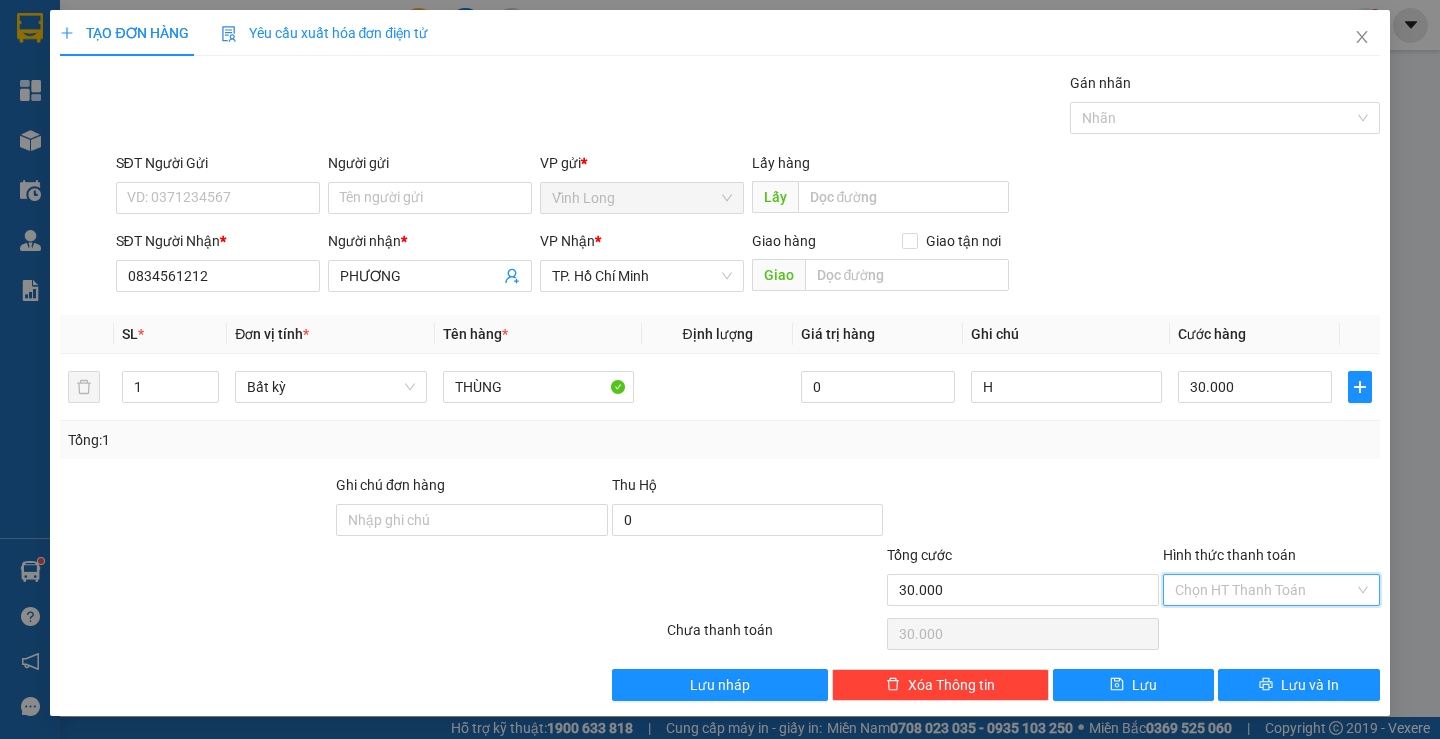 click on "Hình thức thanh toán" at bounding box center [1264, 590] 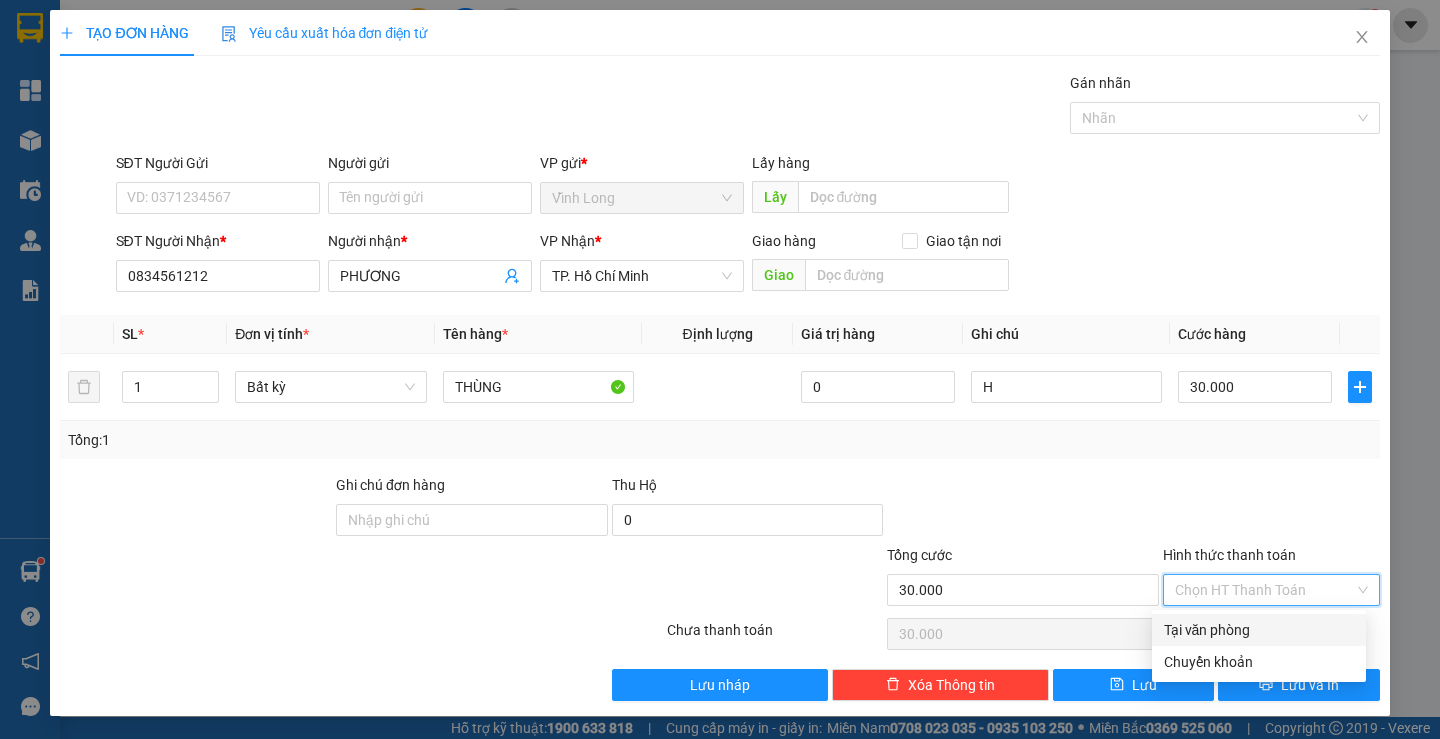 click on "Tại văn phòng" at bounding box center (1259, 630) 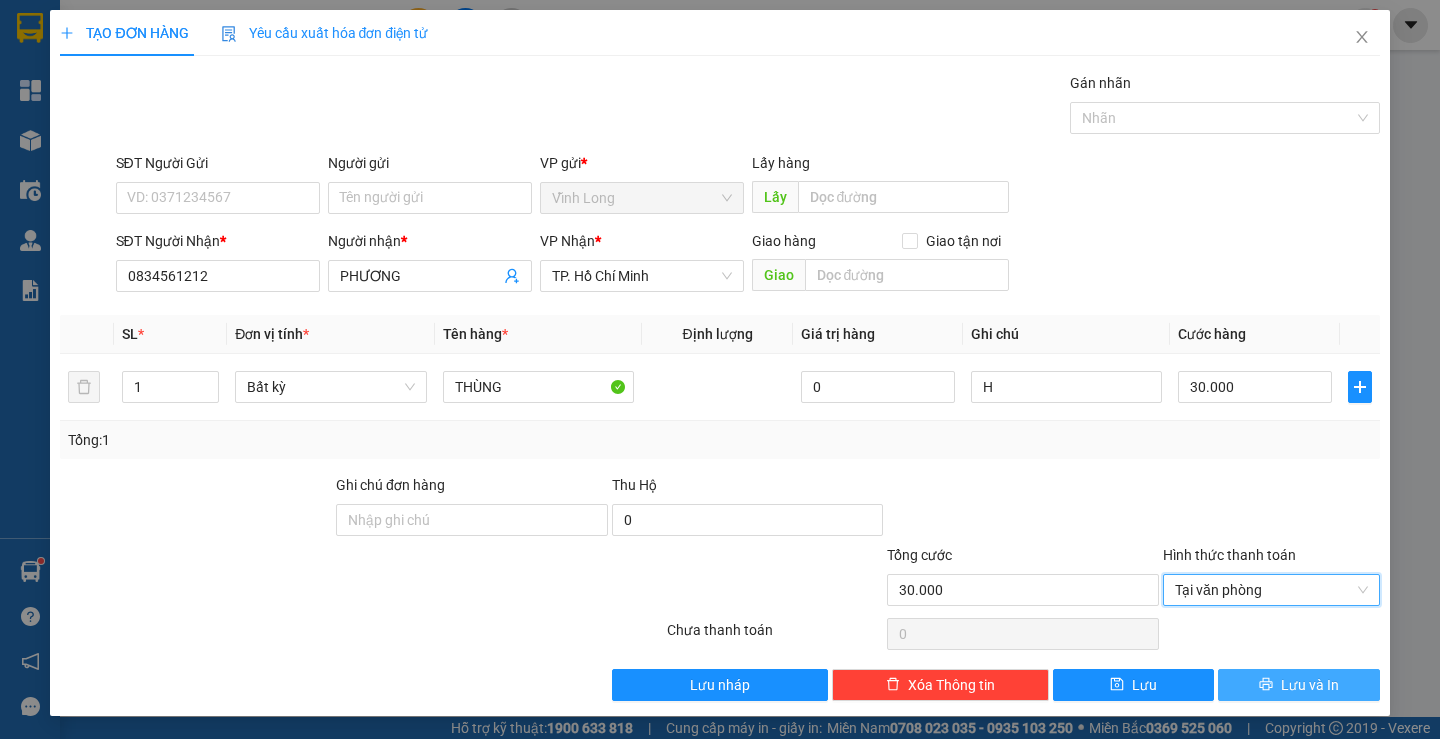 click on "Lưu và In" at bounding box center (1310, 685) 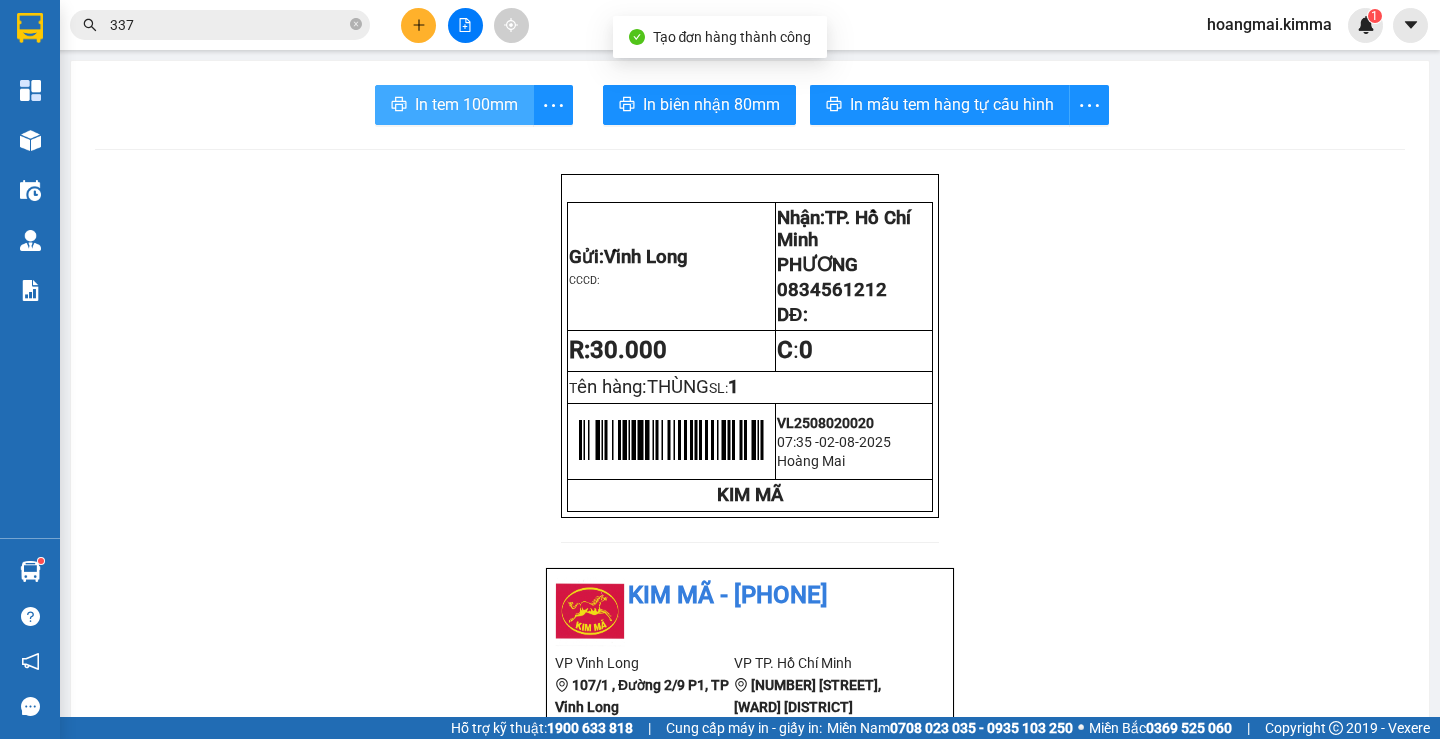 click on "In tem 100mm" at bounding box center [466, 104] 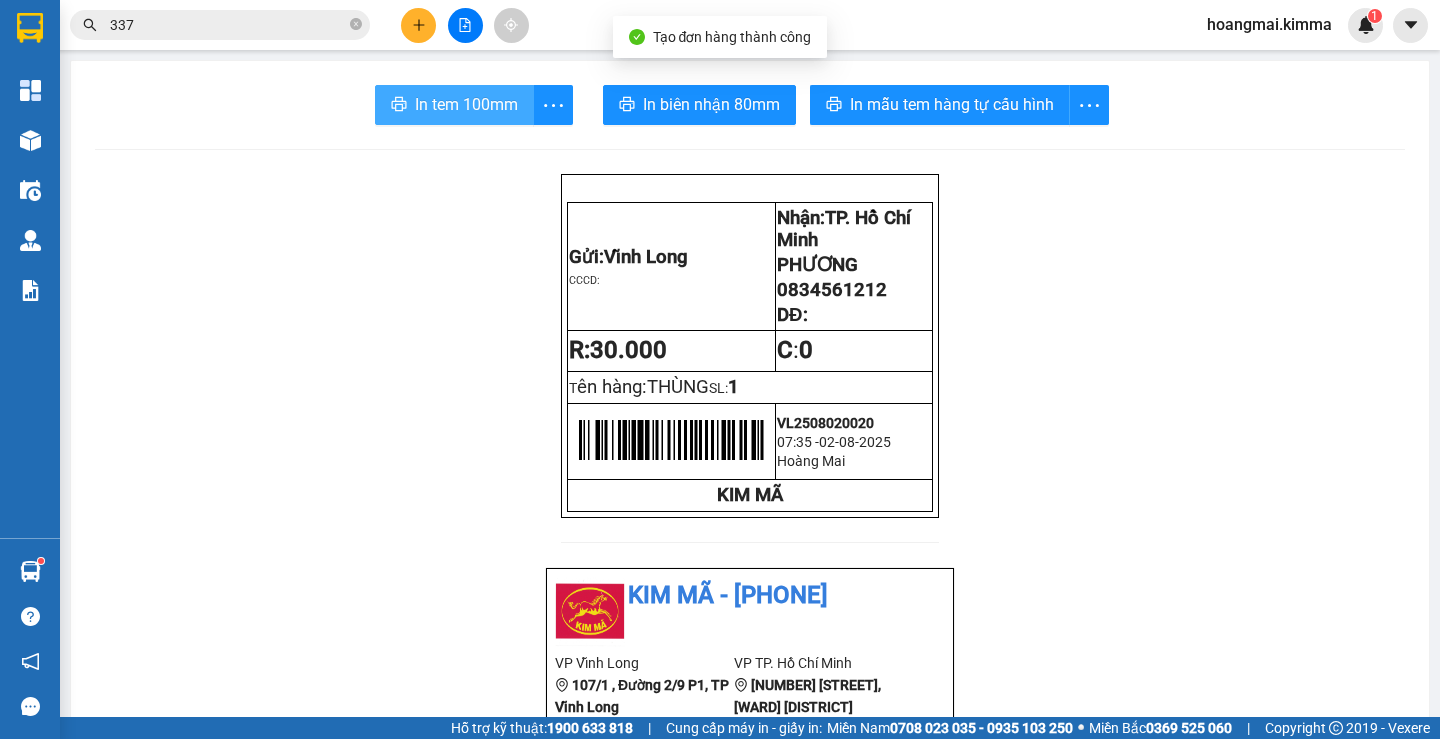 scroll, scrollTop: 0, scrollLeft: 0, axis: both 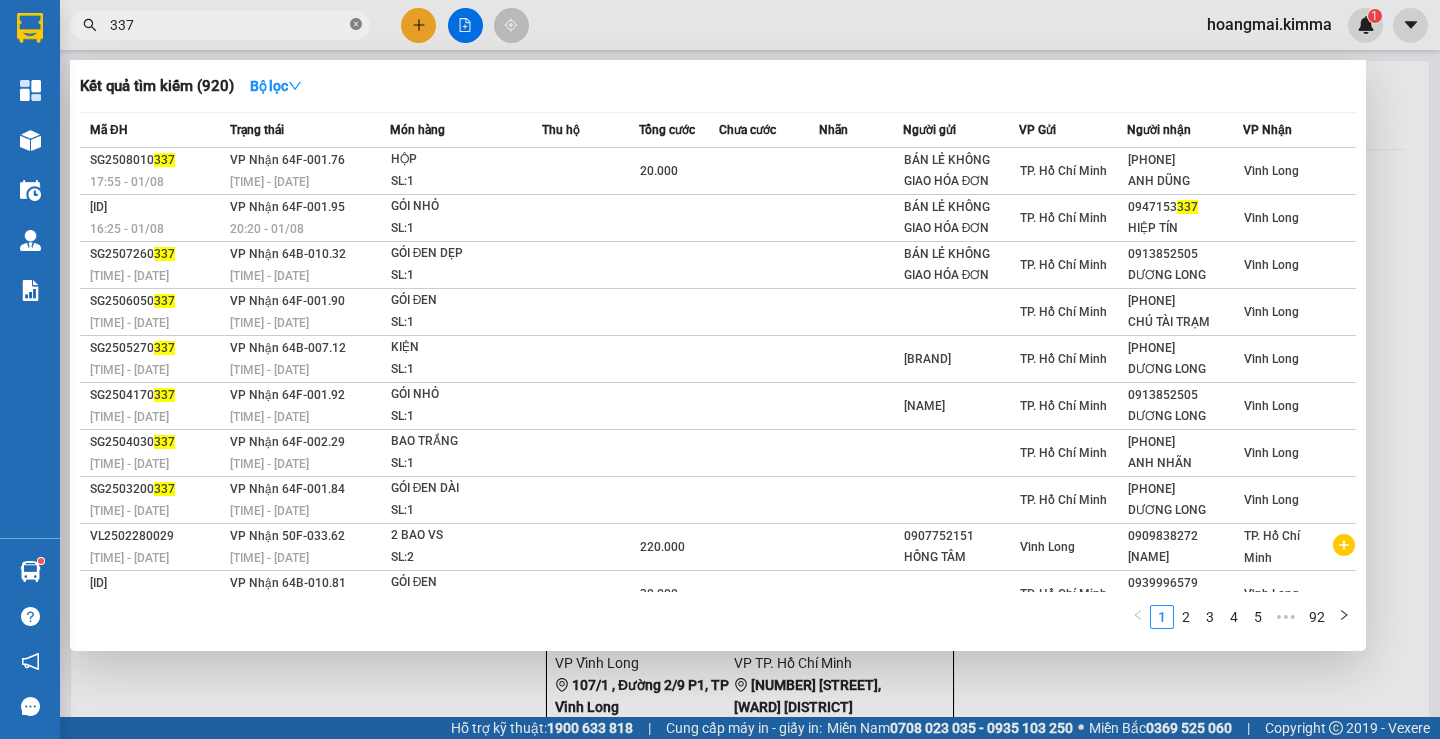 click 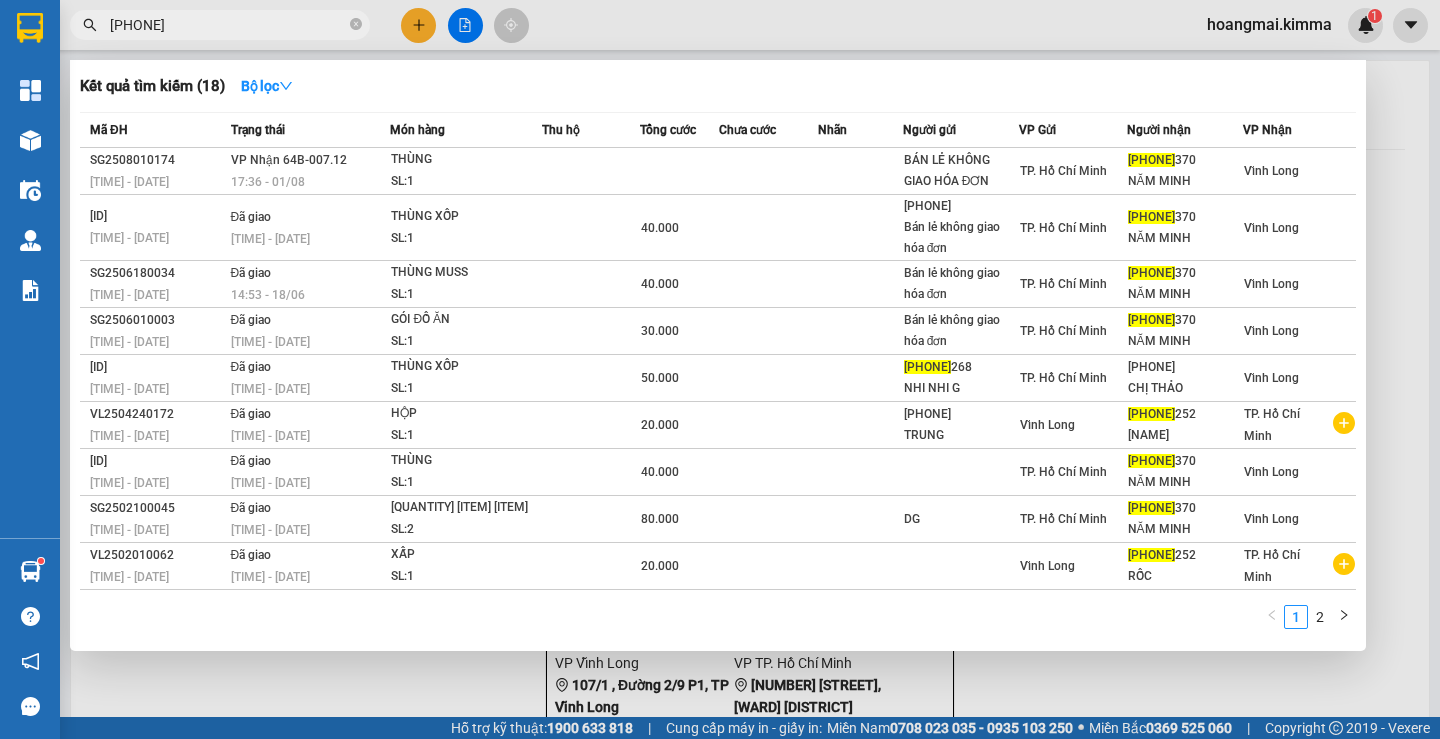 type on "[PHONE]" 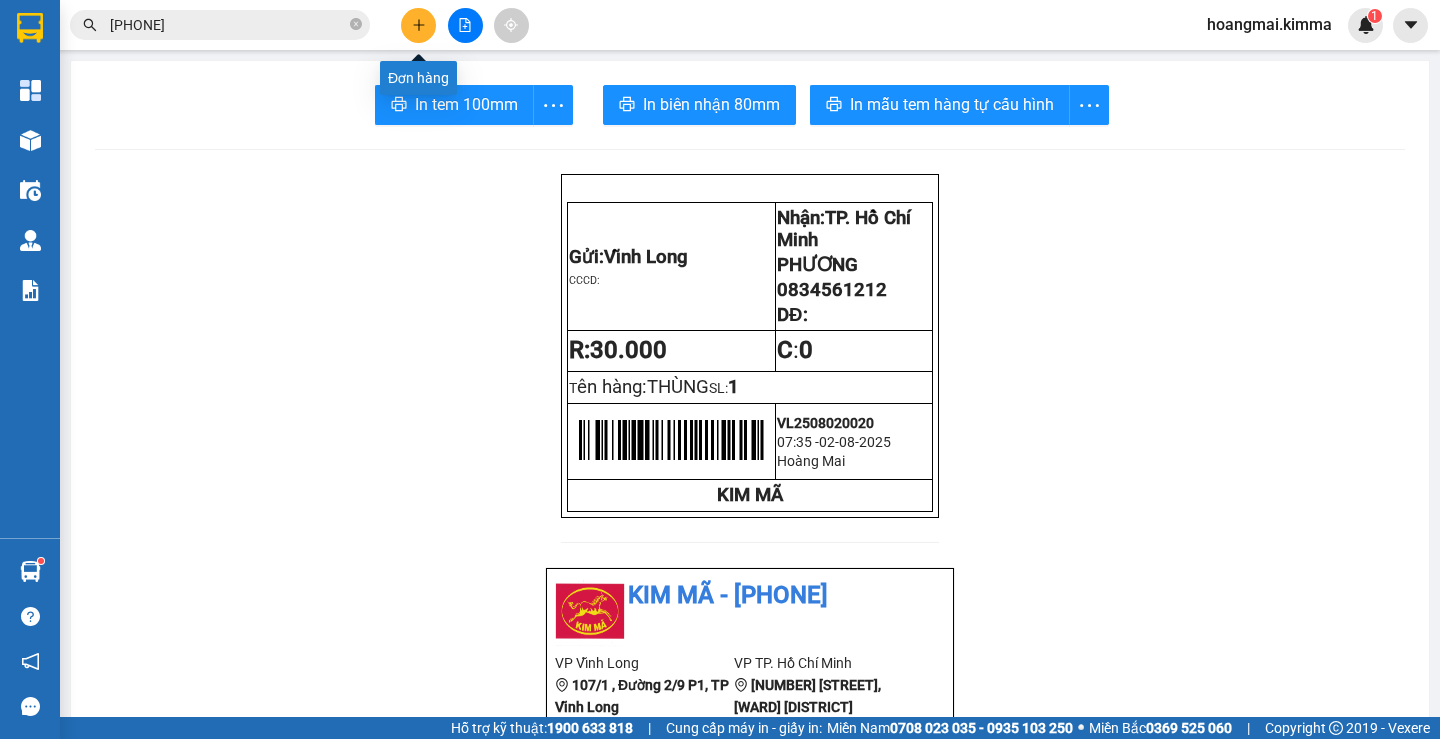 click at bounding box center (418, 25) 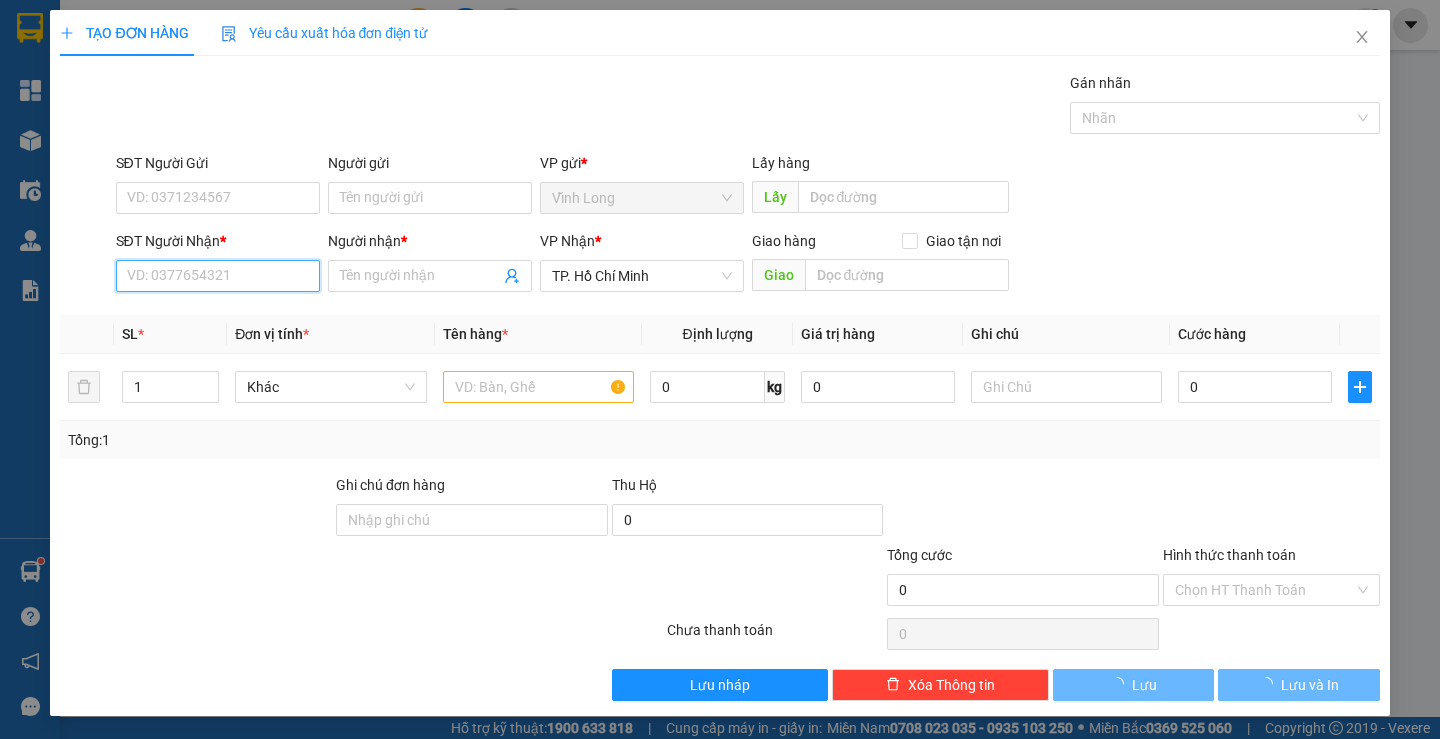 click on "SĐT Người Nhận  *" at bounding box center [218, 276] 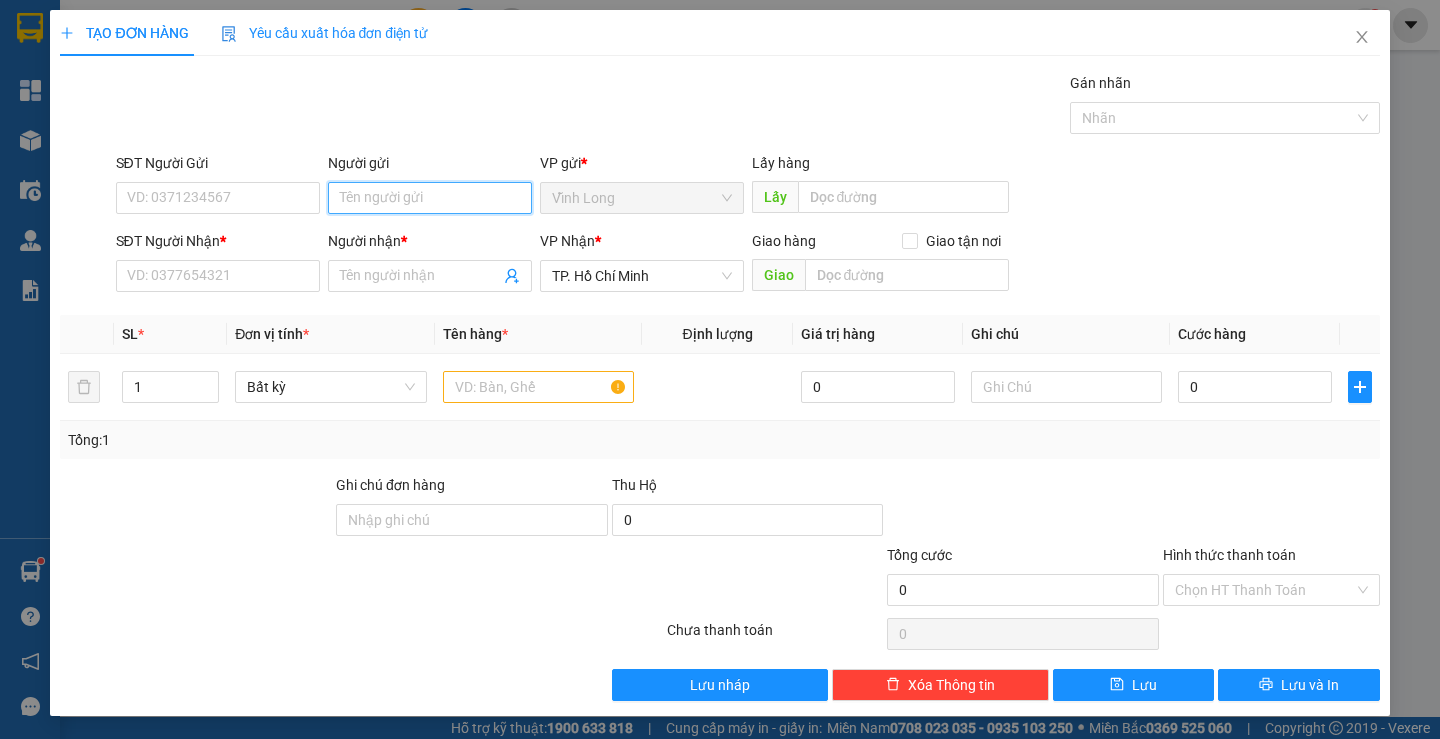 click on "Người gửi" at bounding box center [430, 198] 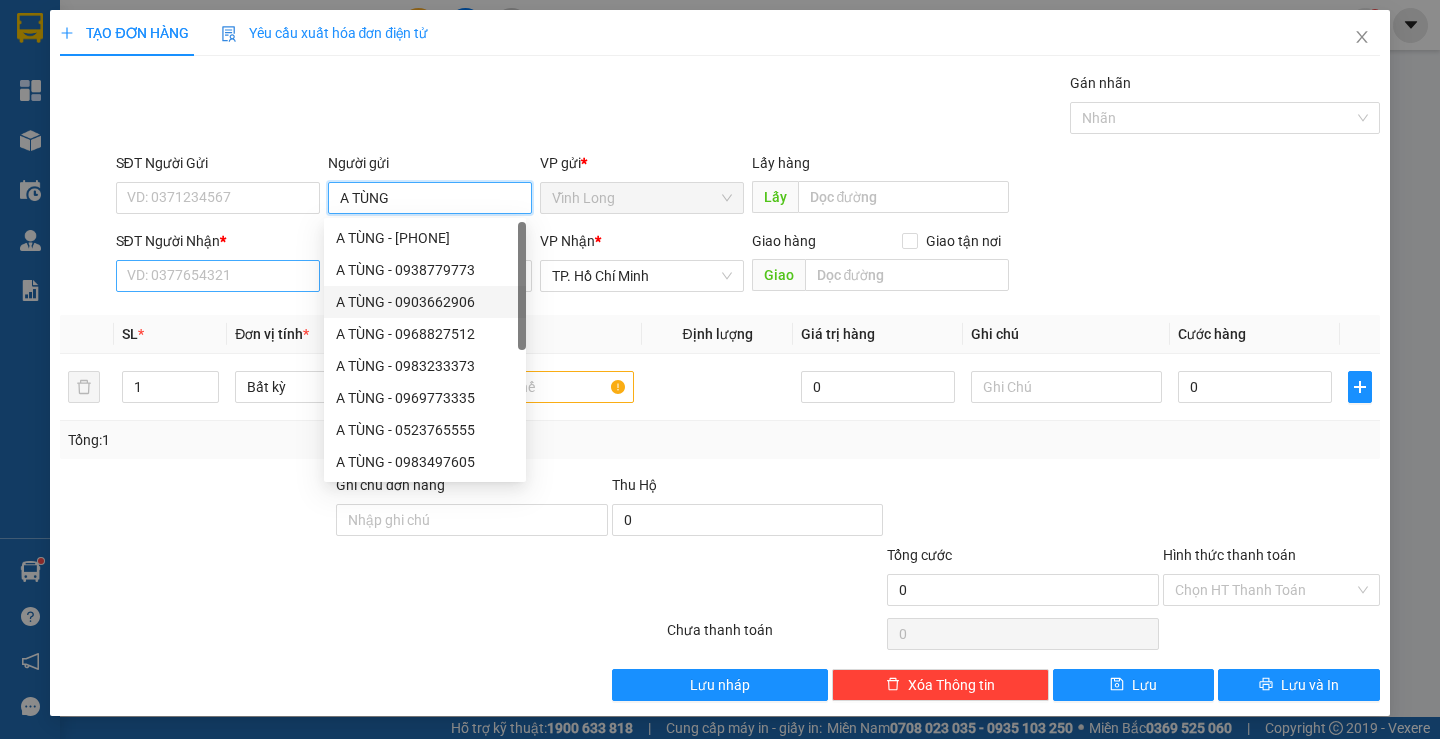 type on "A TÙNG" 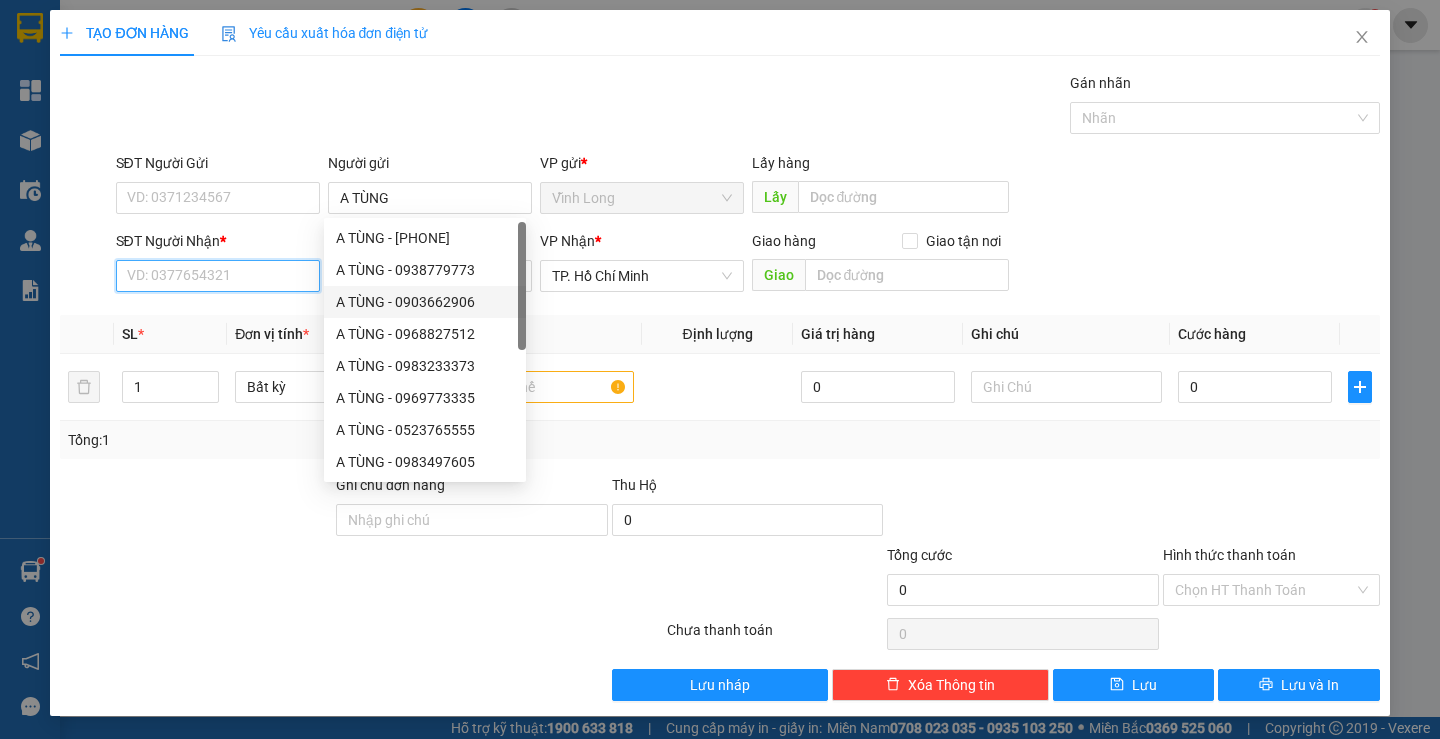 click on "SĐT Người Nhận  *" at bounding box center [218, 276] 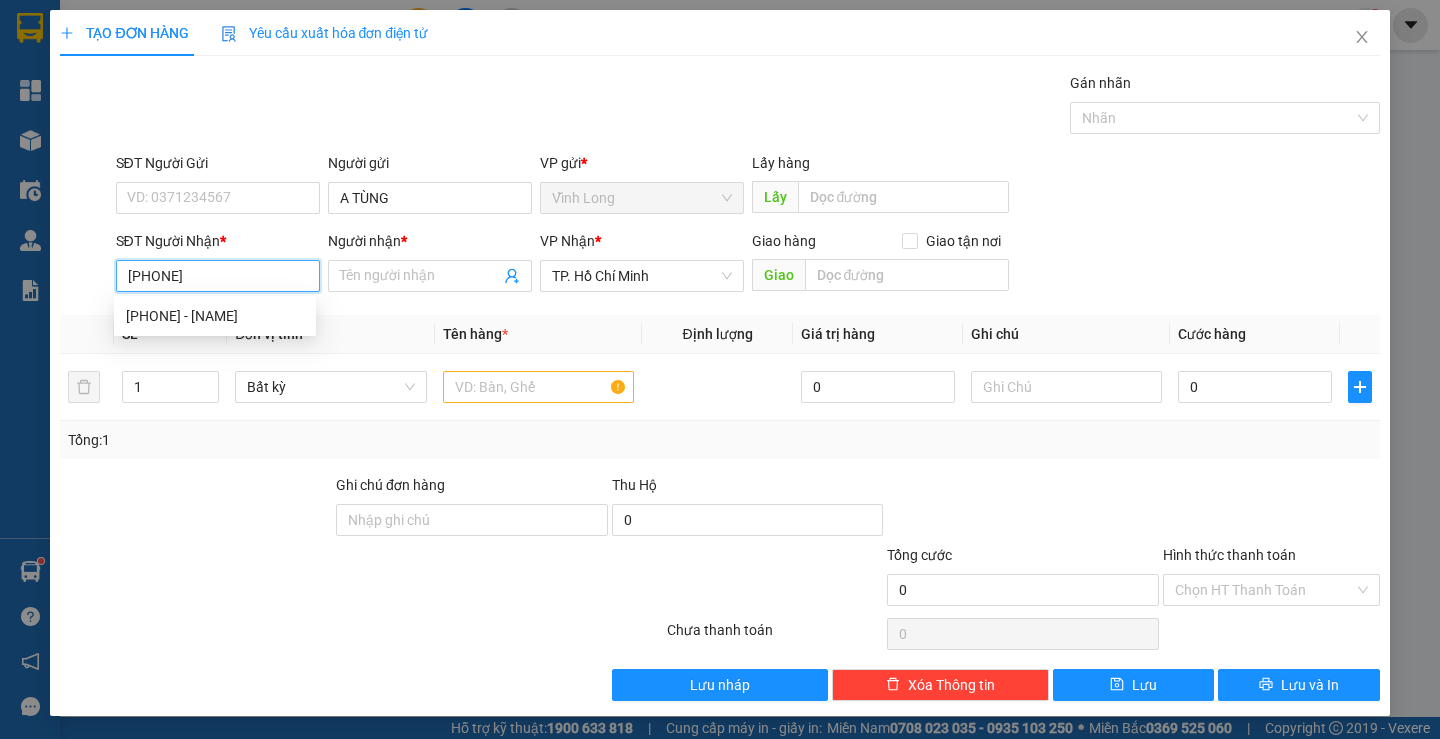 type on "0908282429" 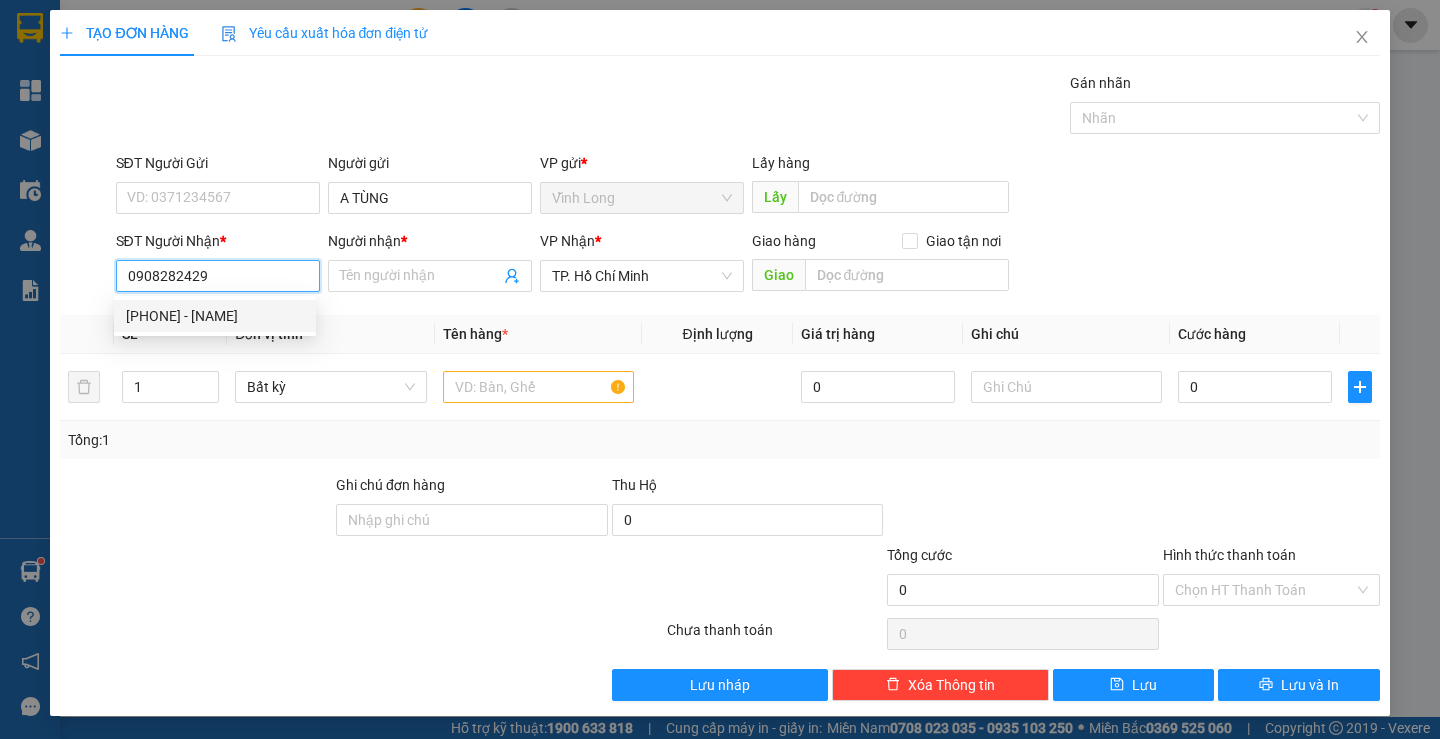 click on "[PHONE] - [NAME]" at bounding box center (215, 316) 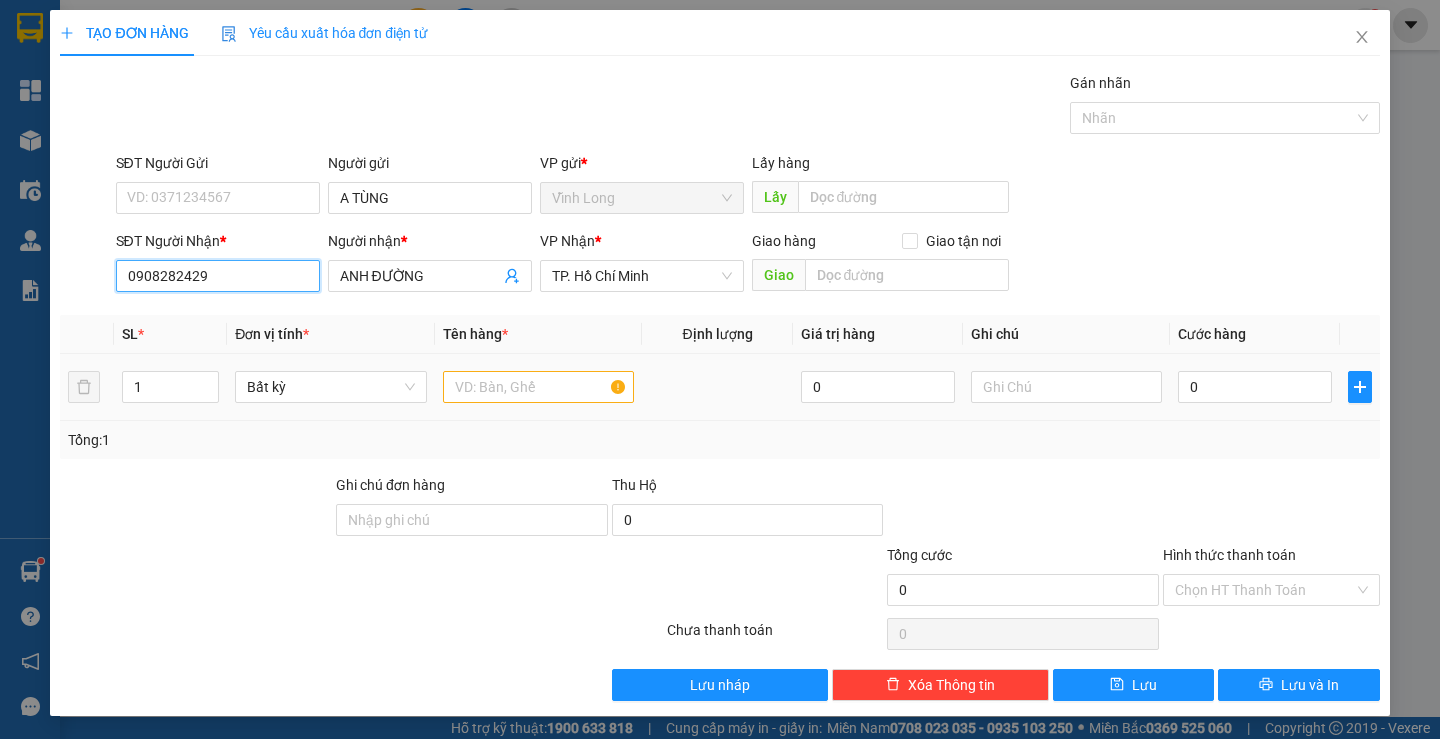 type on "0908282429" 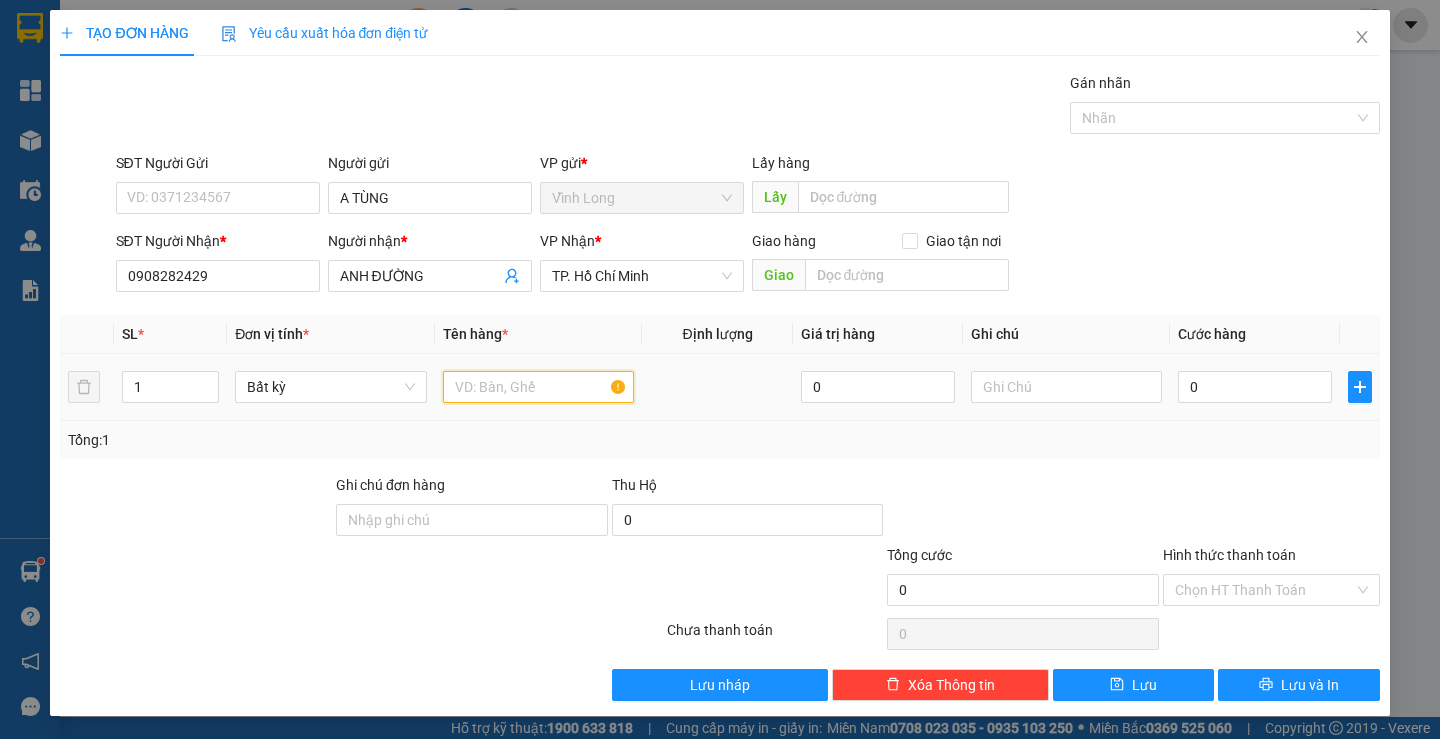 click at bounding box center (538, 387) 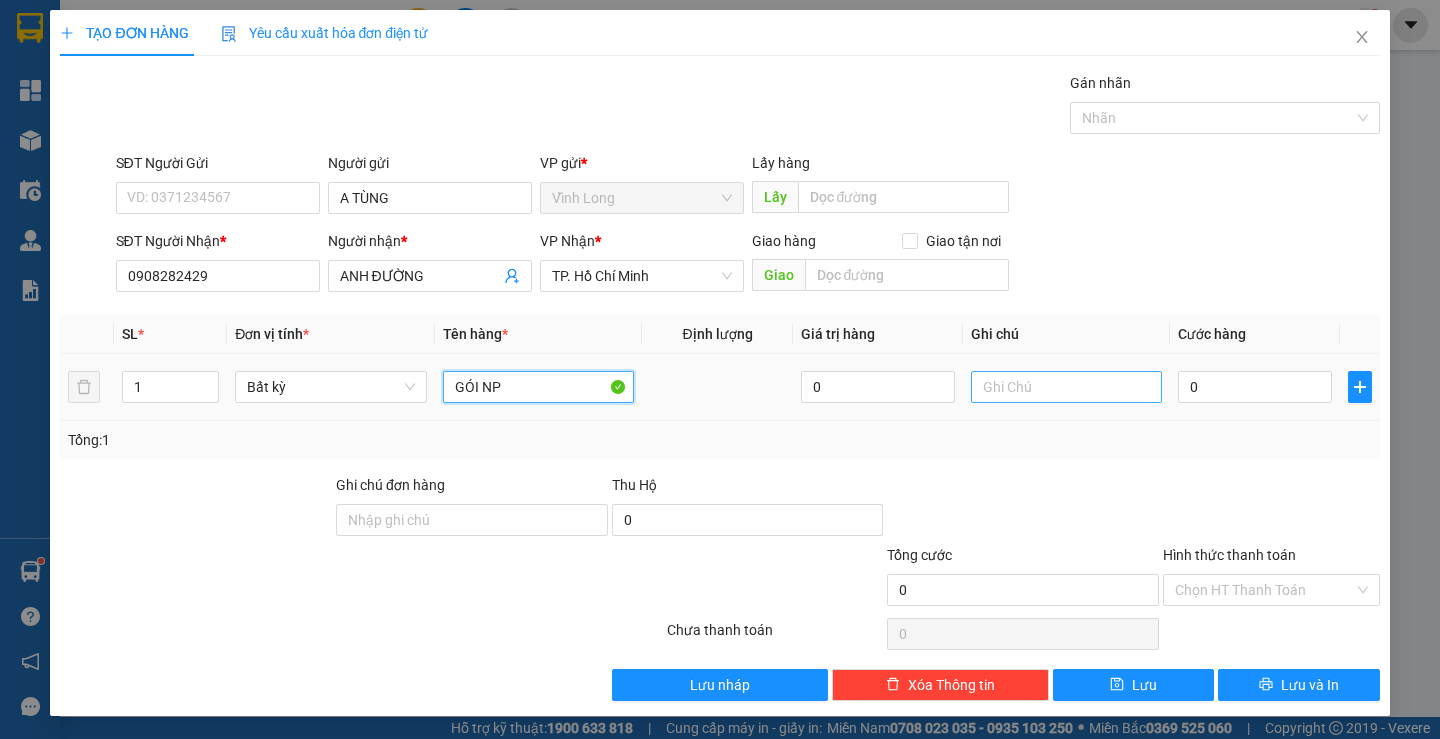 type on "GÓI NP" 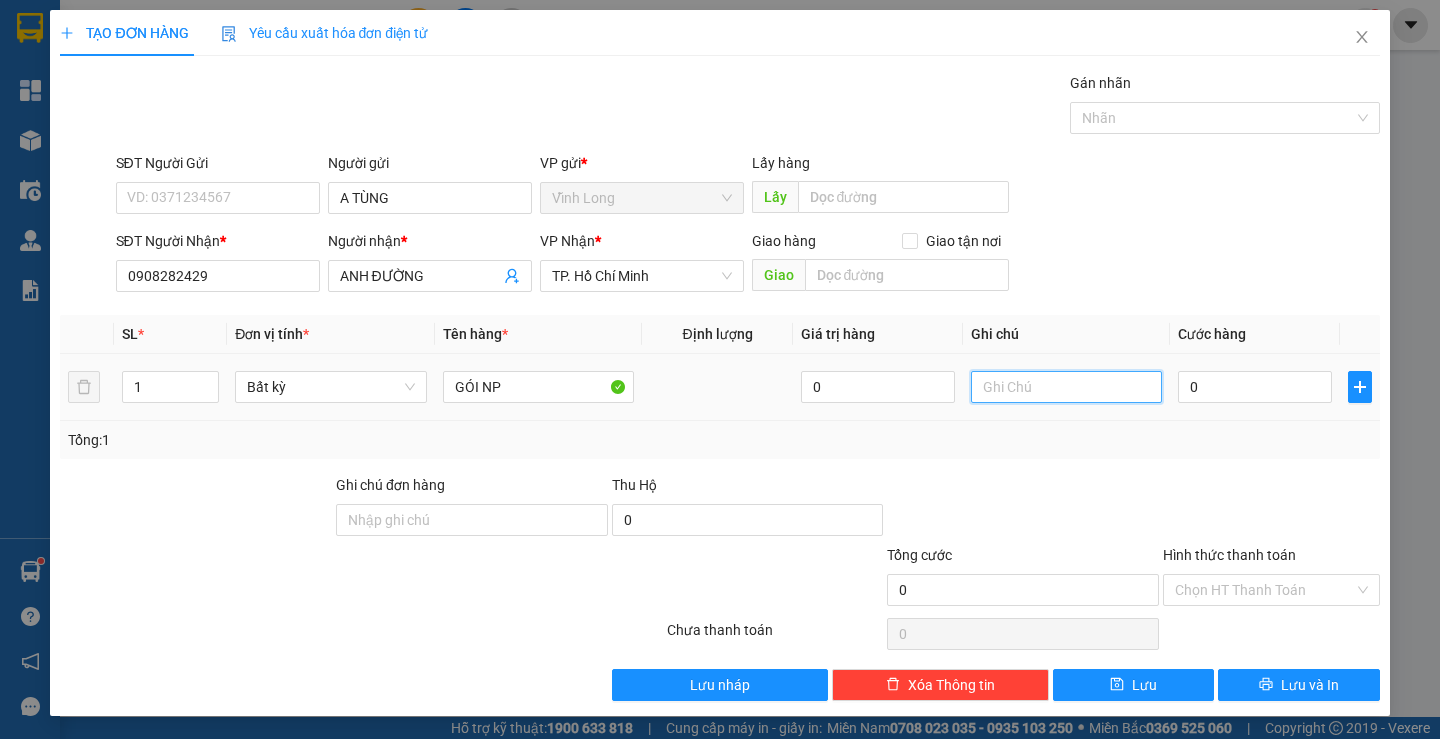 click at bounding box center (1066, 387) 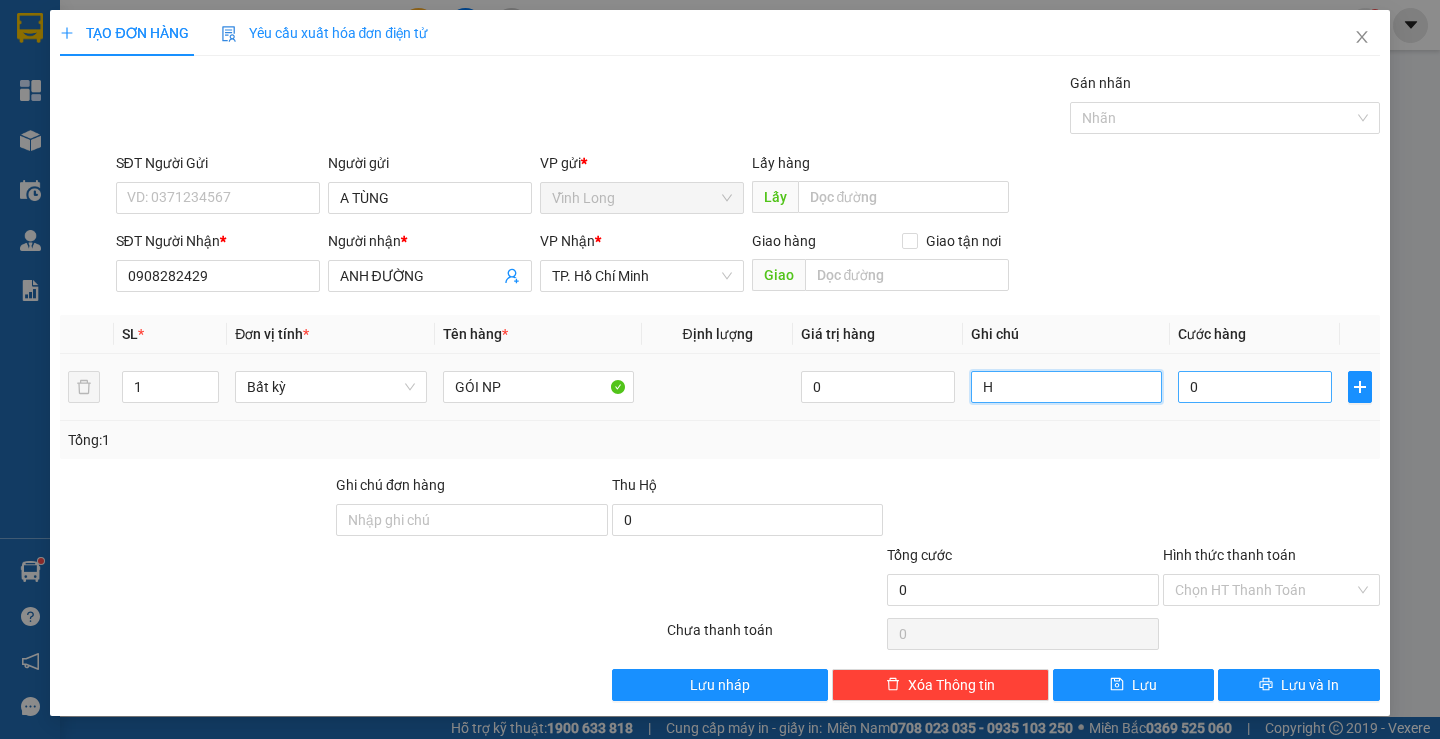type on "H" 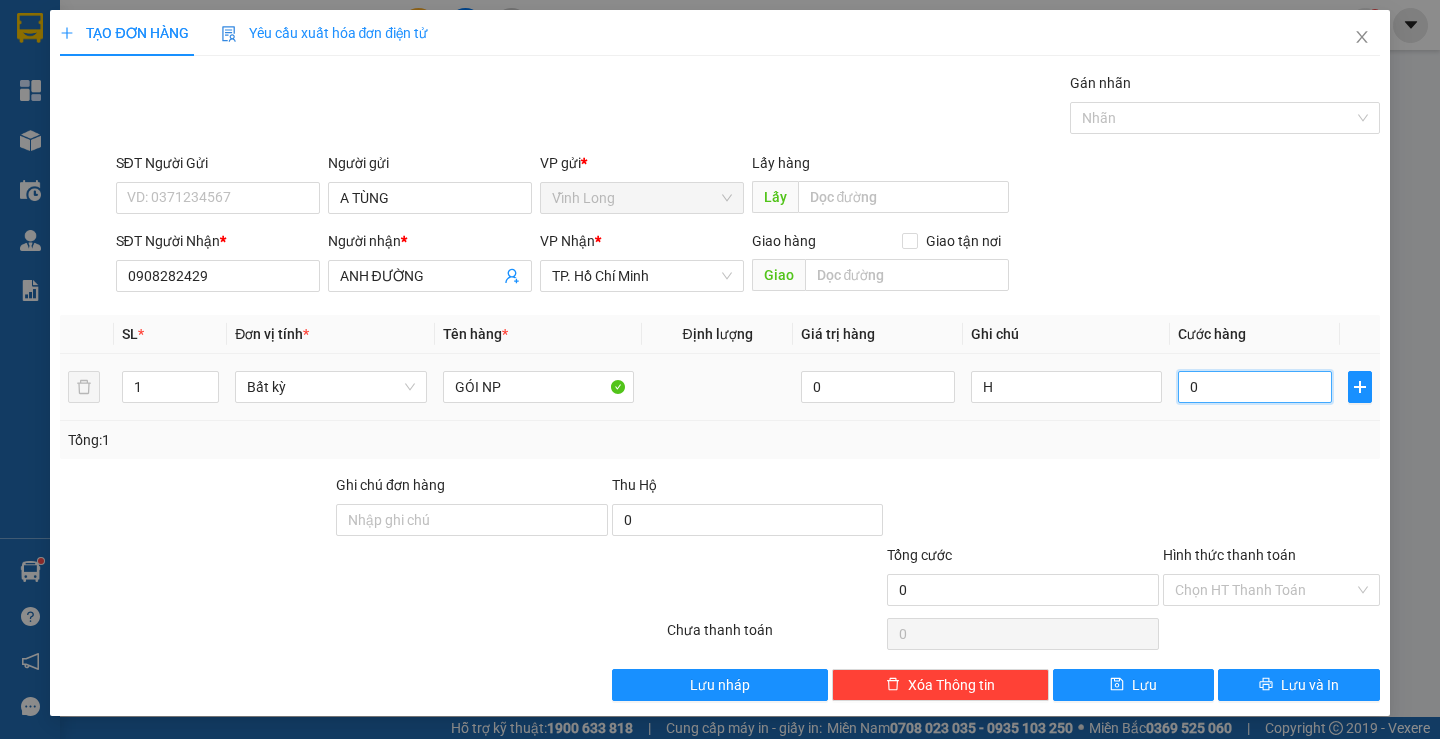 click on "0" at bounding box center [1255, 387] 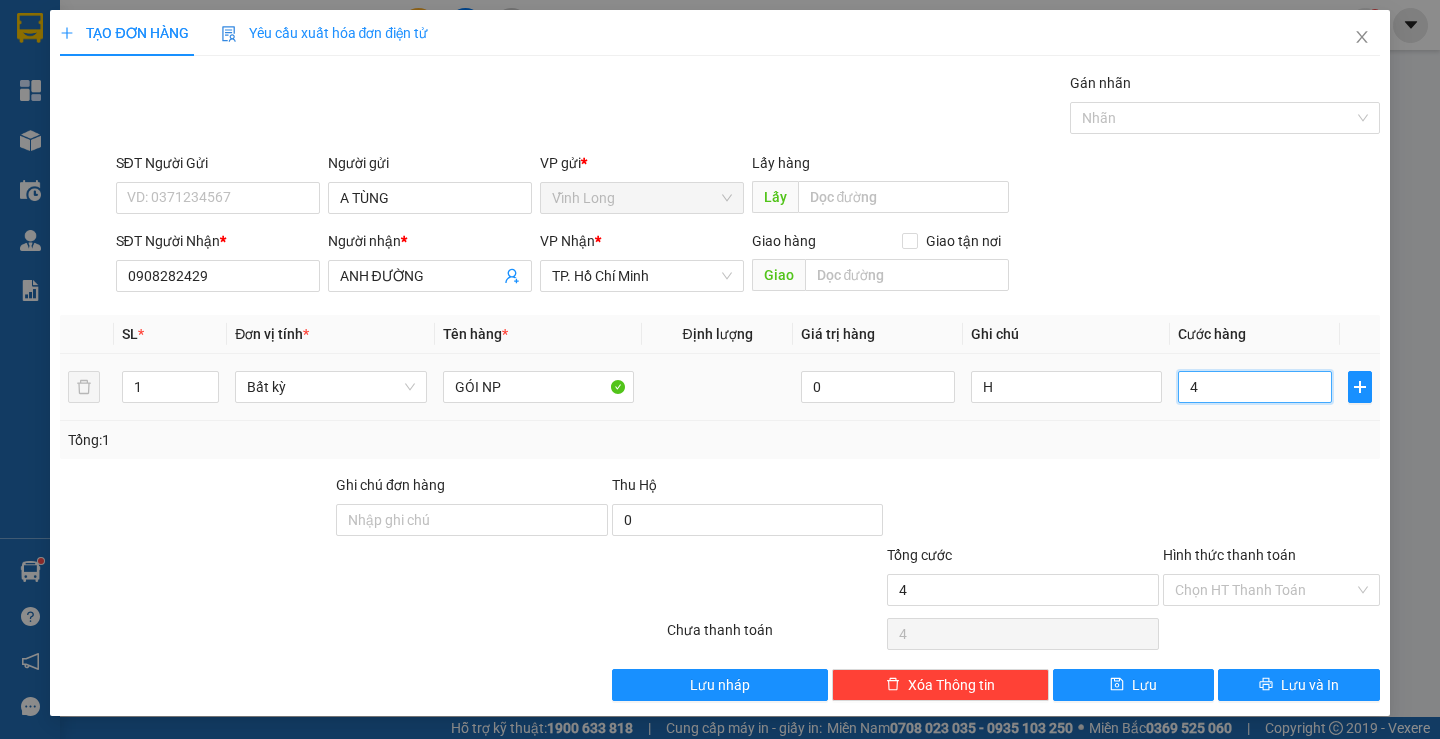 type on "40" 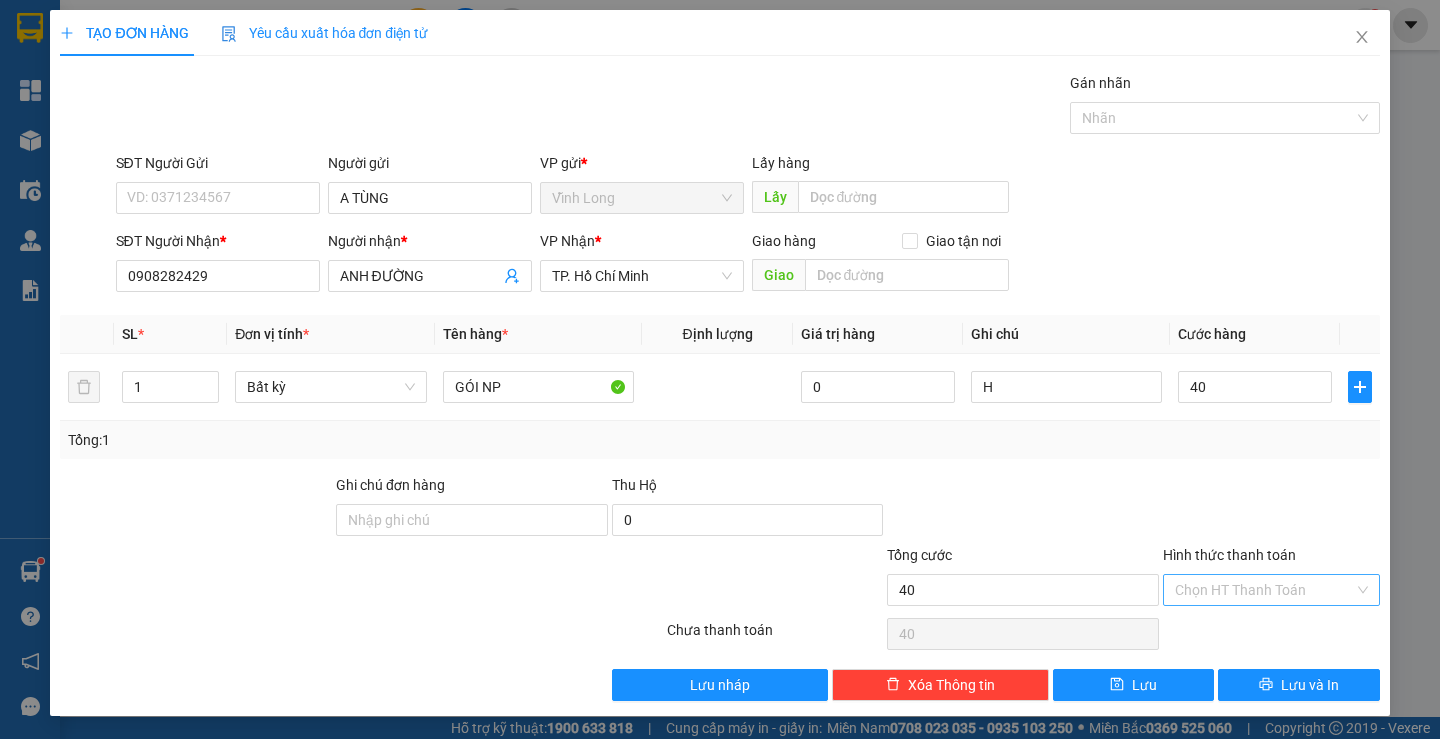 type on "40.000" 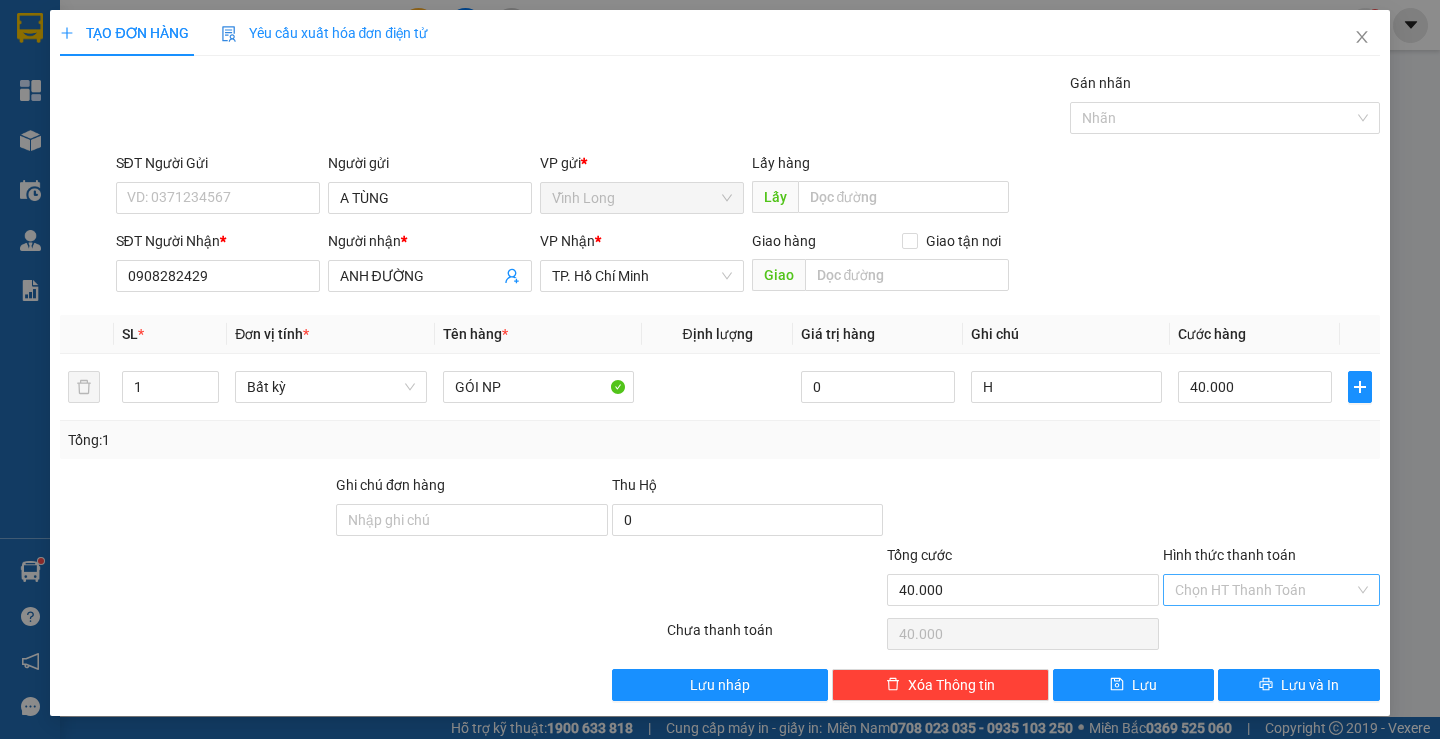 click on "Hình thức thanh toán" at bounding box center (1264, 590) 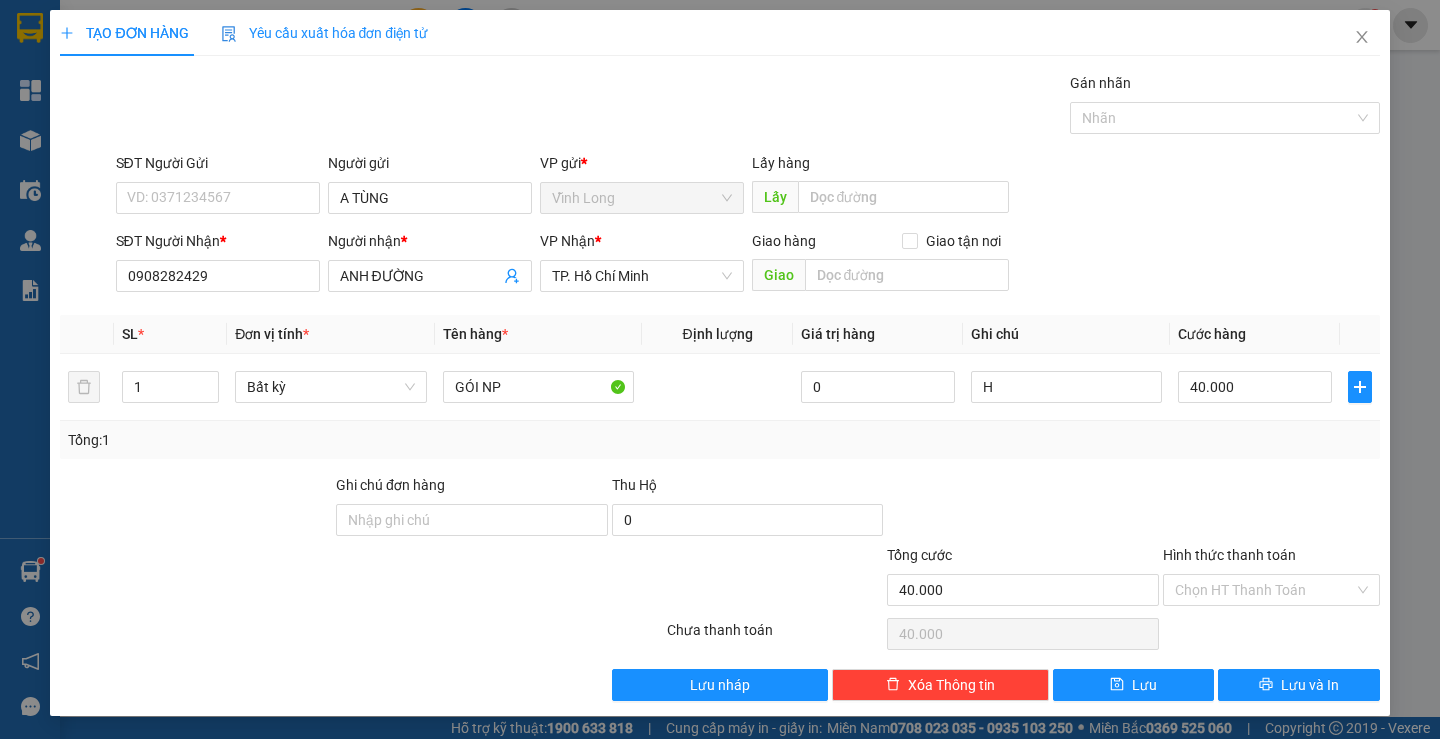 click on "Hình thức thanh toán Chọn HT Thanh Toán" at bounding box center (1271, 579) 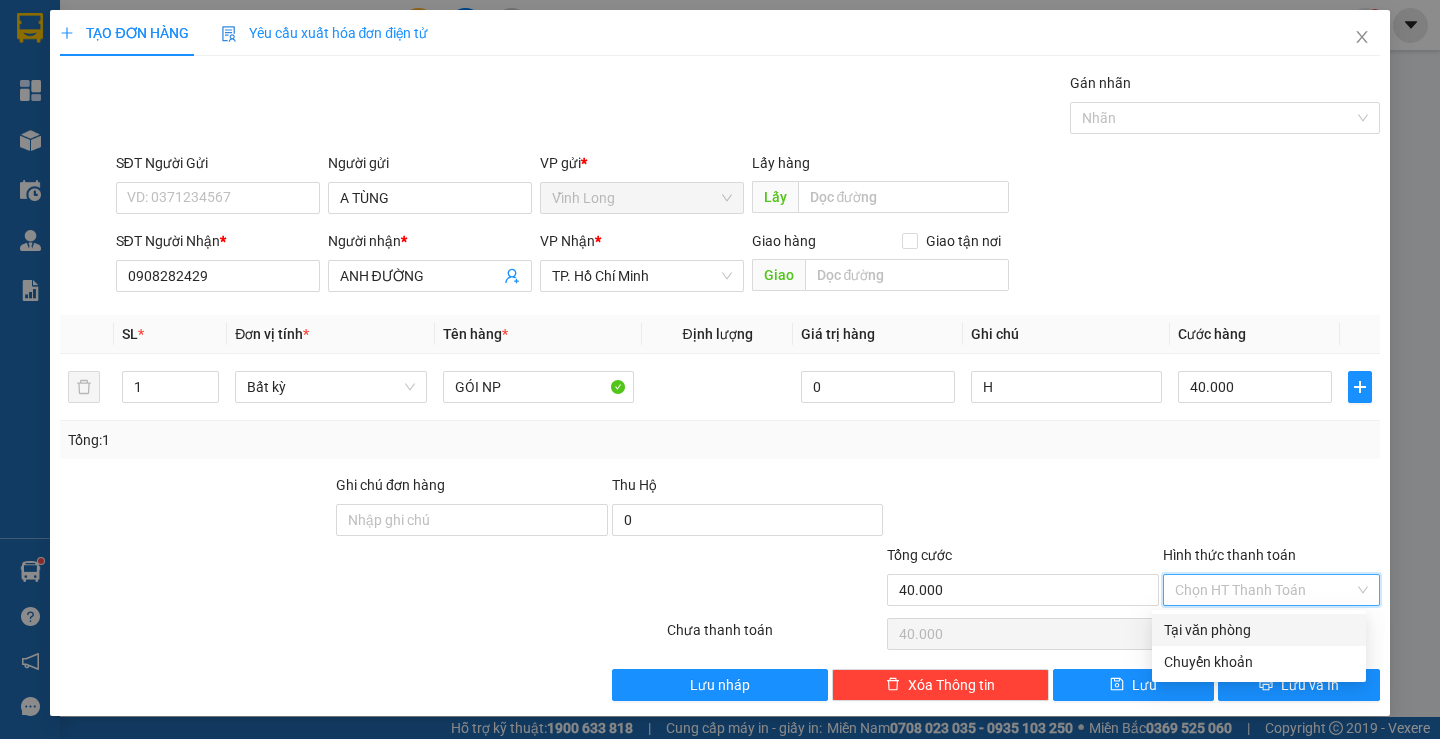 click on "Hình thức thanh toán" at bounding box center (1264, 590) 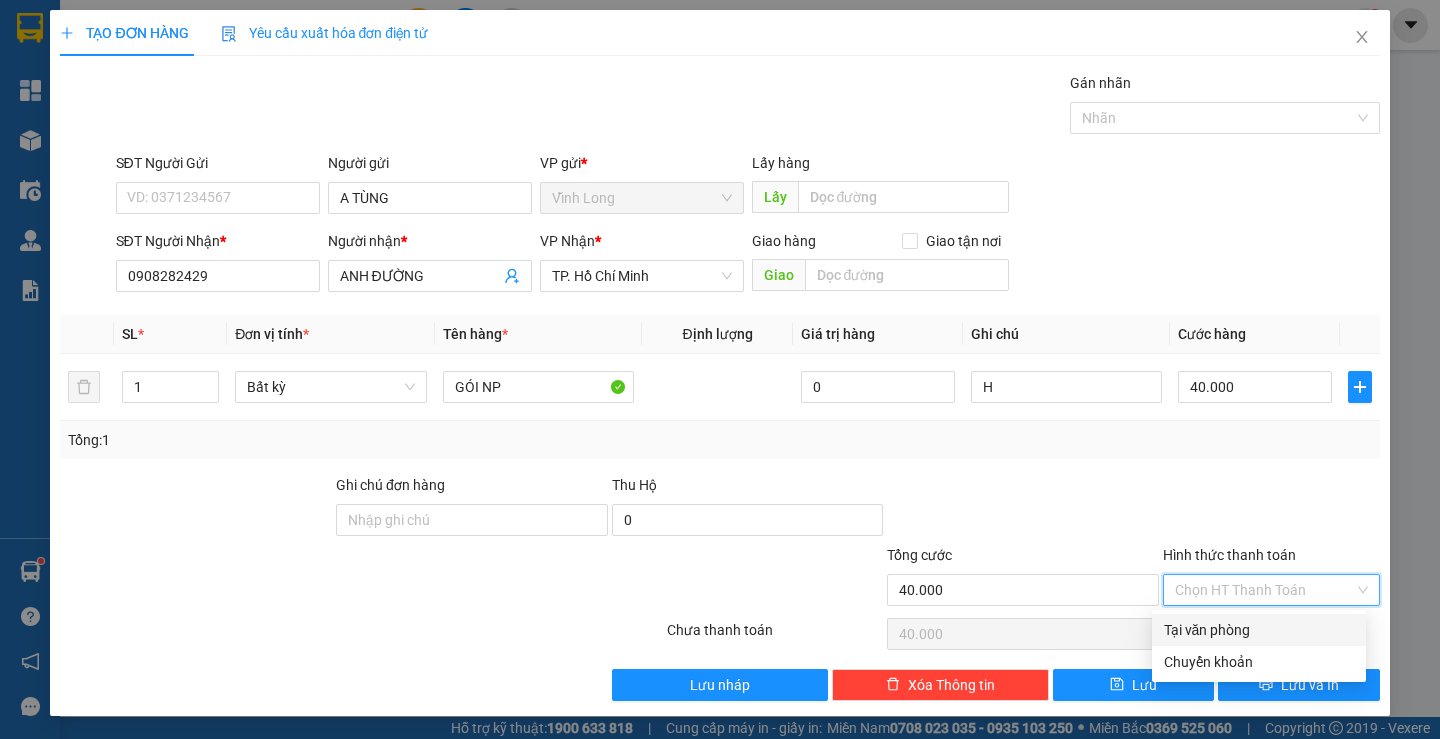 click on "Tại văn phòng" at bounding box center [1259, 630] 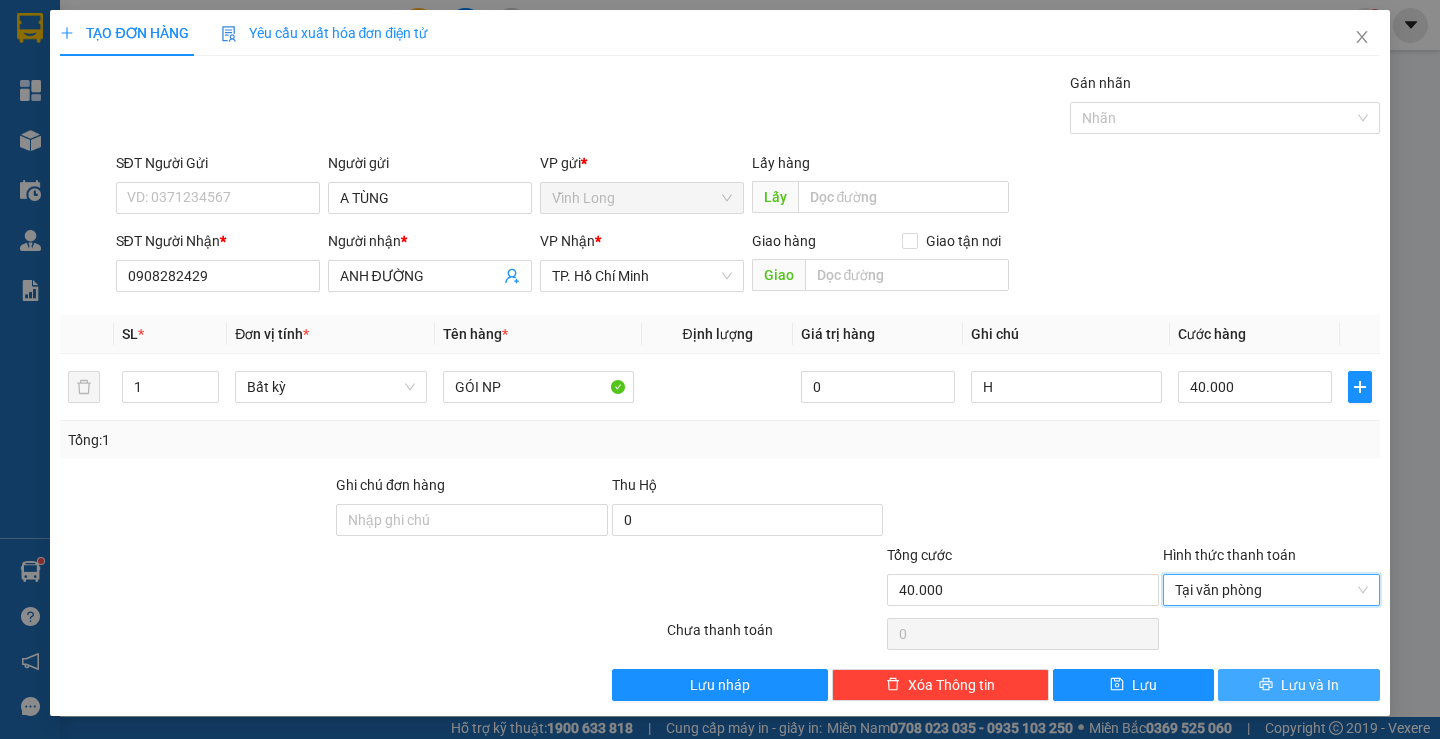 click on "Lưu và In" at bounding box center [1298, 685] 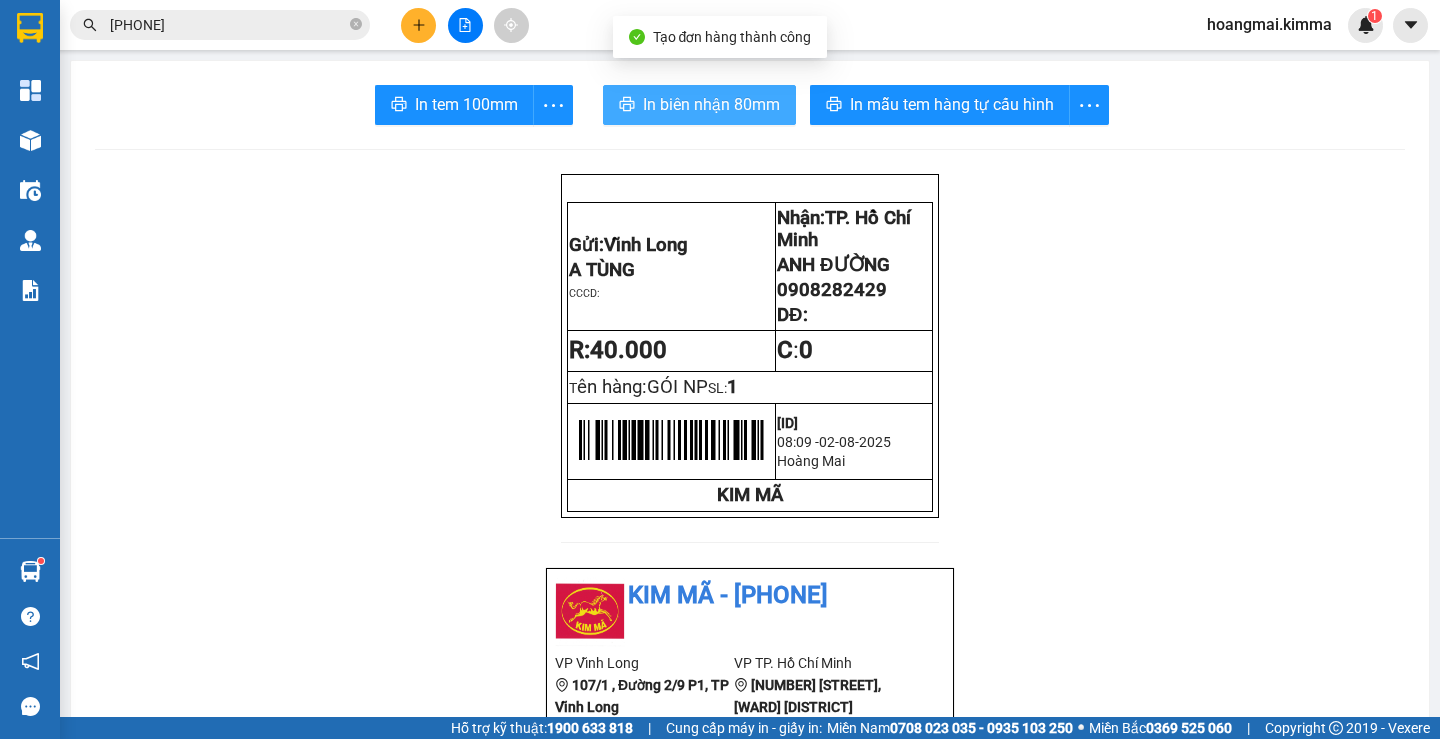 click on "In biên nhận 80mm" at bounding box center (711, 104) 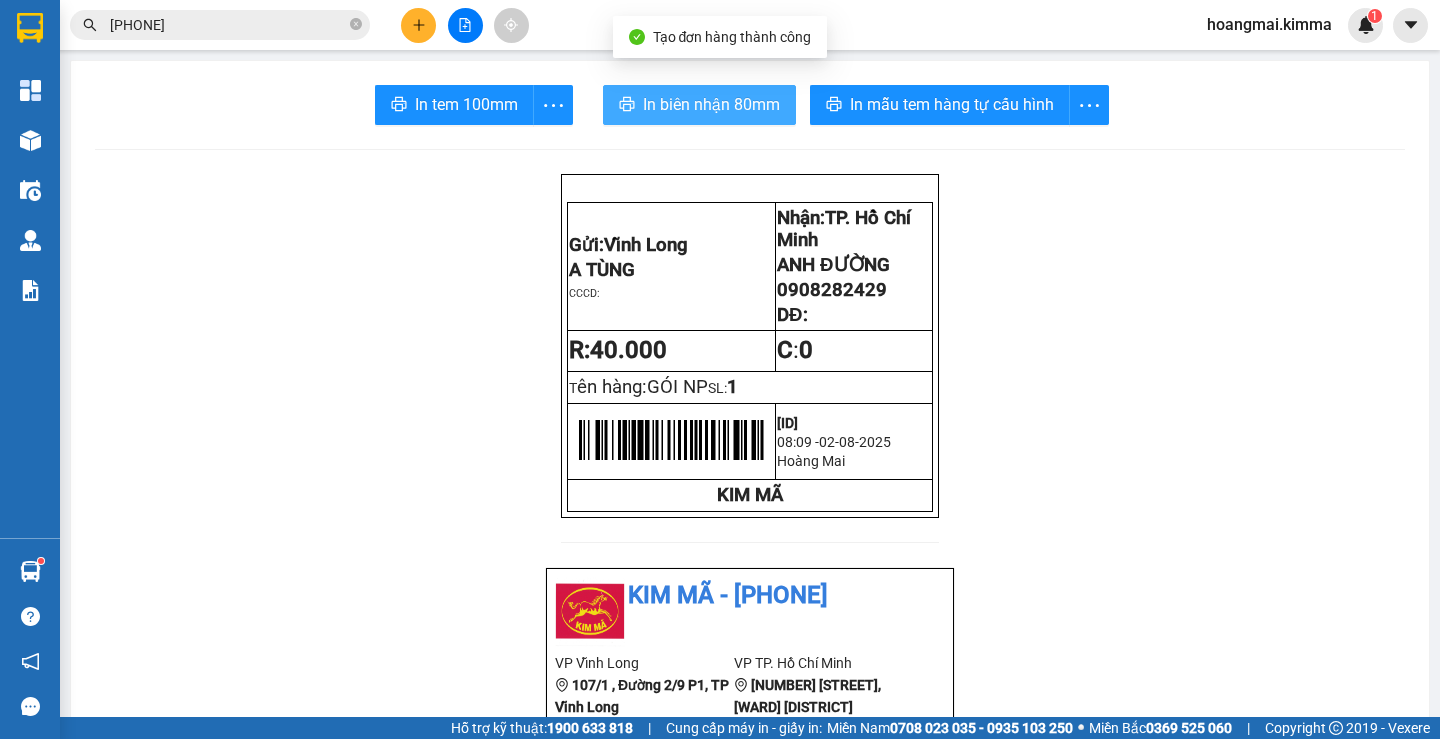 scroll, scrollTop: 0, scrollLeft: 0, axis: both 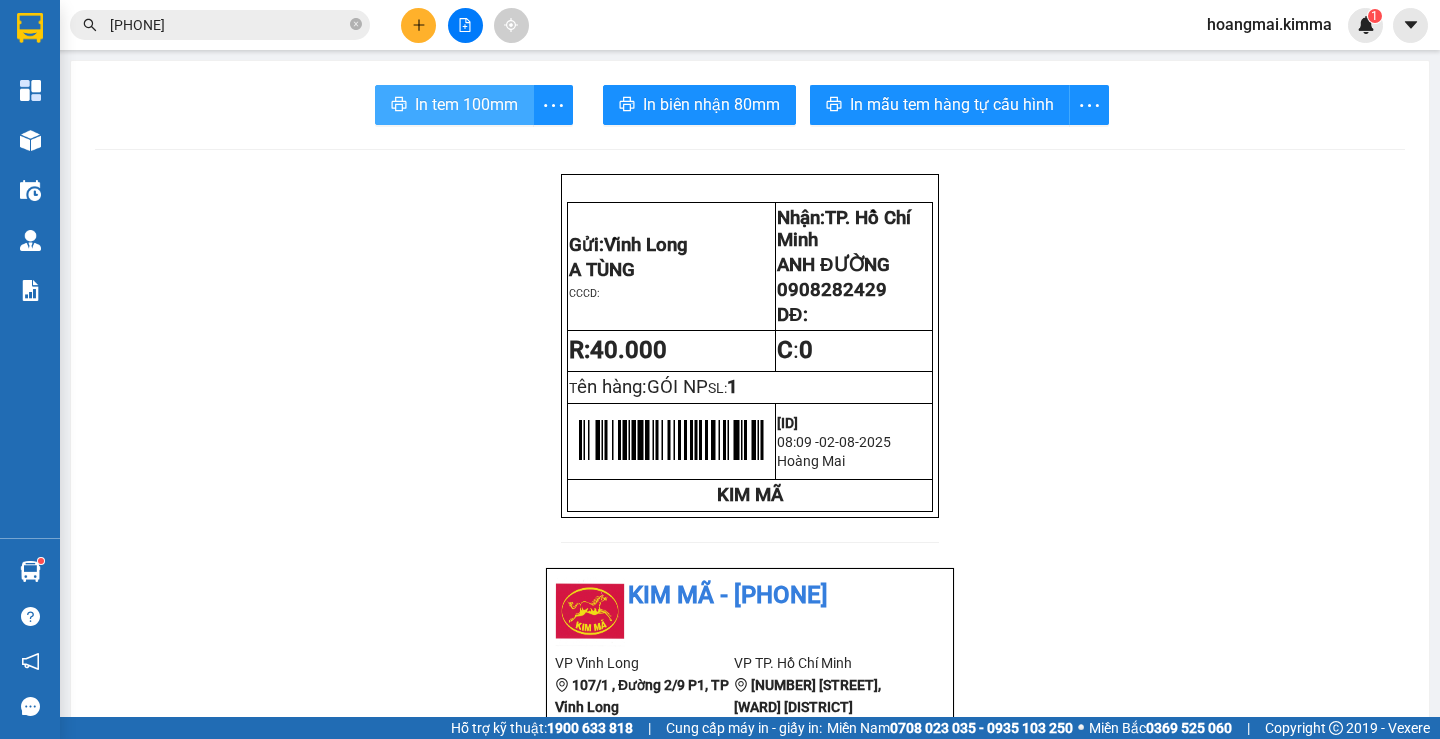 click on "In tem 100mm" at bounding box center [466, 104] 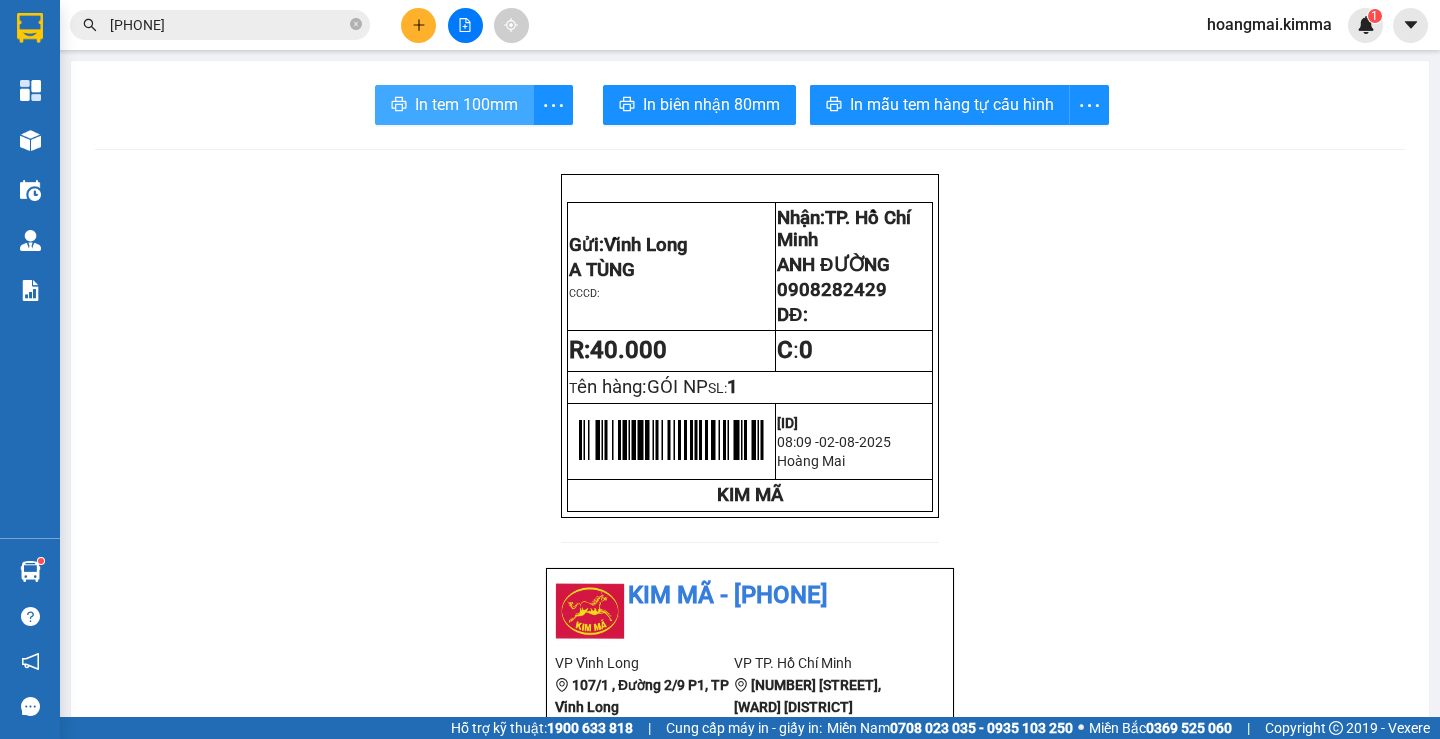 scroll, scrollTop: 0, scrollLeft: 0, axis: both 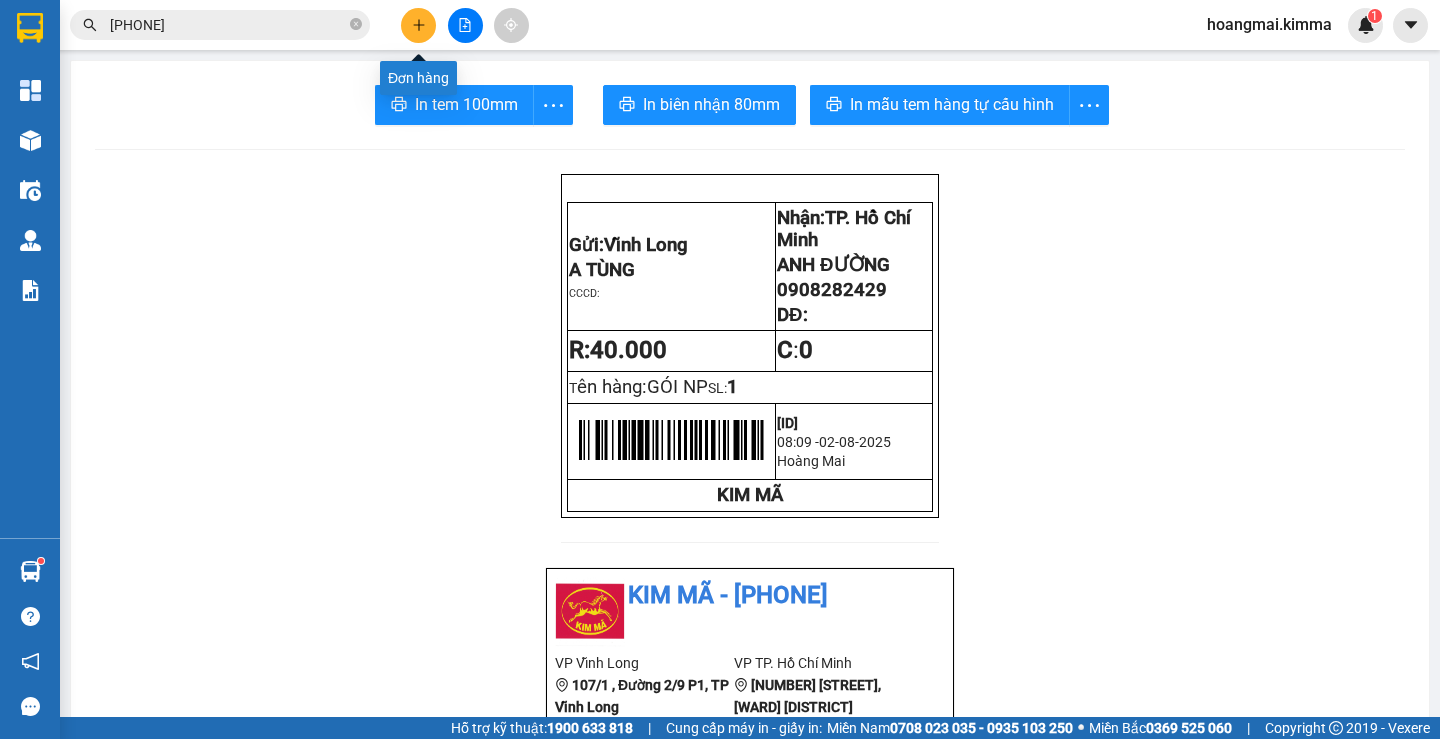 click at bounding box center [418, 25] 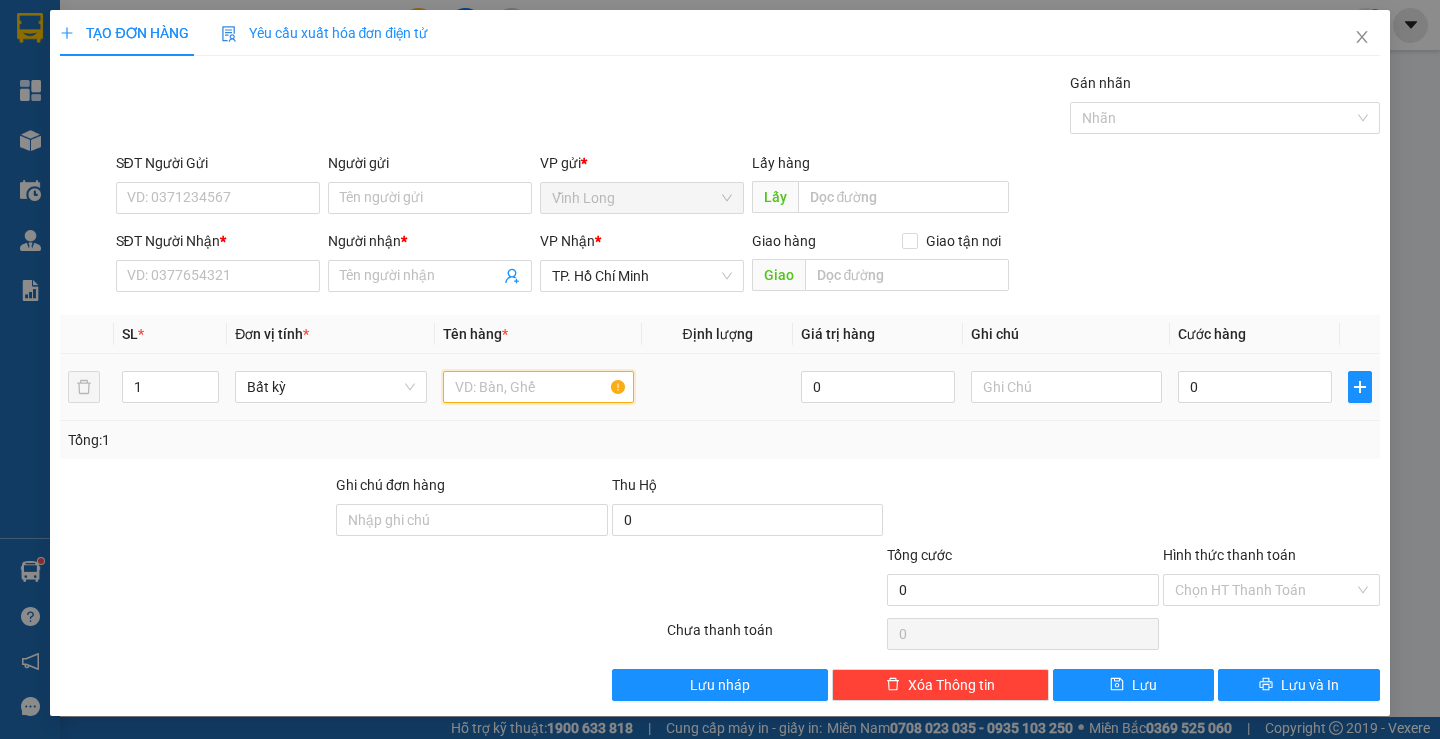 click at bounding box center [538, 387] 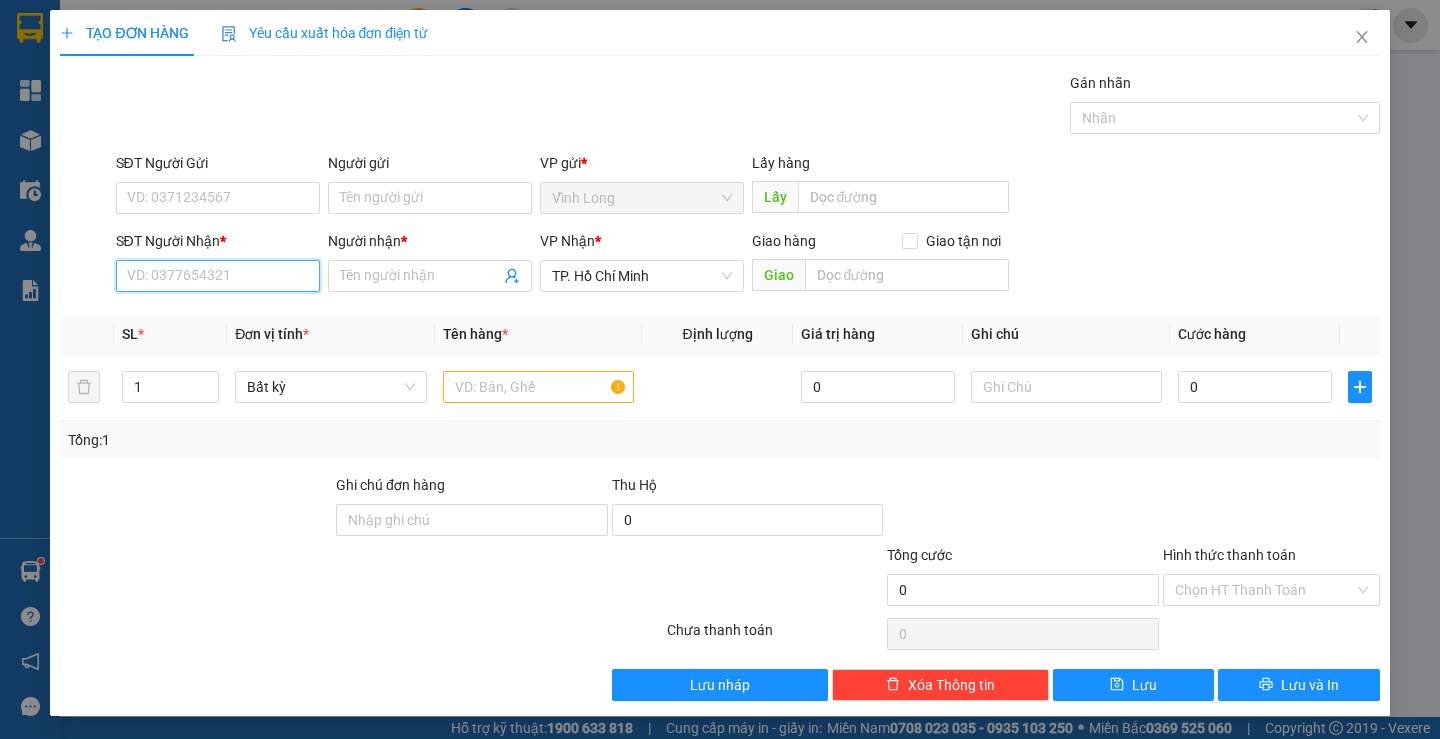 click on "SĐT Người Nhận  *" at bounding box center (218, 276) 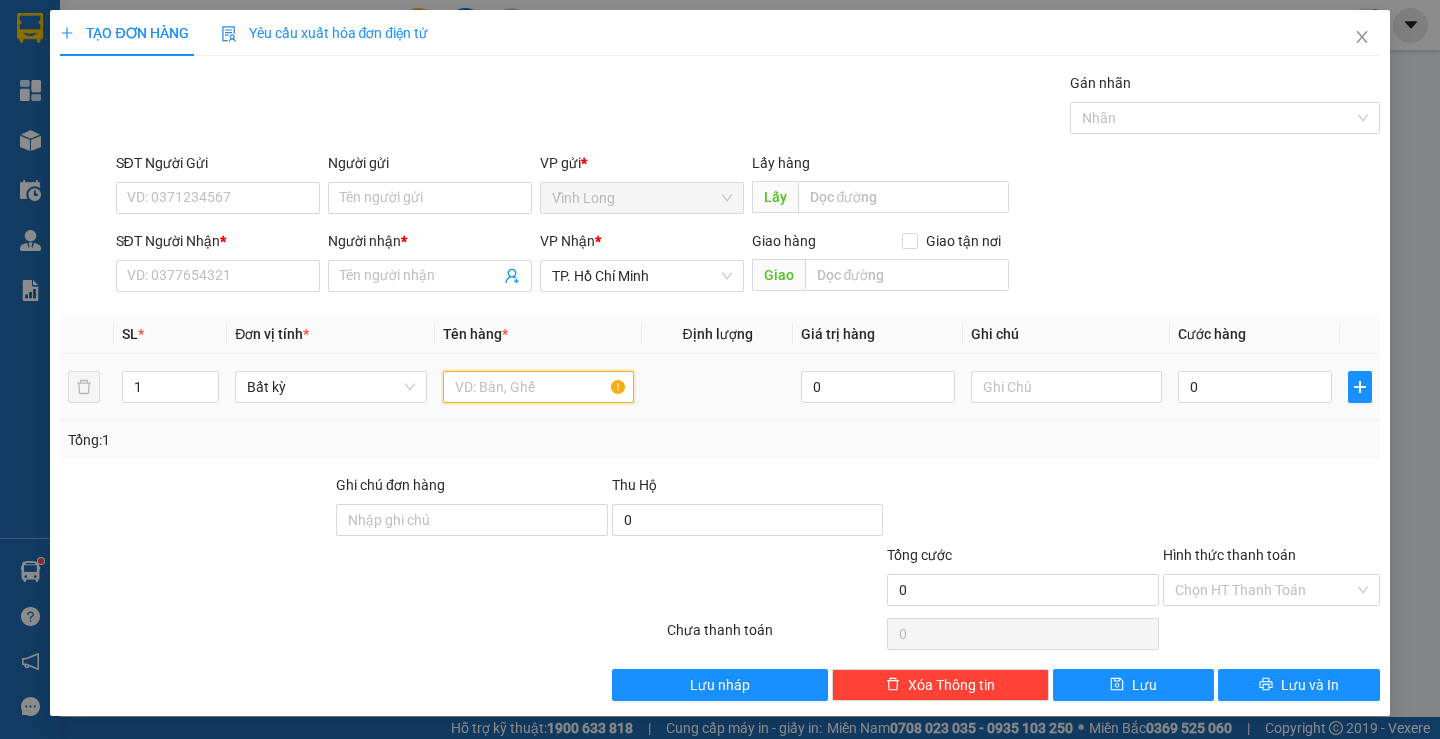 click at bounding box center (538, 387) 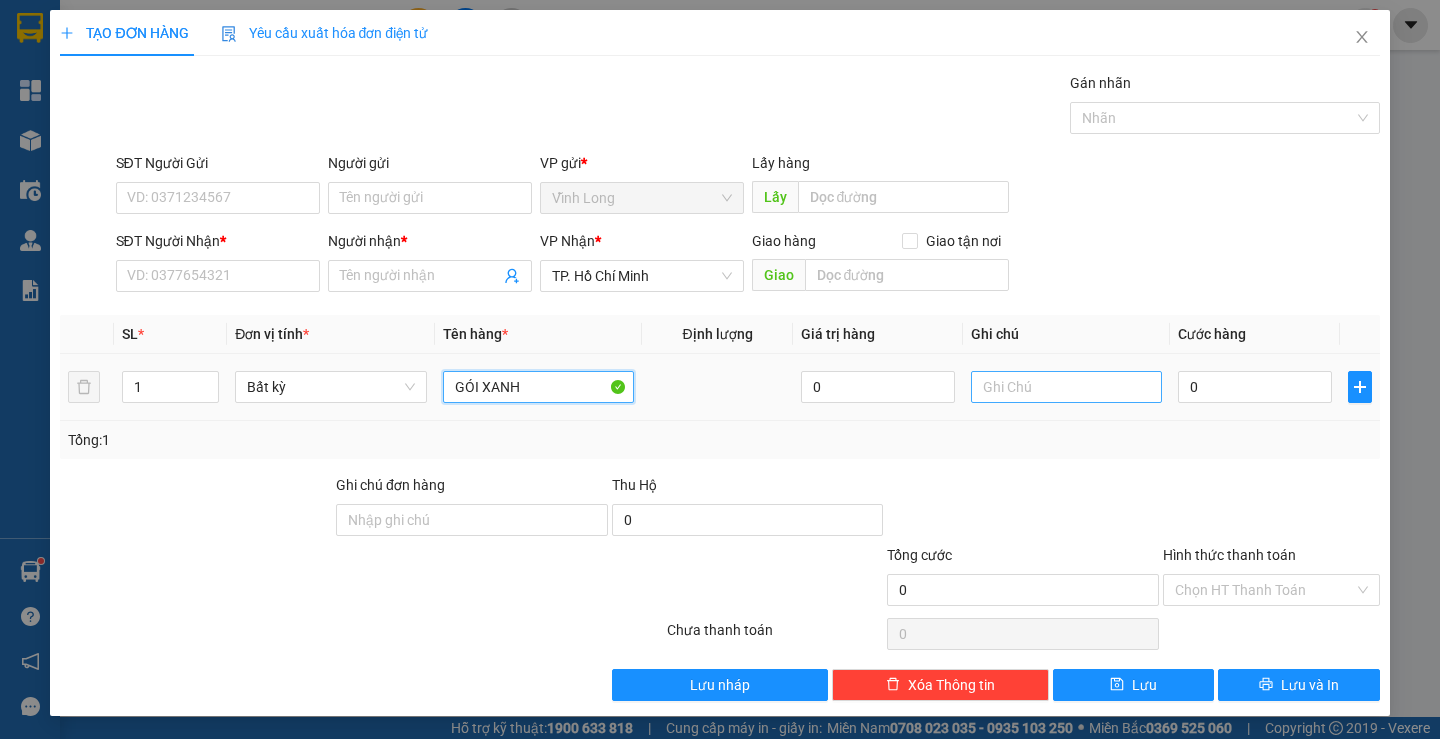 type on "GÓI XANH" 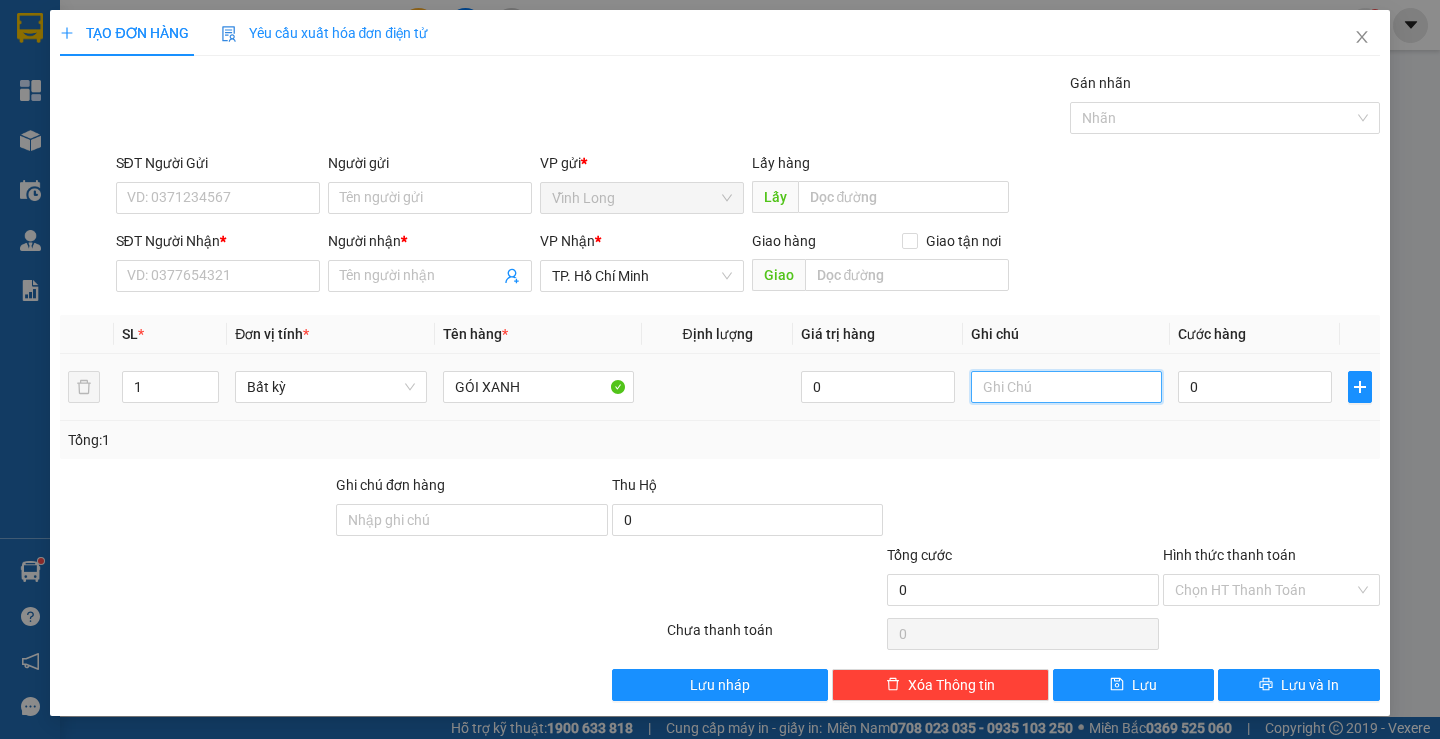 click at bounding box center (1066, 387) 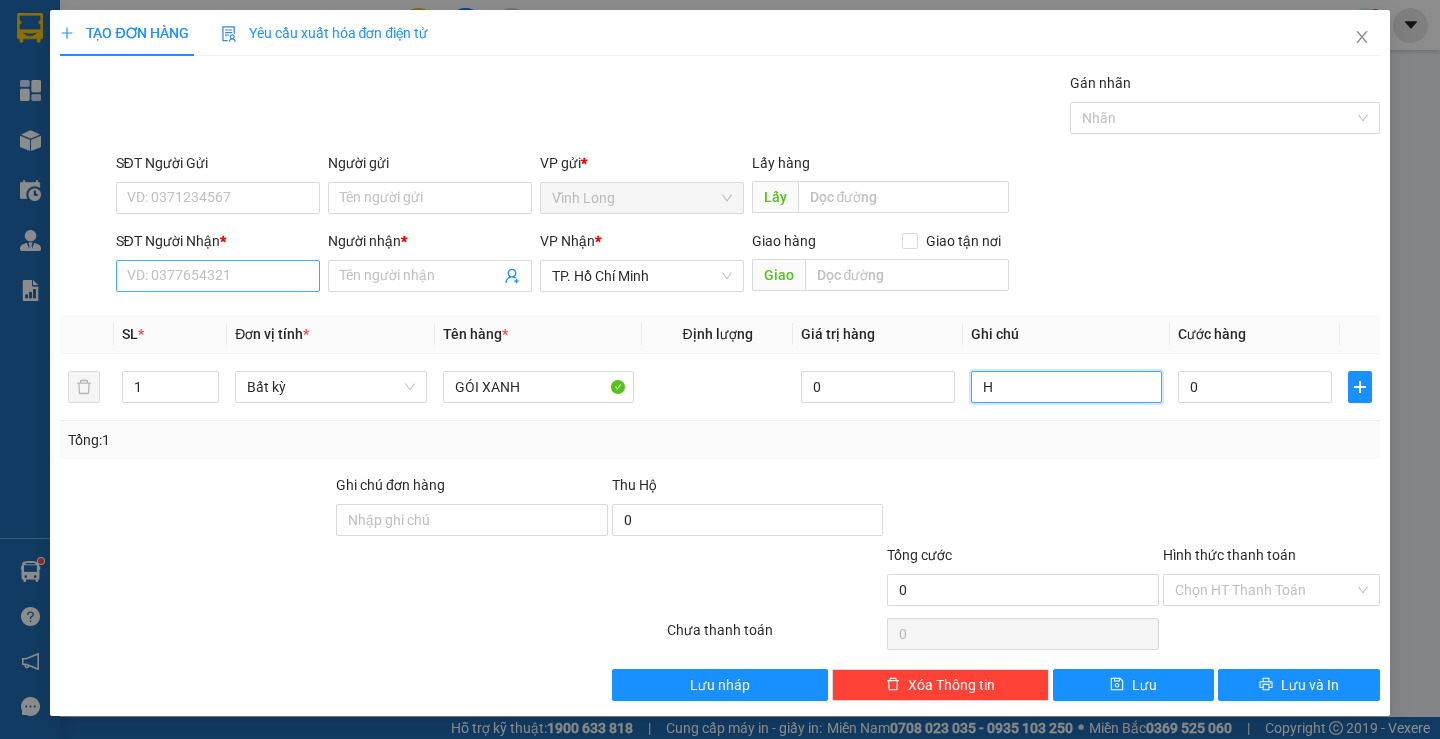 type on "H" 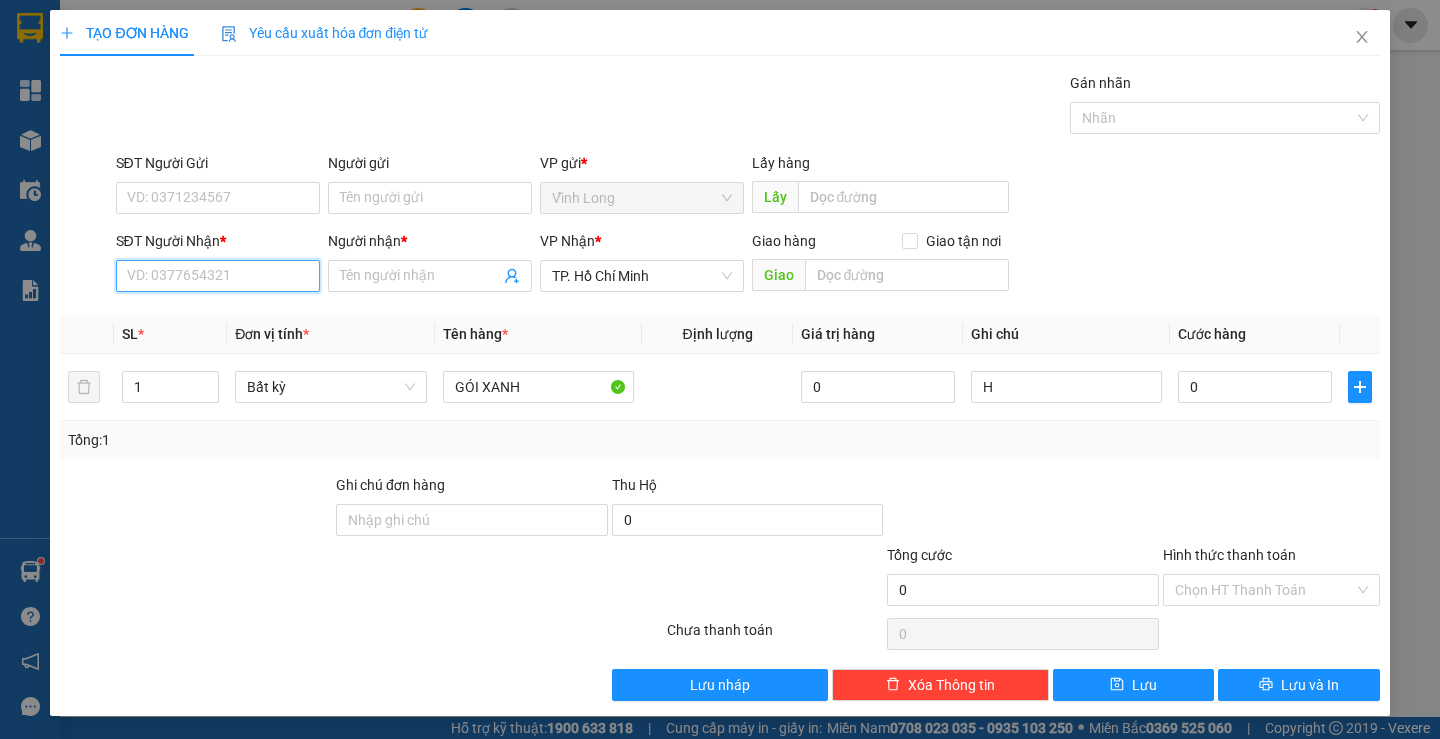 click on "SĐT Người Nhận  *" at bounding box center (218, 276) 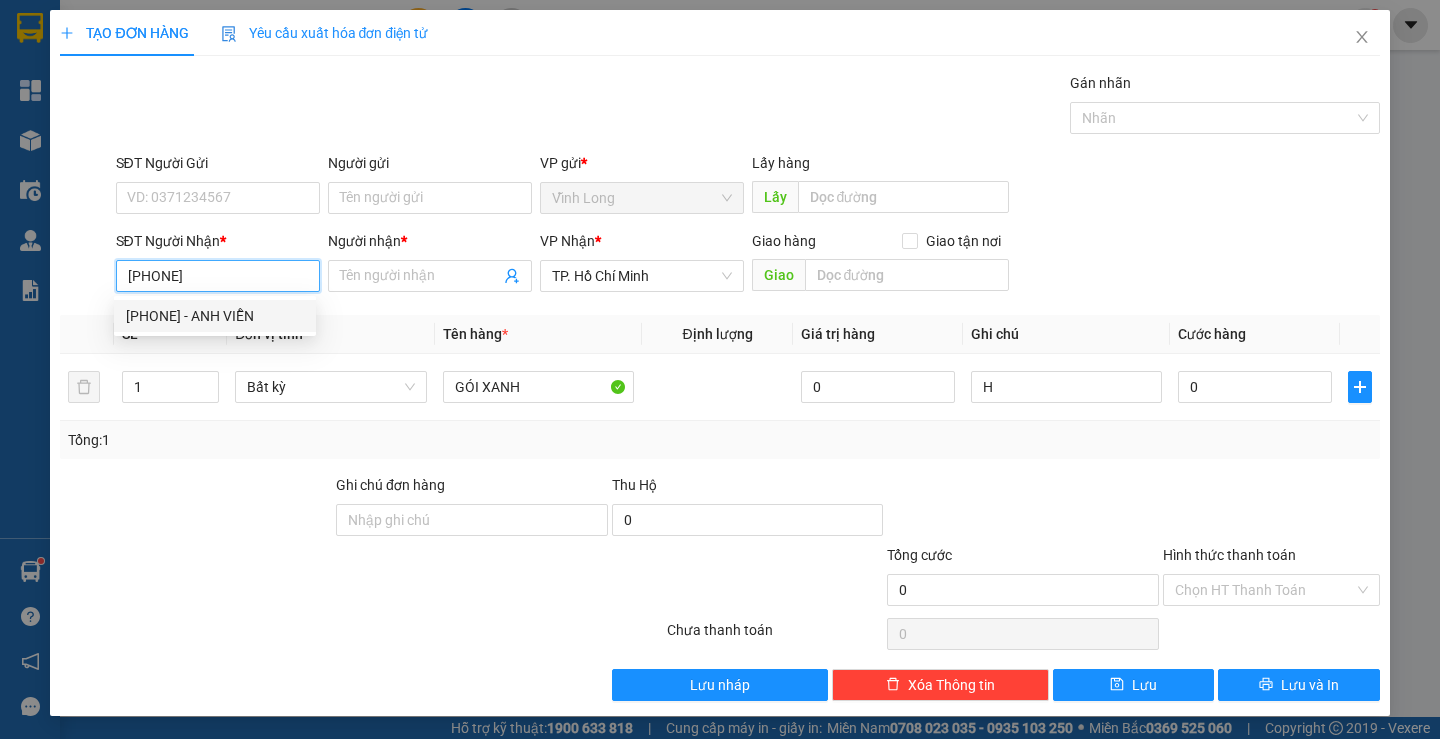 type on "[PHONE]" 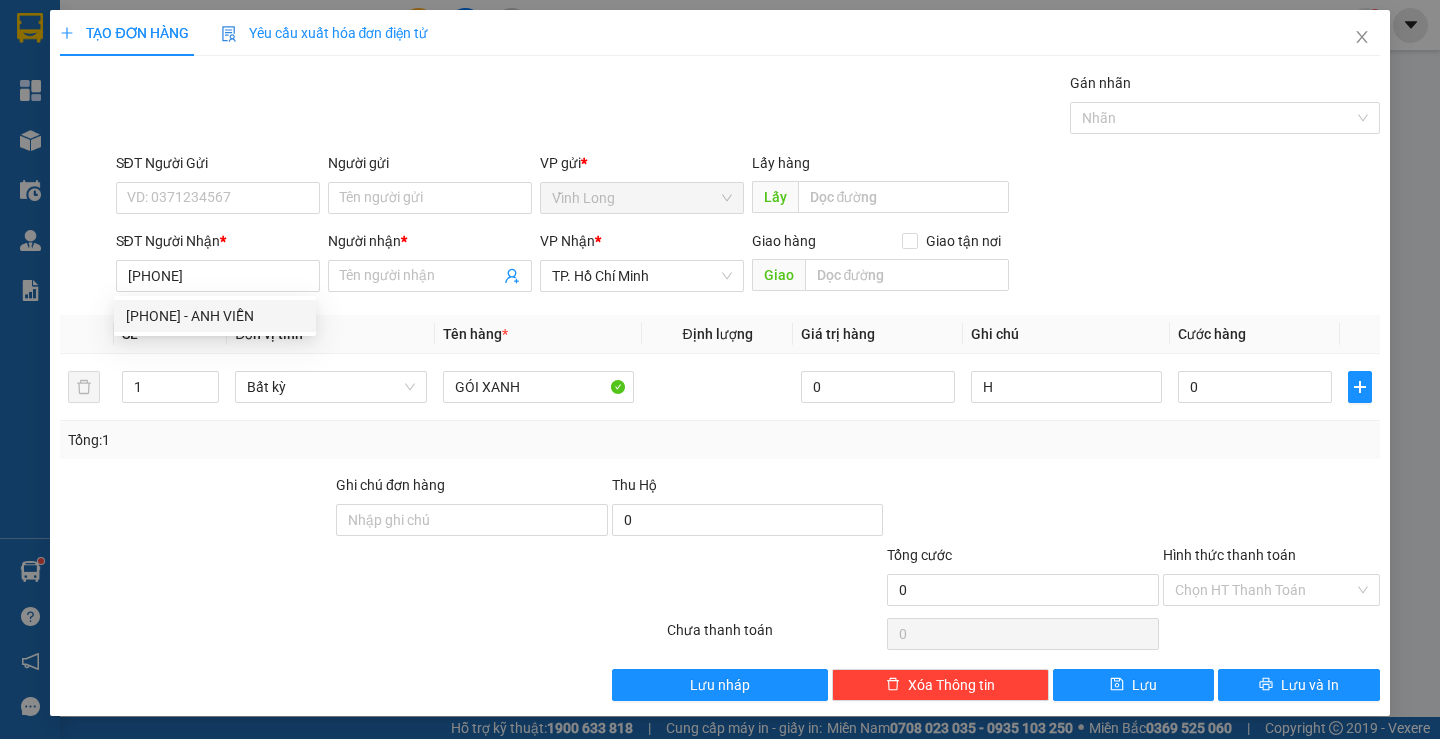 click on "[PHONE] [PHONE] - ANH VIỄN" at bounding box center [215, 316] 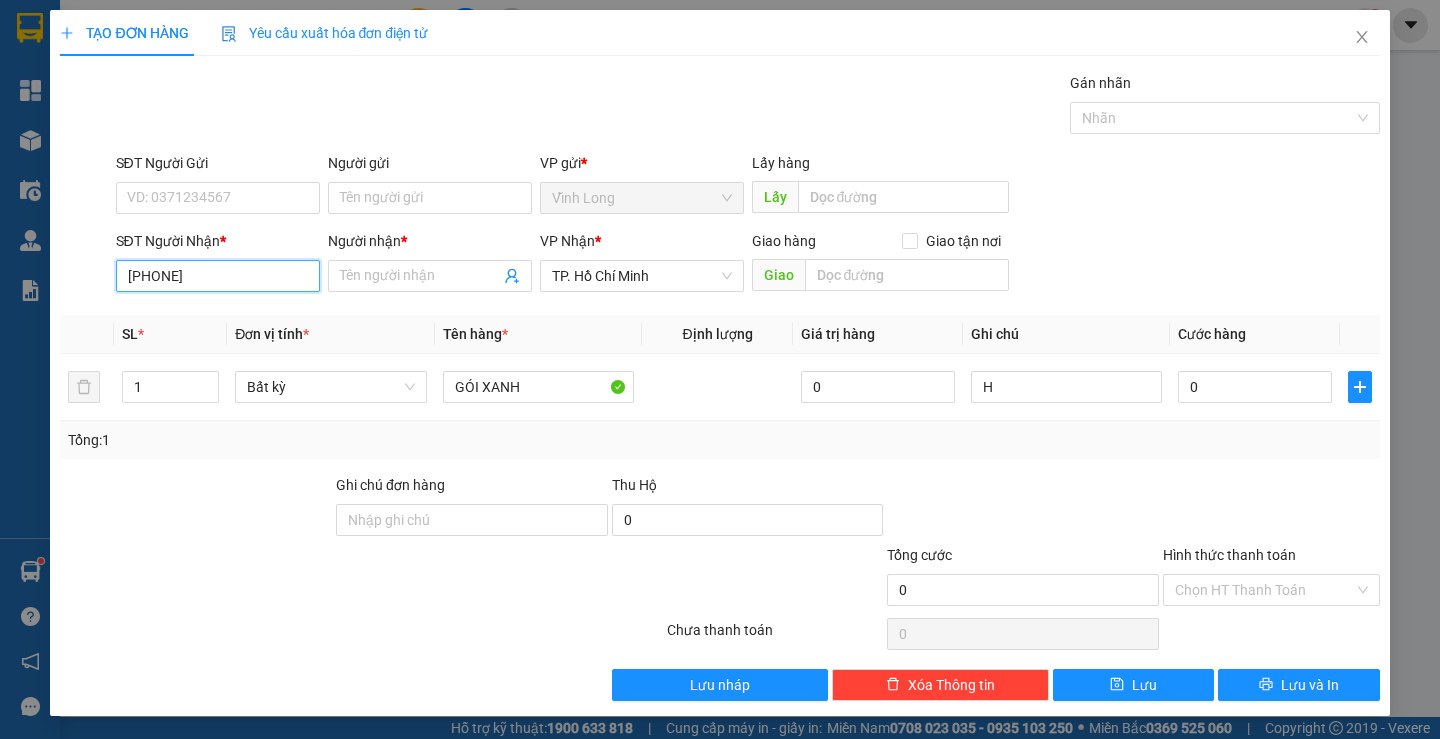 click on "[PHONE]" at bounding box center [218, 276] 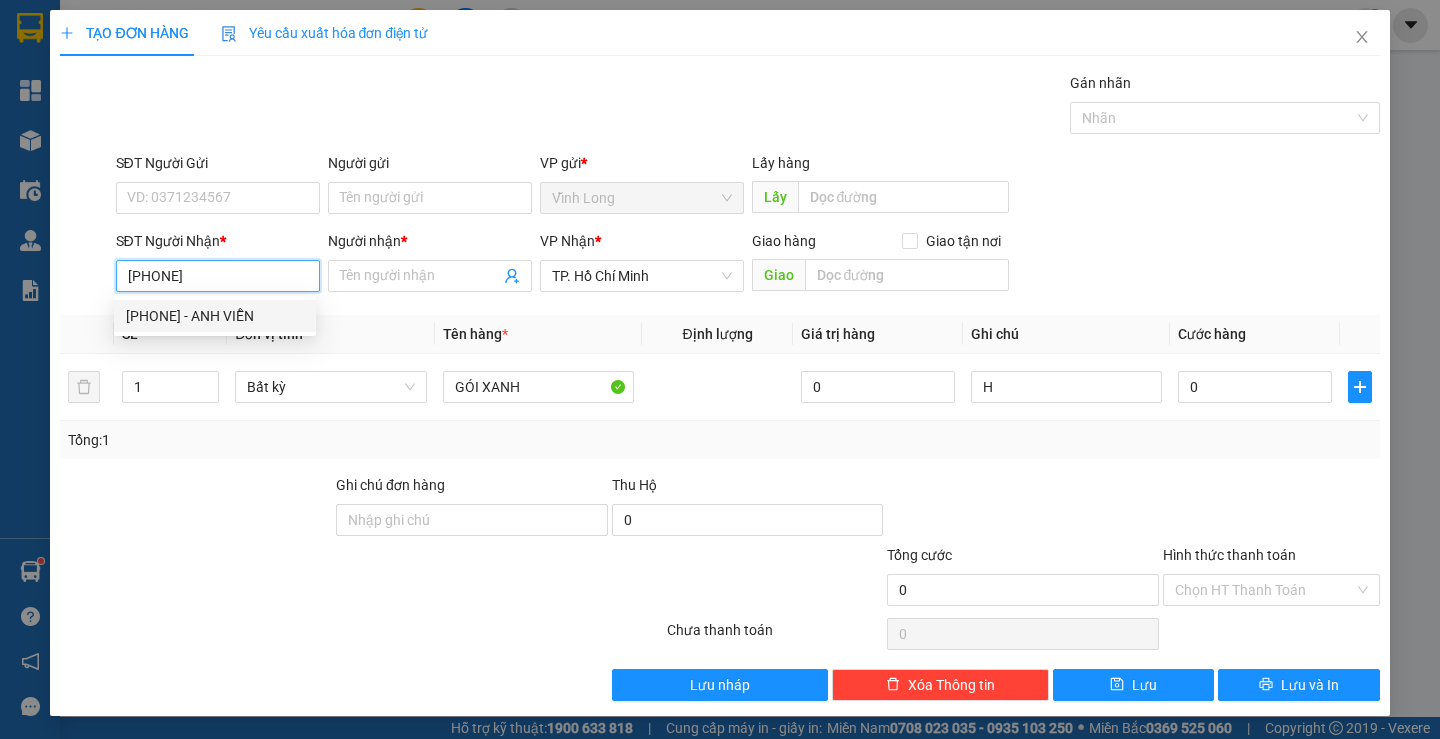 click on "[PHONE] - ANH VIỄN" at bounding box center (215, 316) 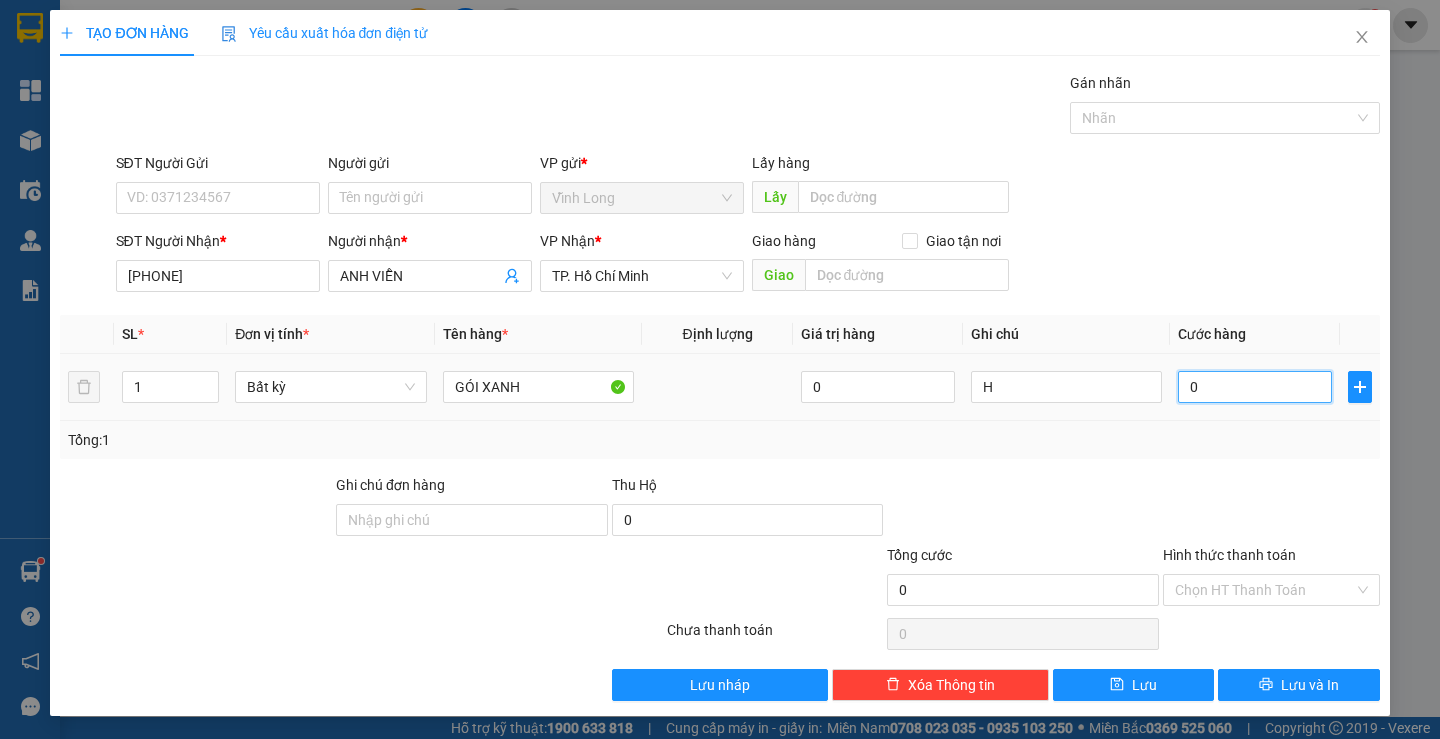 click on "0" at bounding box center (1255, 387) 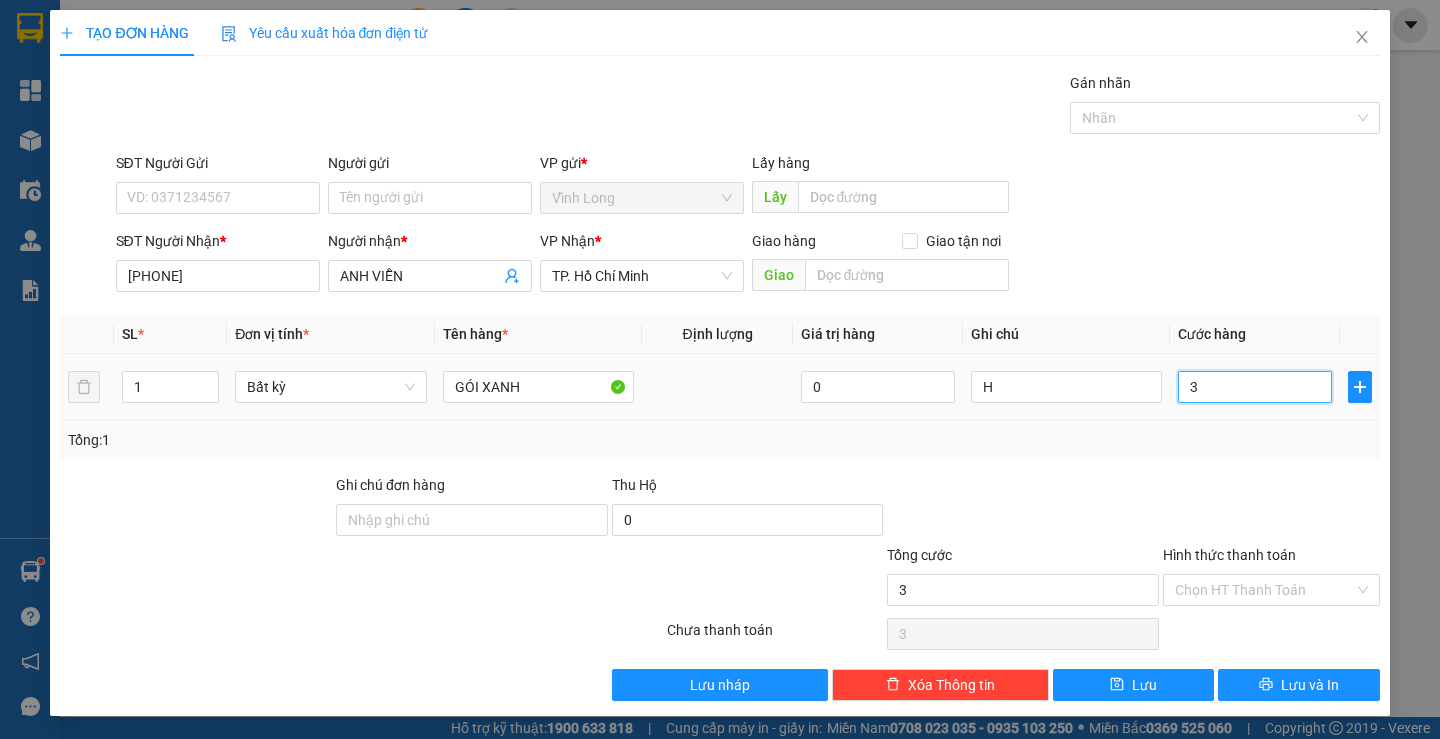 type on "30" 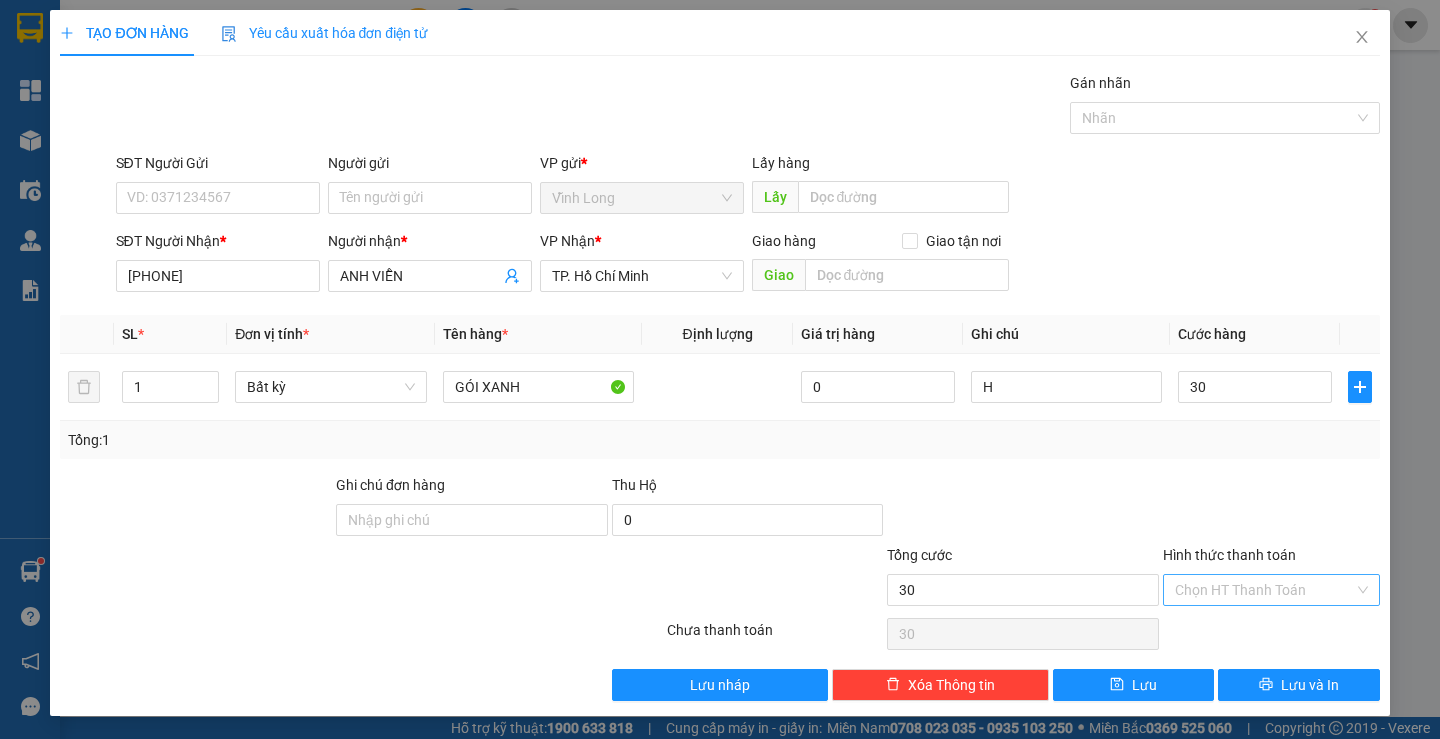 type on "30.000" 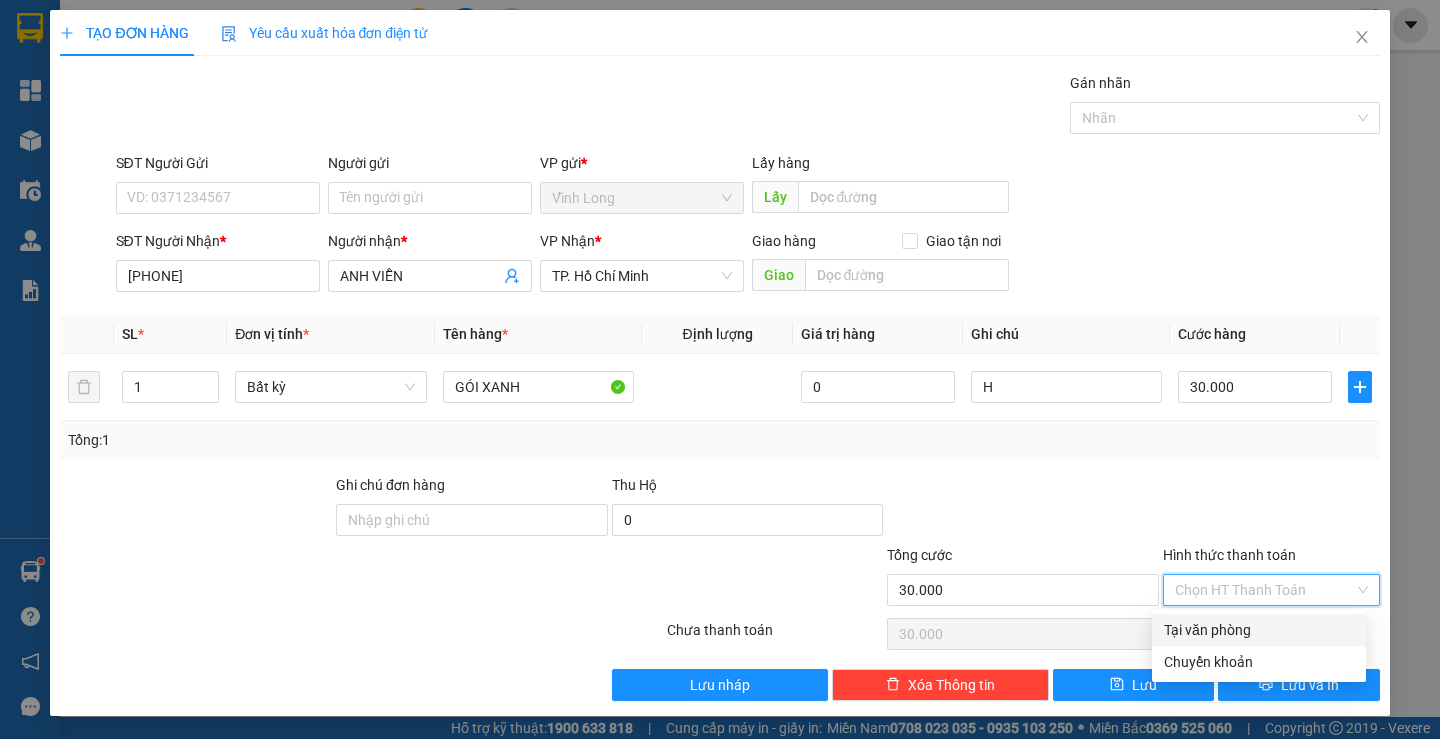 click on "Hình thức thanh toán" at bounding box center (1264, 590) 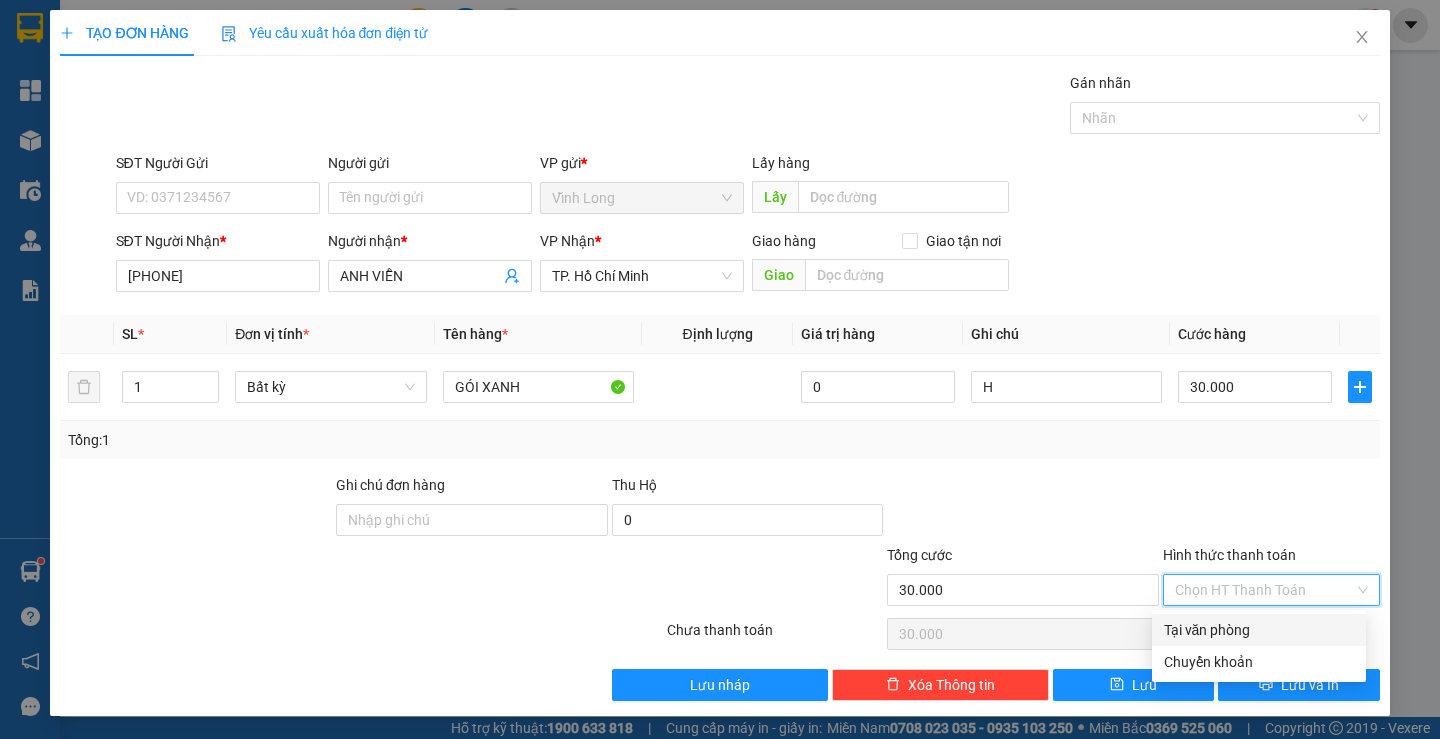 click on "Tại văn phòng" at bounding box center [1259, 630] 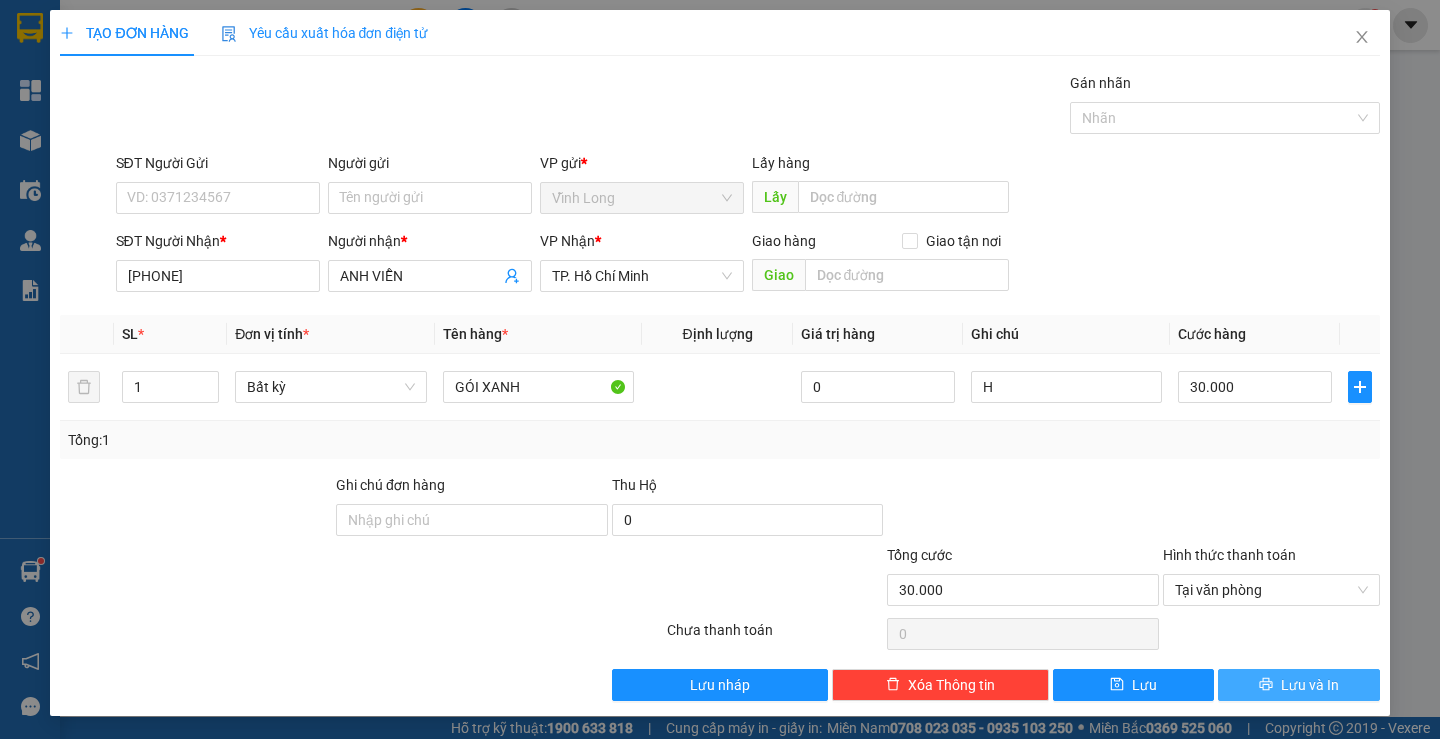 click on "Lưu và In" at bounding box center [1298, 685] 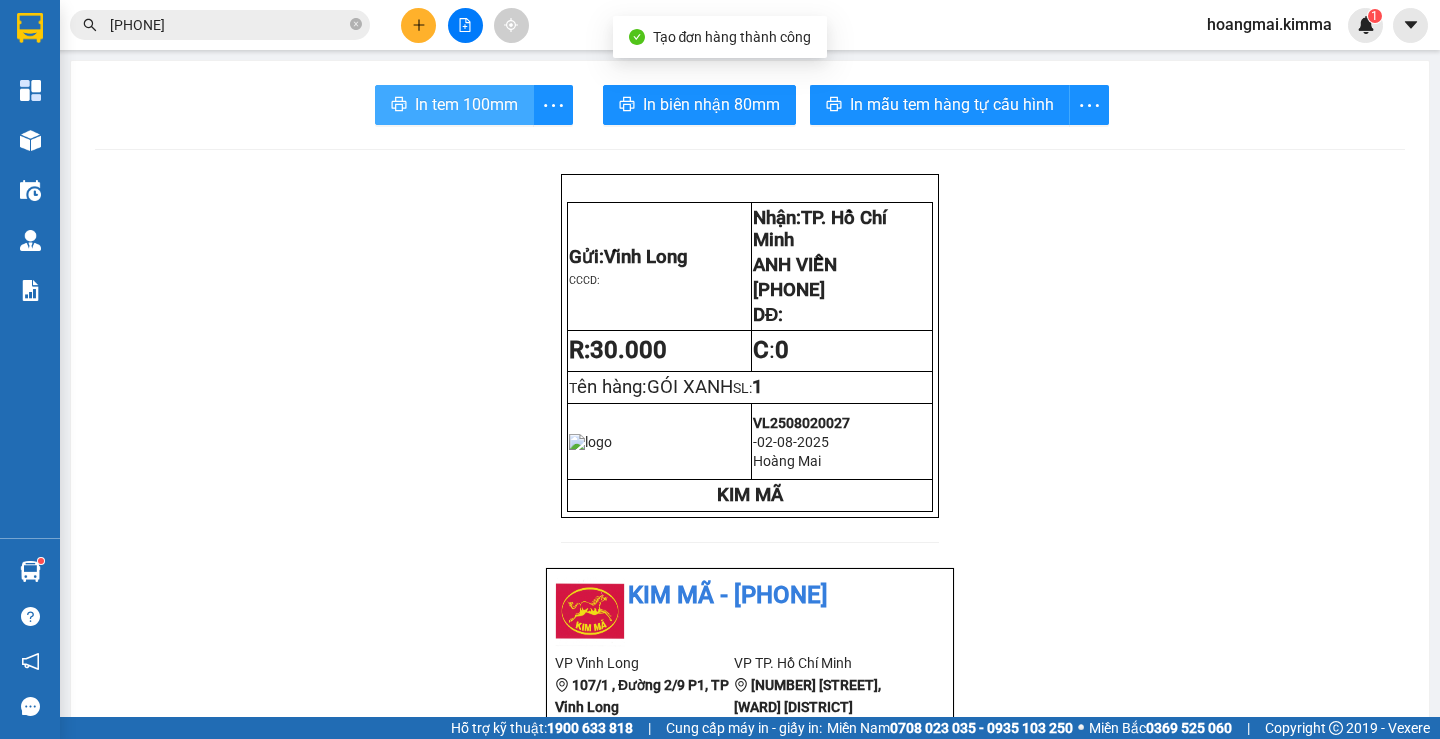 click on "In tem 100mm" at bounding box center (466, 104) 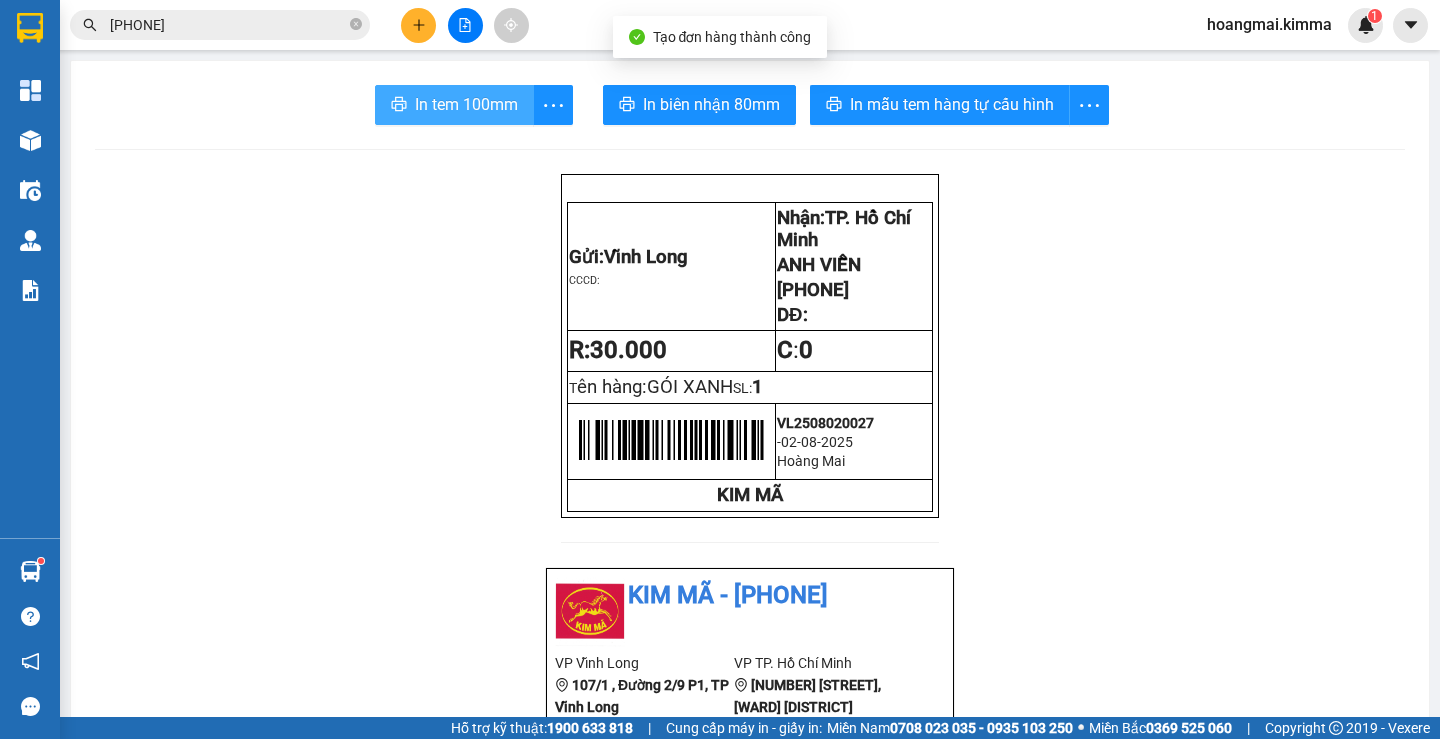 scroll, scrollTop: 0, scrollLeft: 0, axis: both 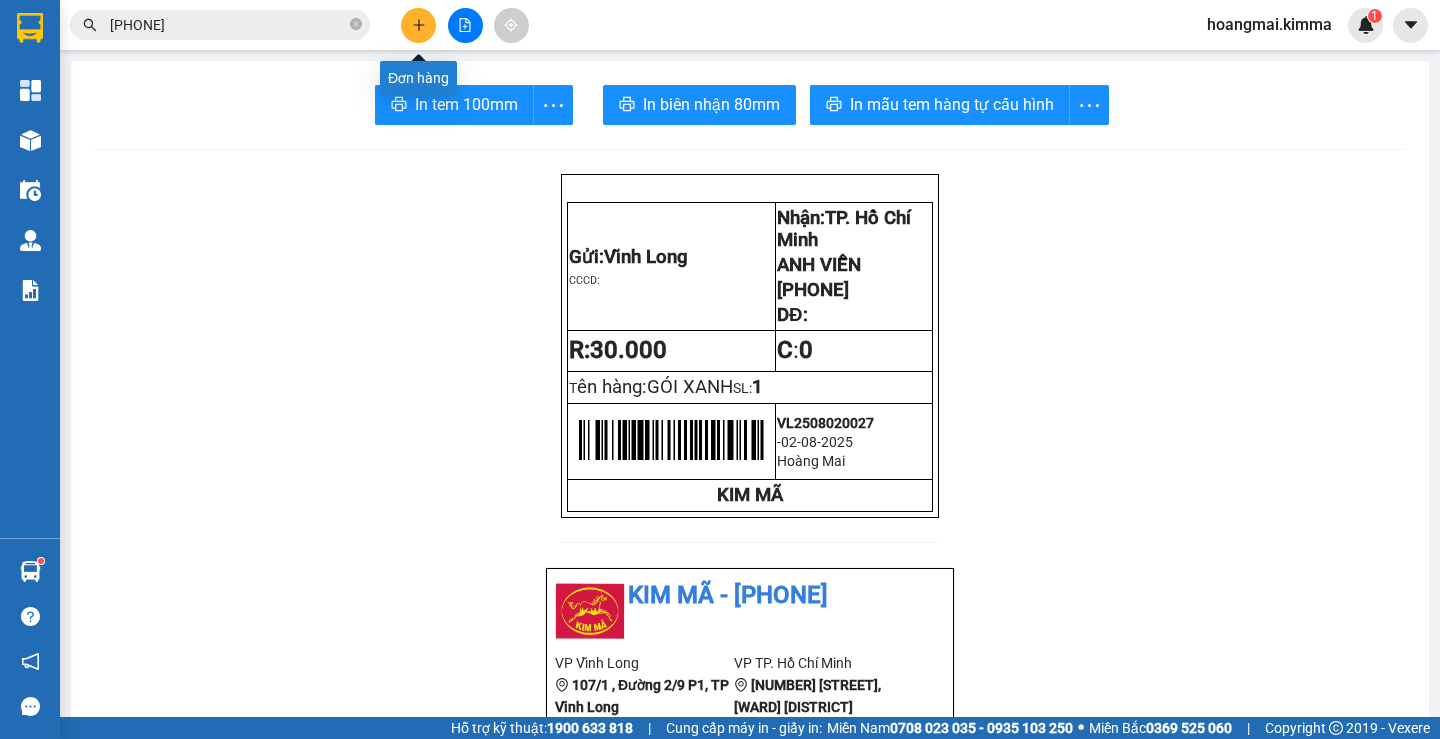 click at bounding box center (418, 25) 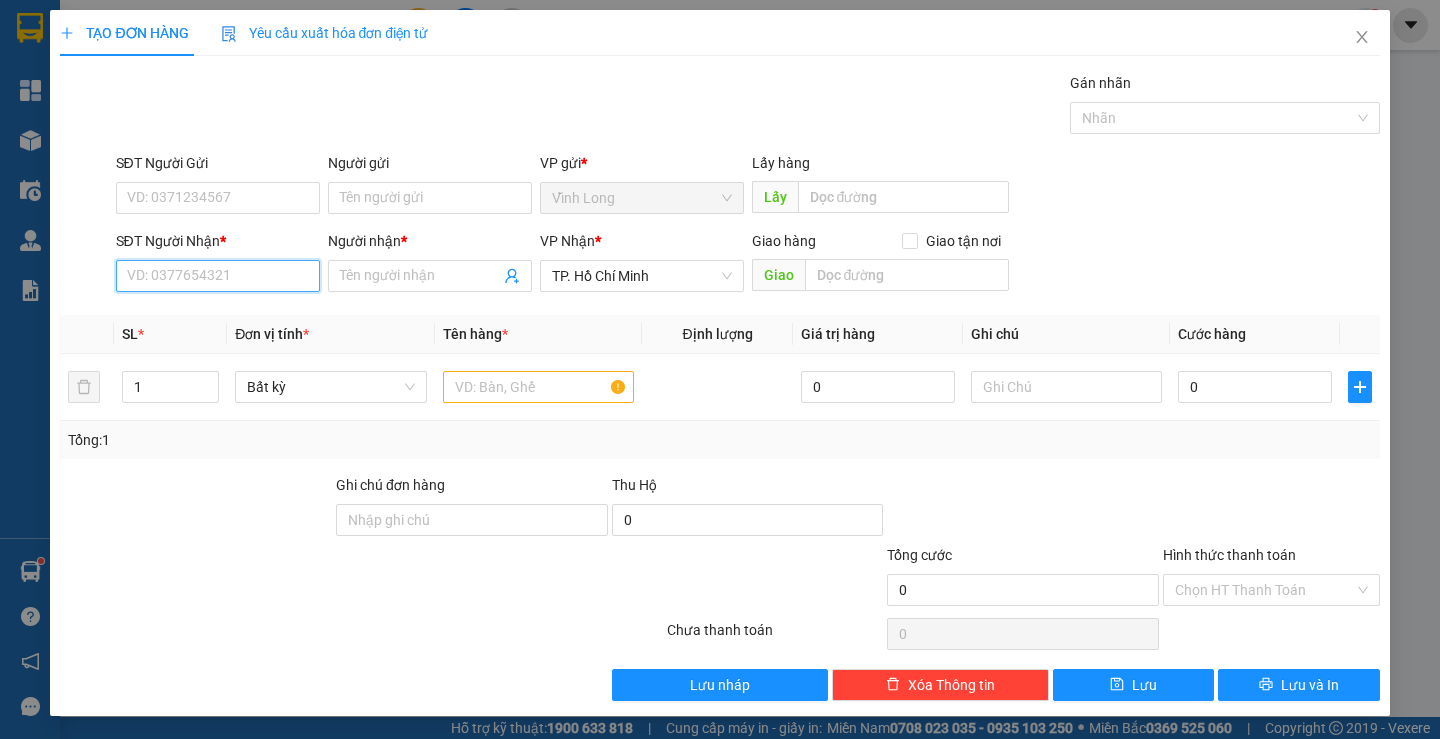 click on "SĐT Người Nhận  *" at bounding box center (218, 276) 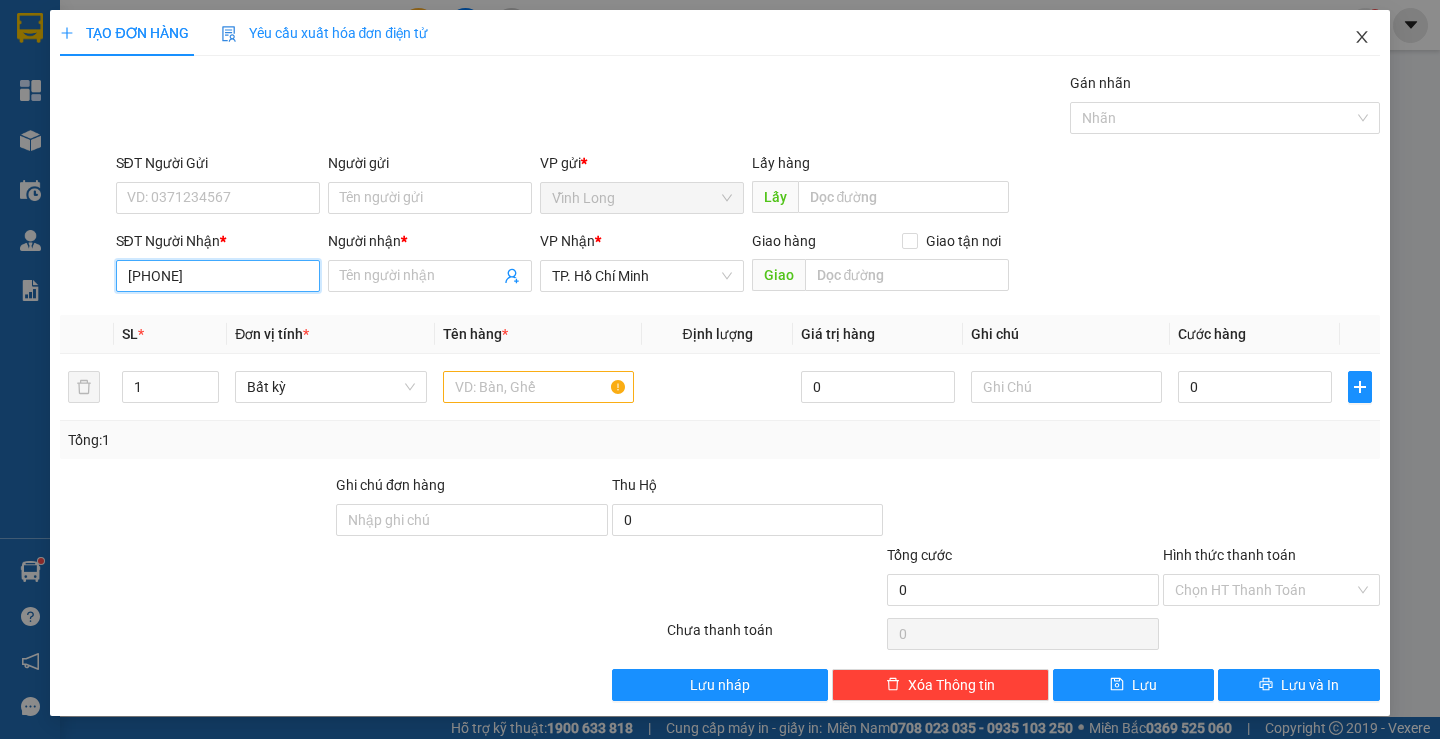 type on "[PHONE]" 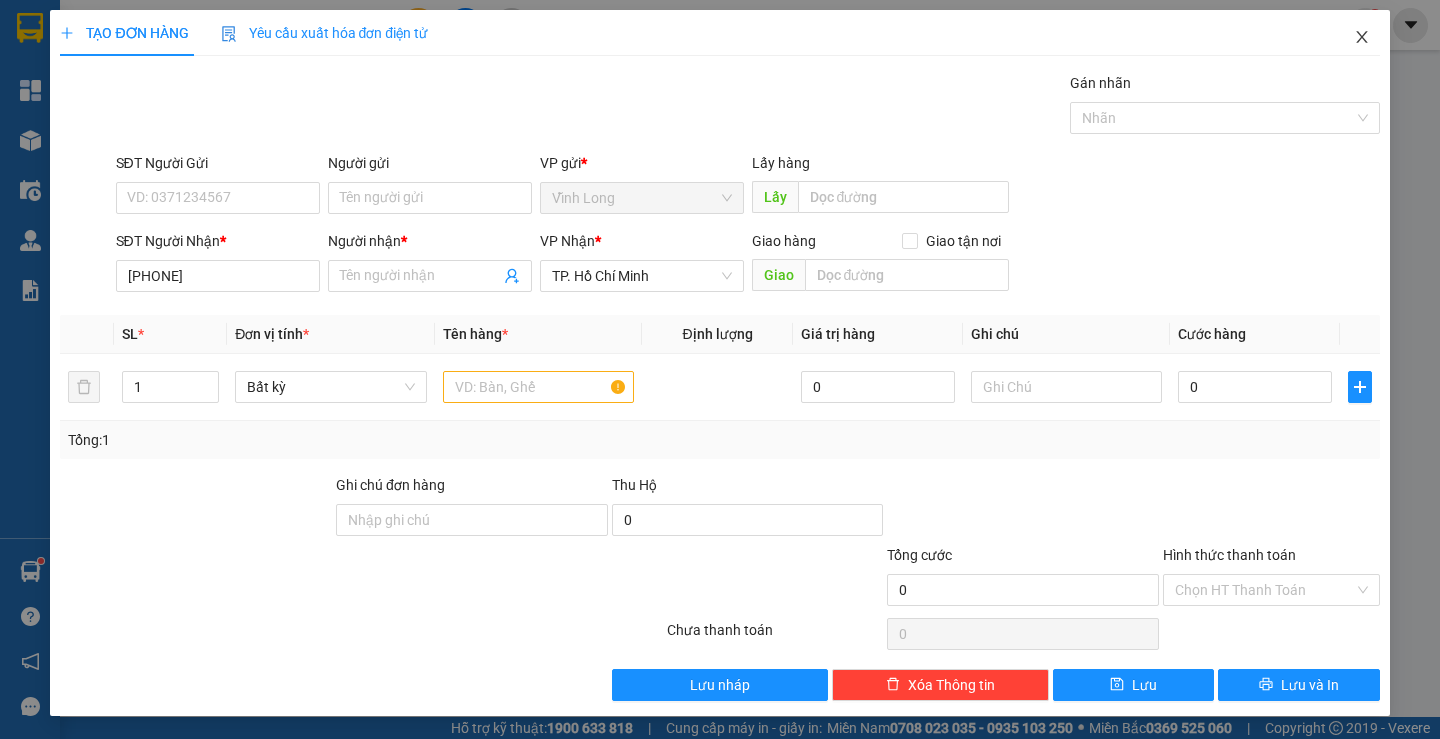 click 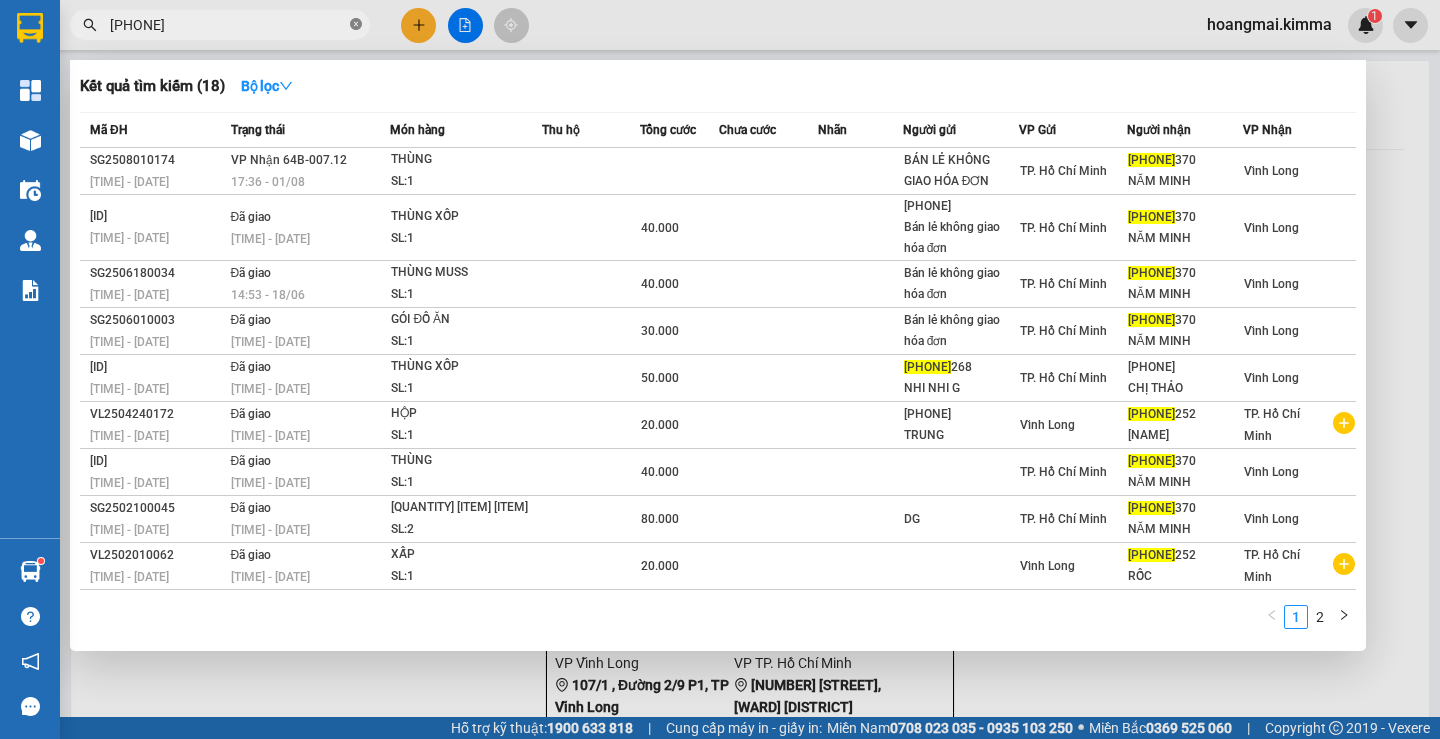 click 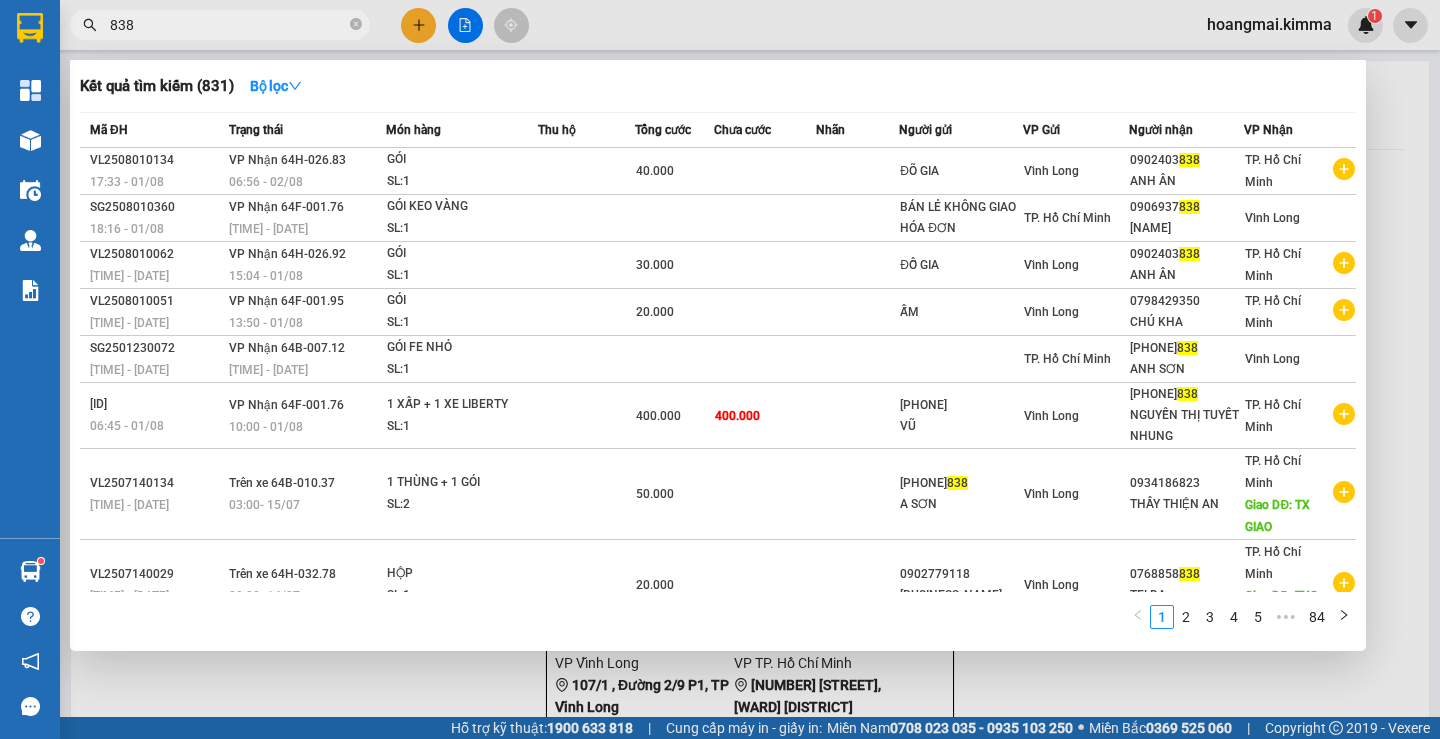 type on "838" 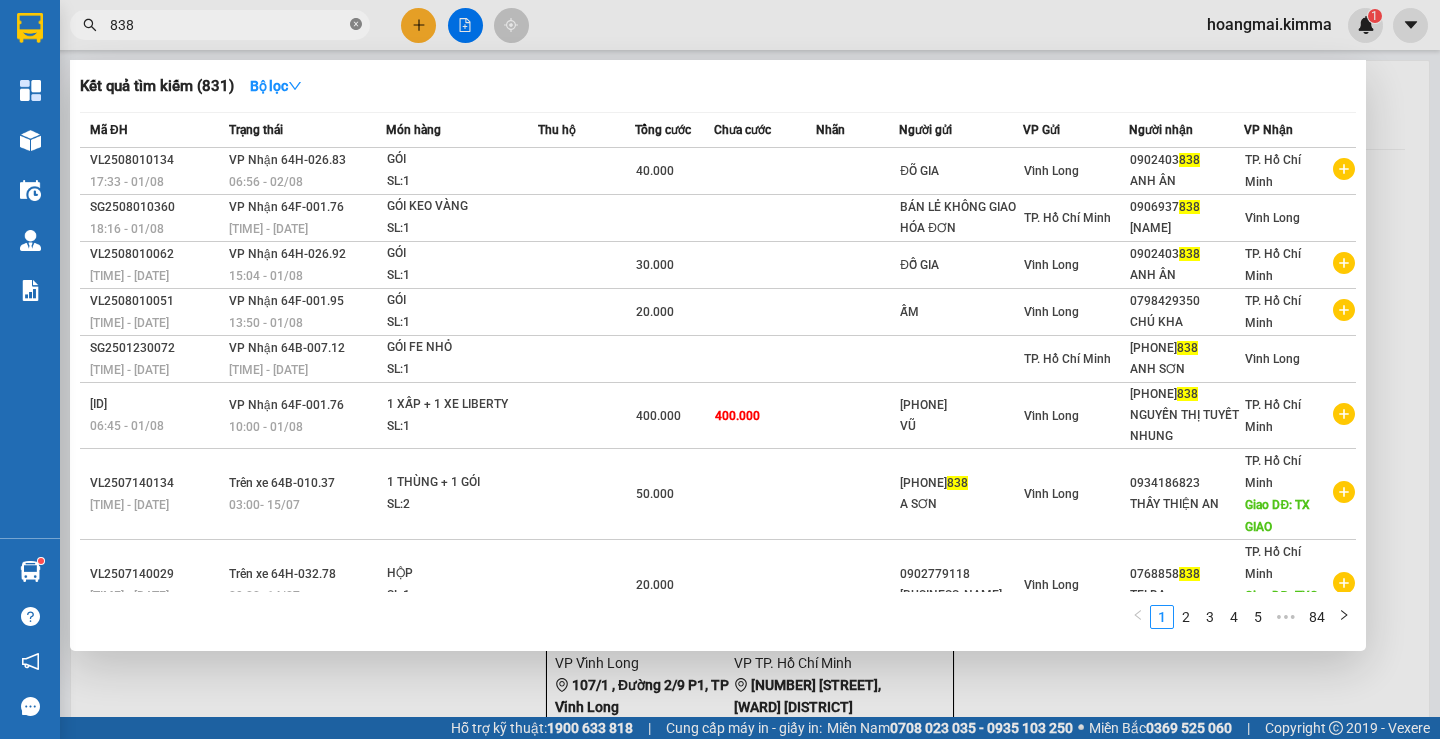 click 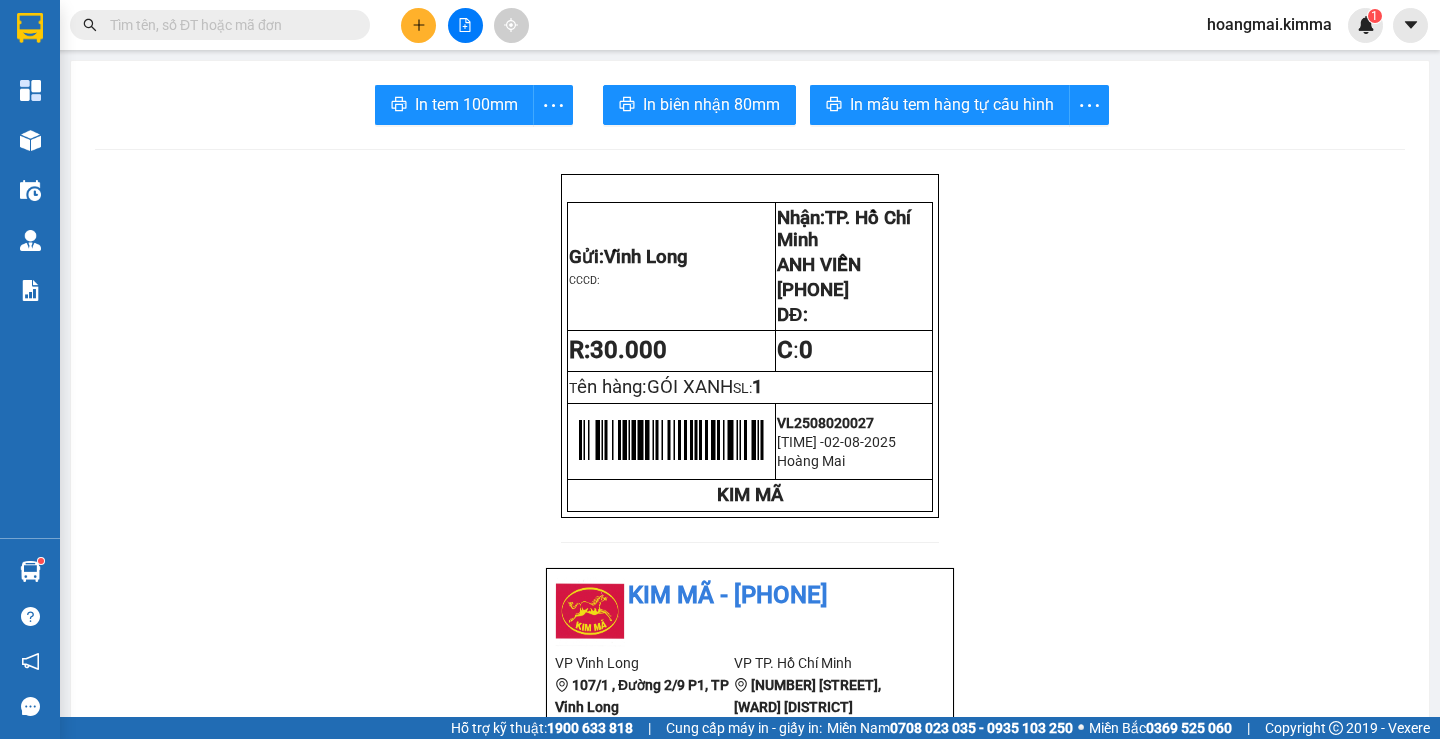 click at bounding box center (228, 25) 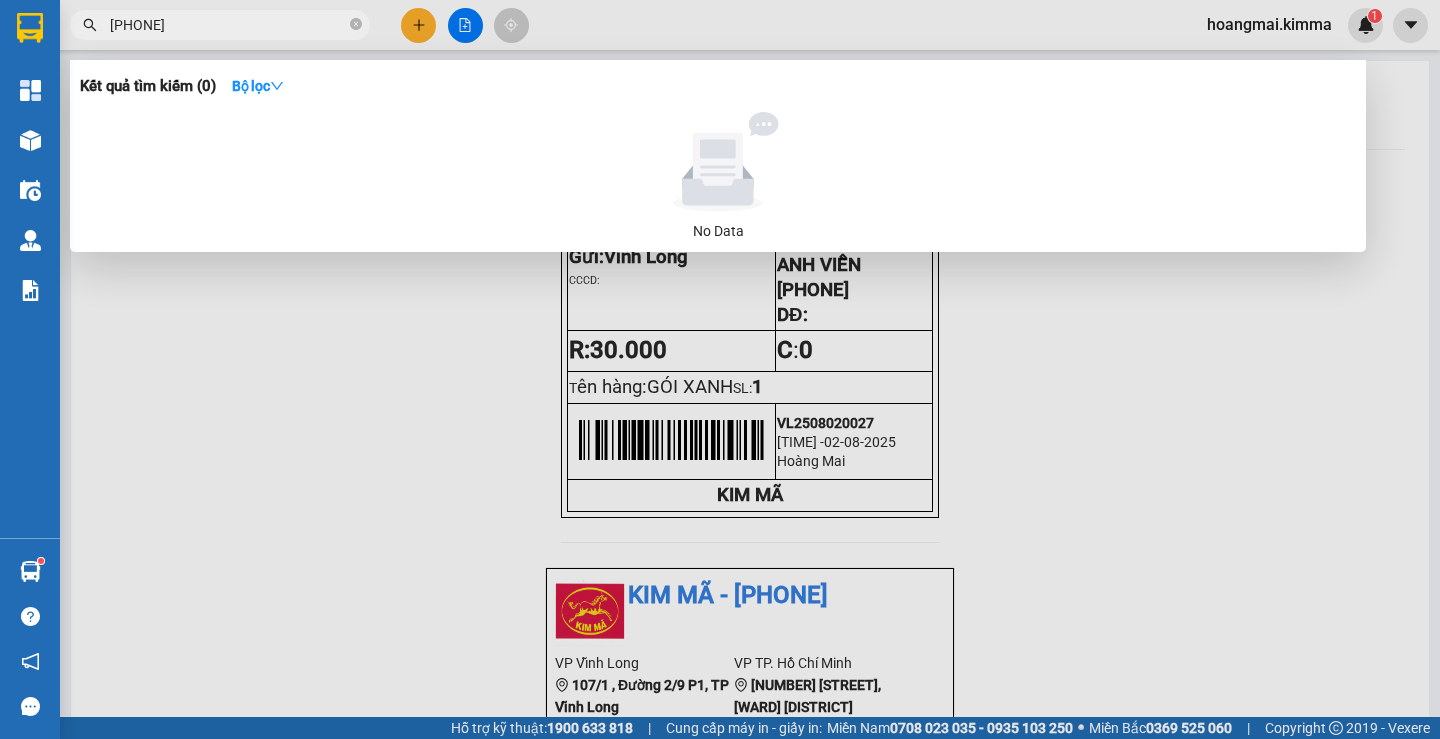type on "[PHONE]" 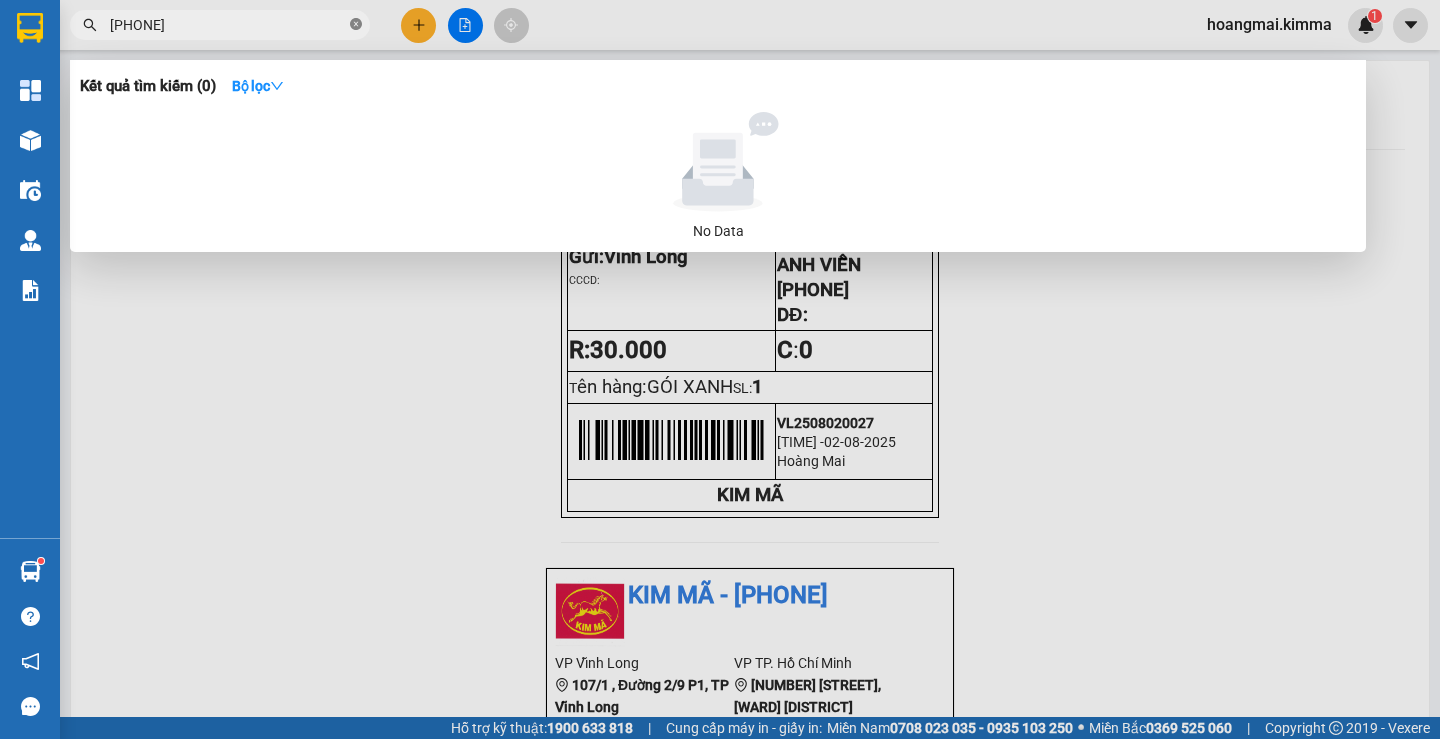 click 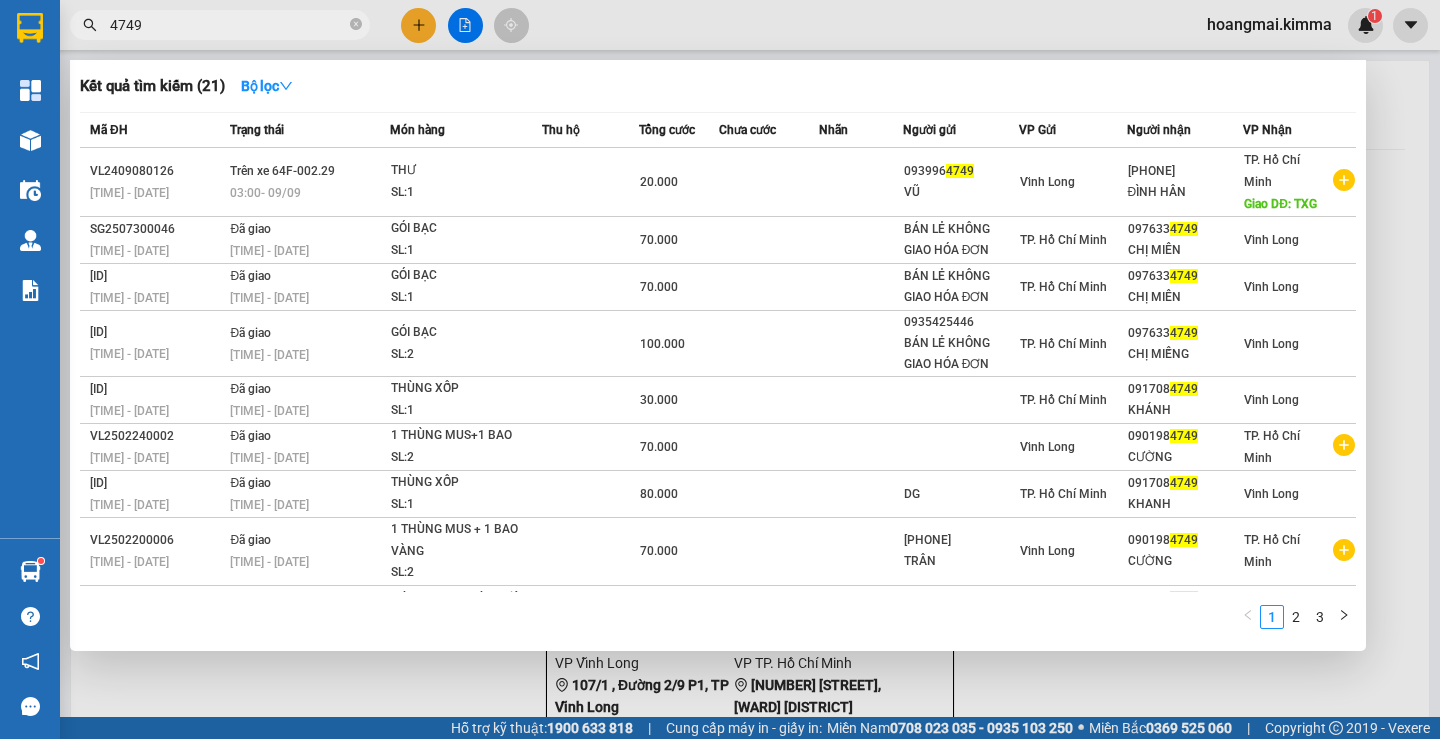 type on "4749" 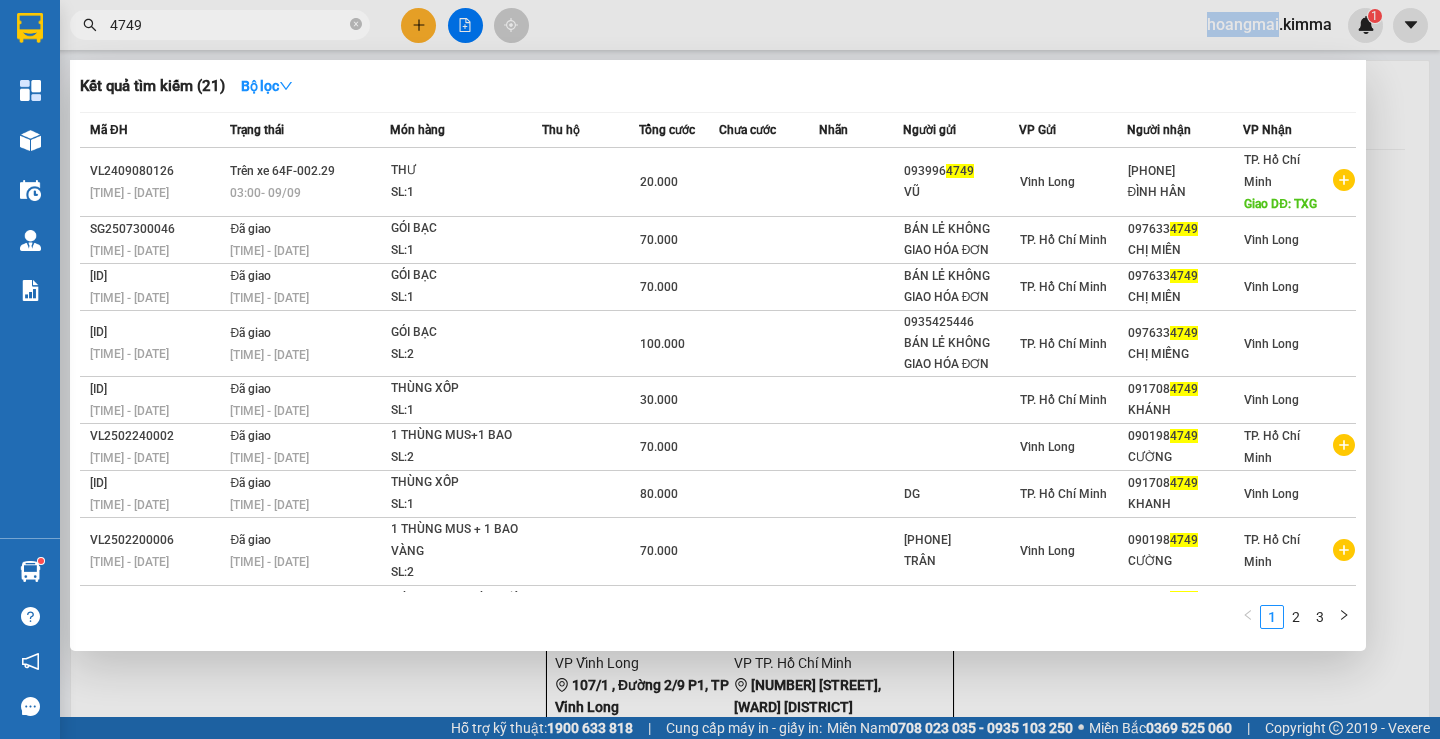 click on "4749" at bounding box center (220, 25) 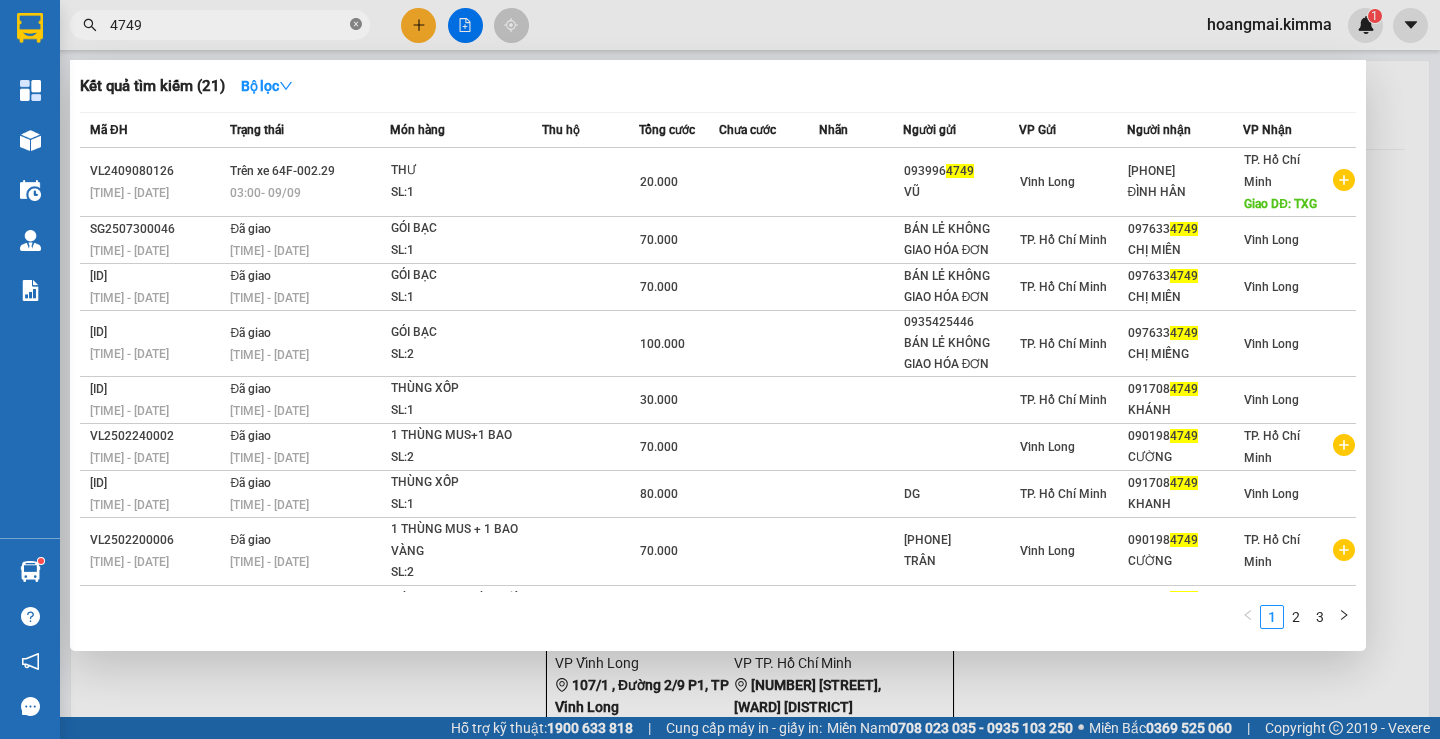 click 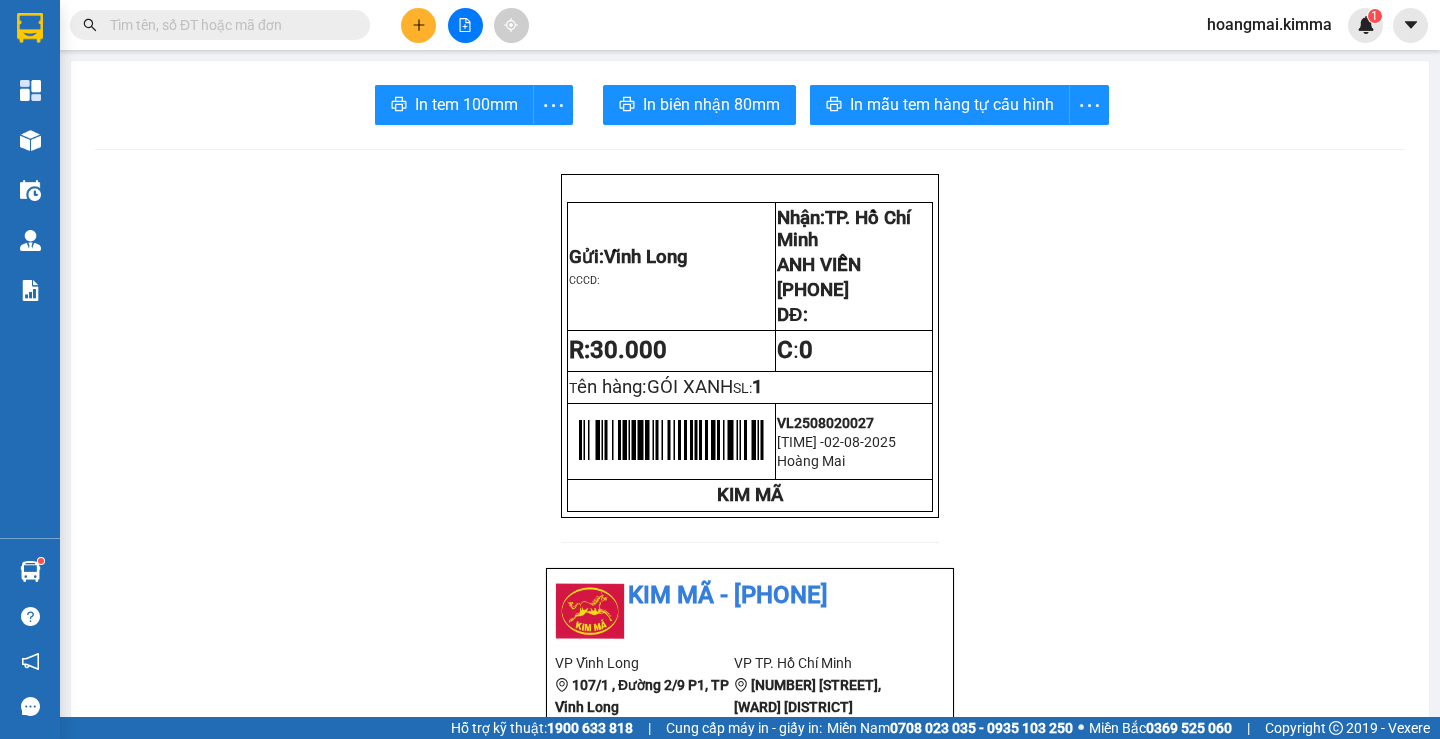 click at bounding box center (228, 25) 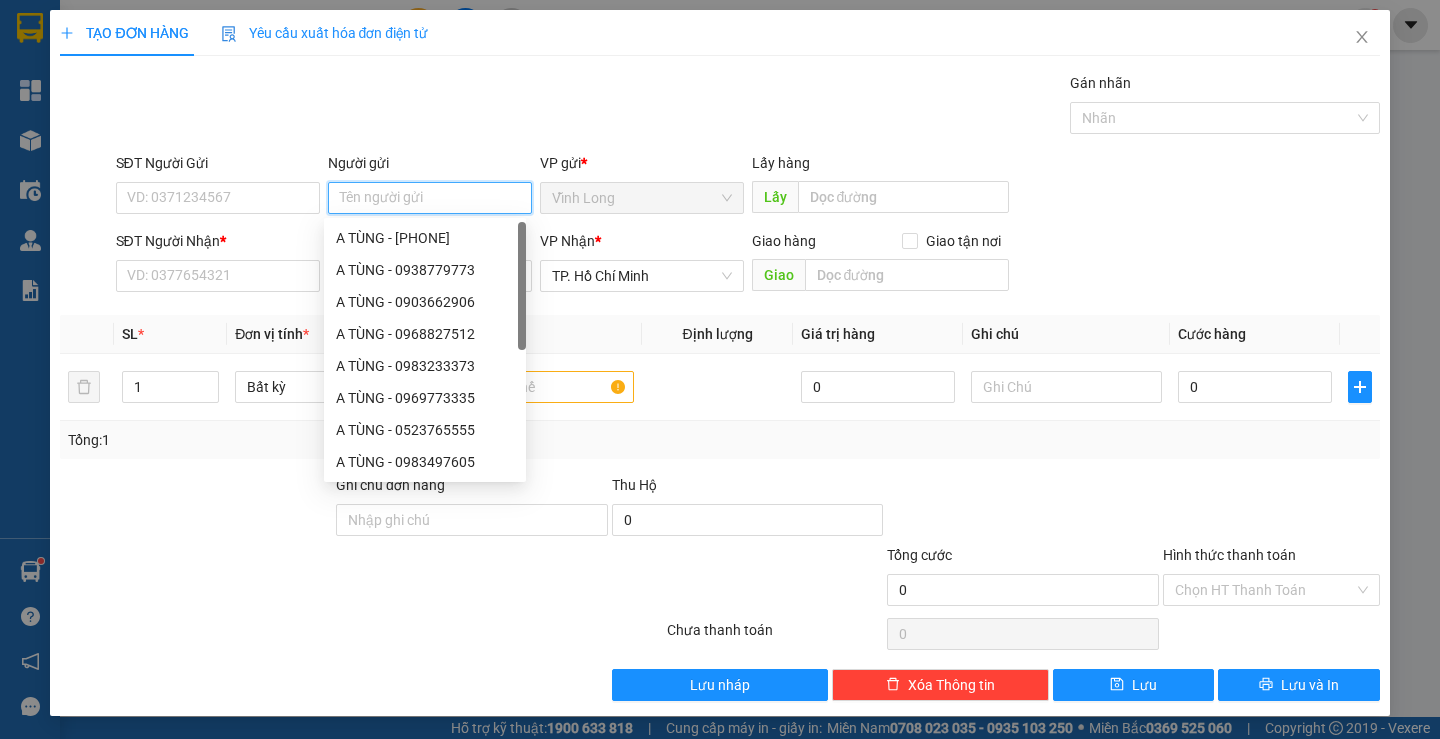 click on "Người gửi" at bounding box center (430, 198) 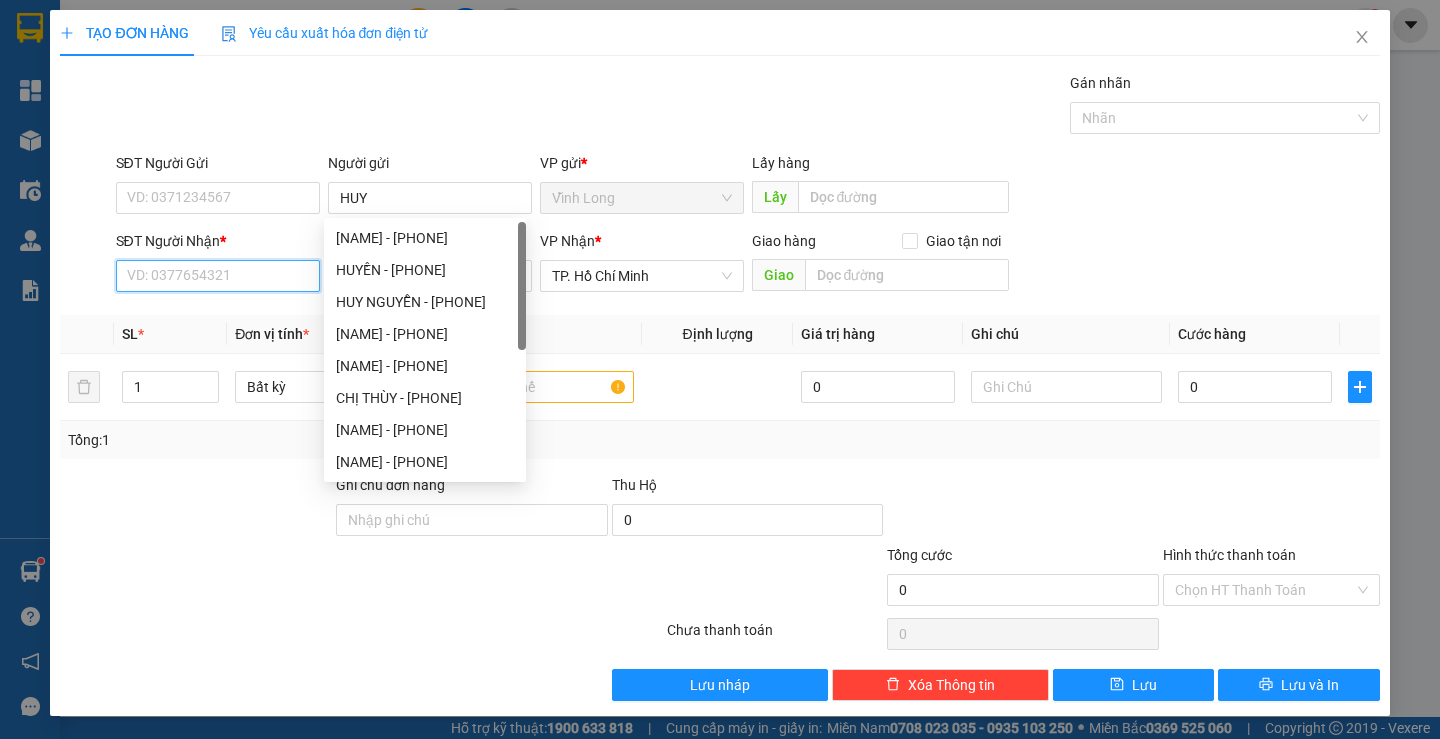 click on "SĐT Người Nhận  *" at bounding box center [218, 276] 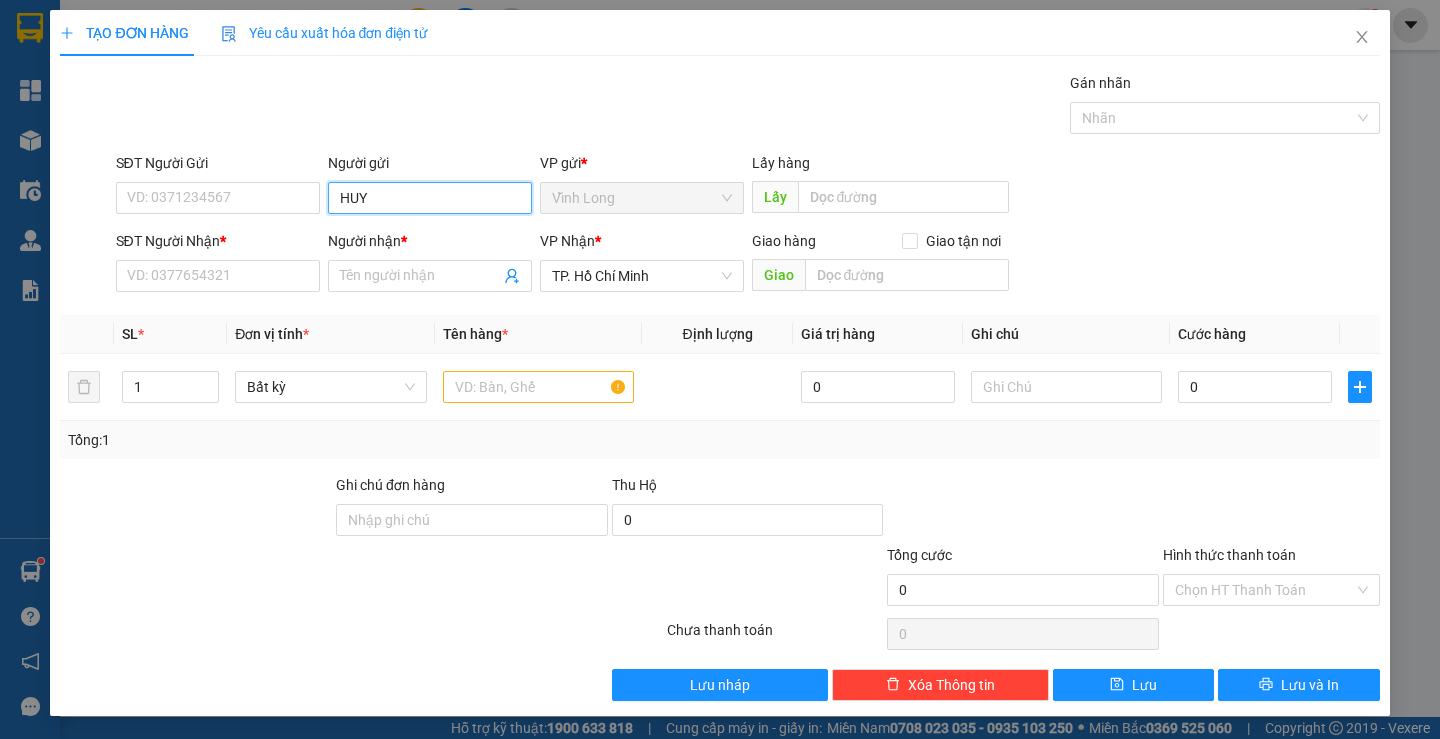 click on "HUY" at bounding box center [430, 198] 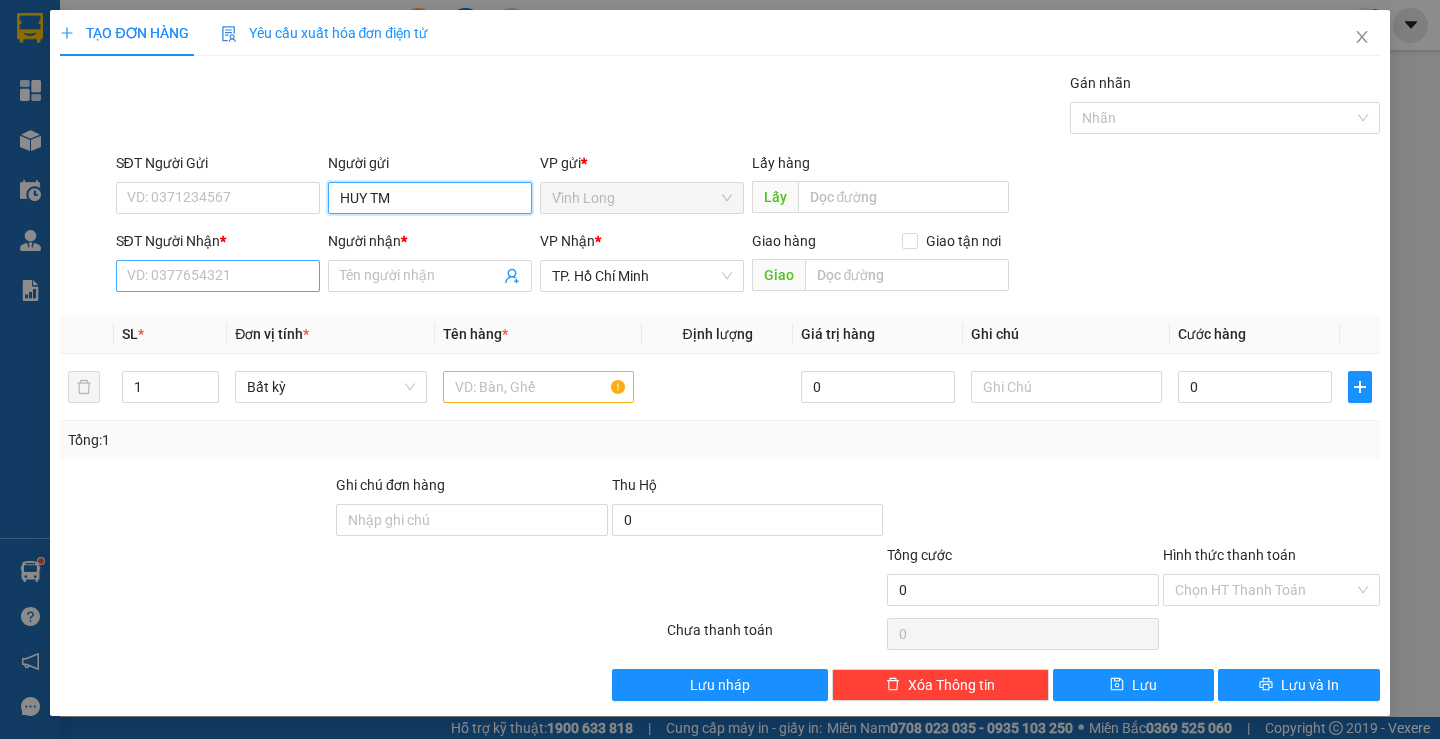 type on "HUY TM" 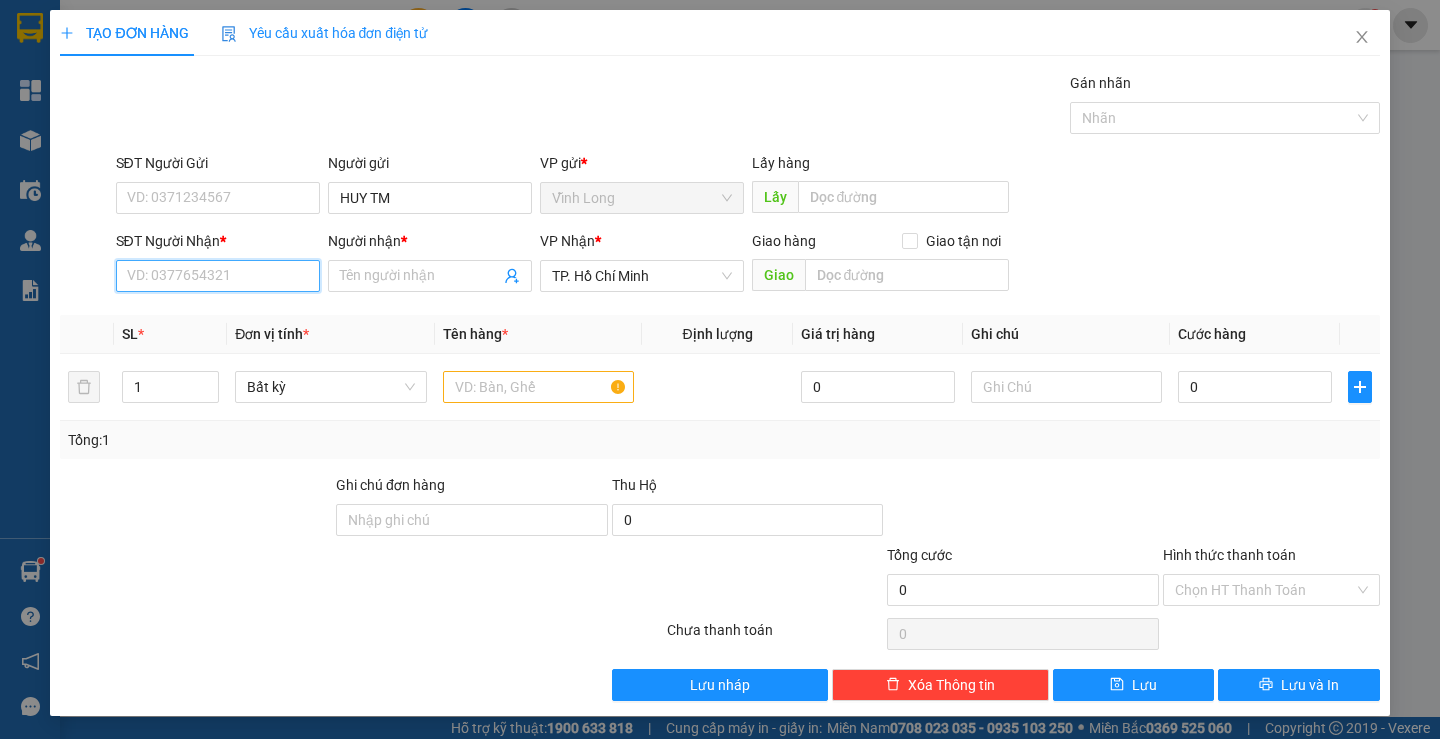 click on "SĐT Người Nhận  *" at bounding box center (218, 276) 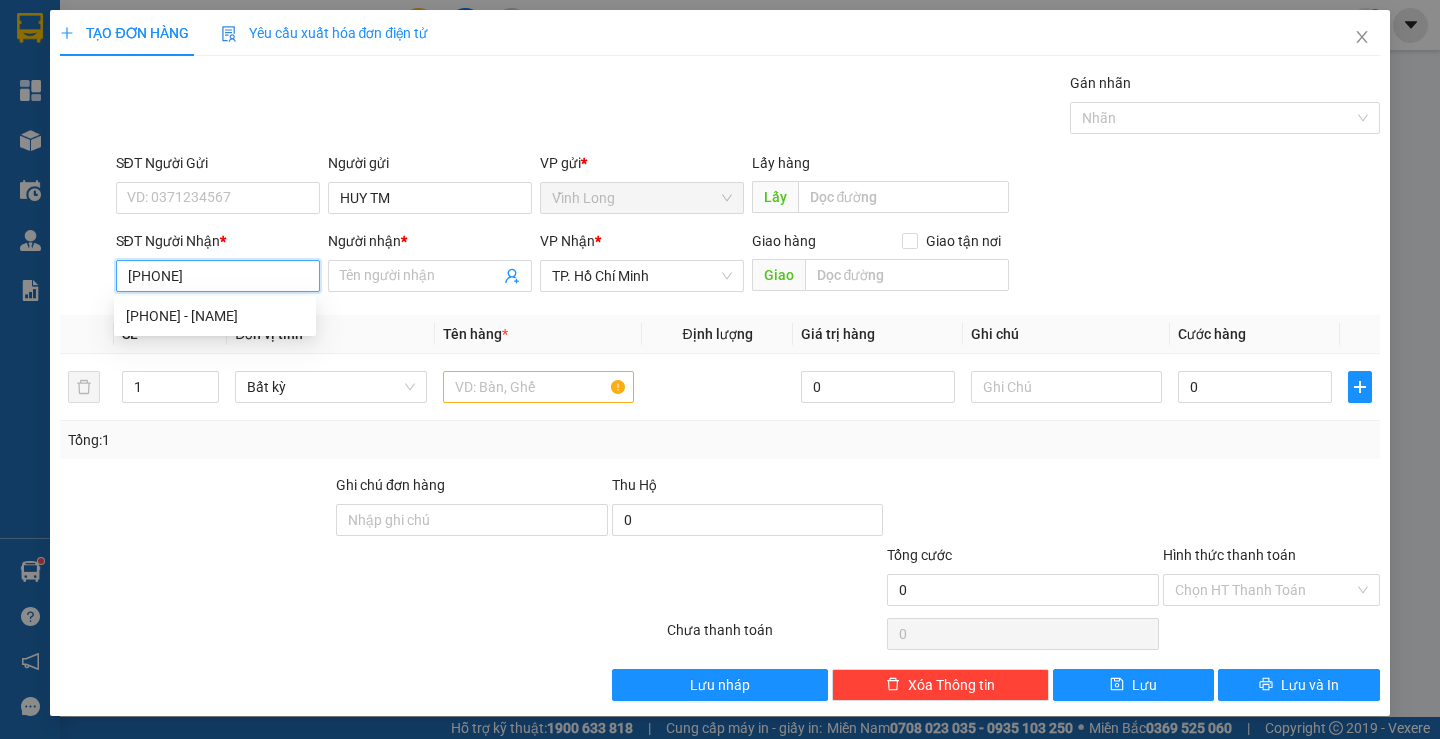 type on "[PHONE]" 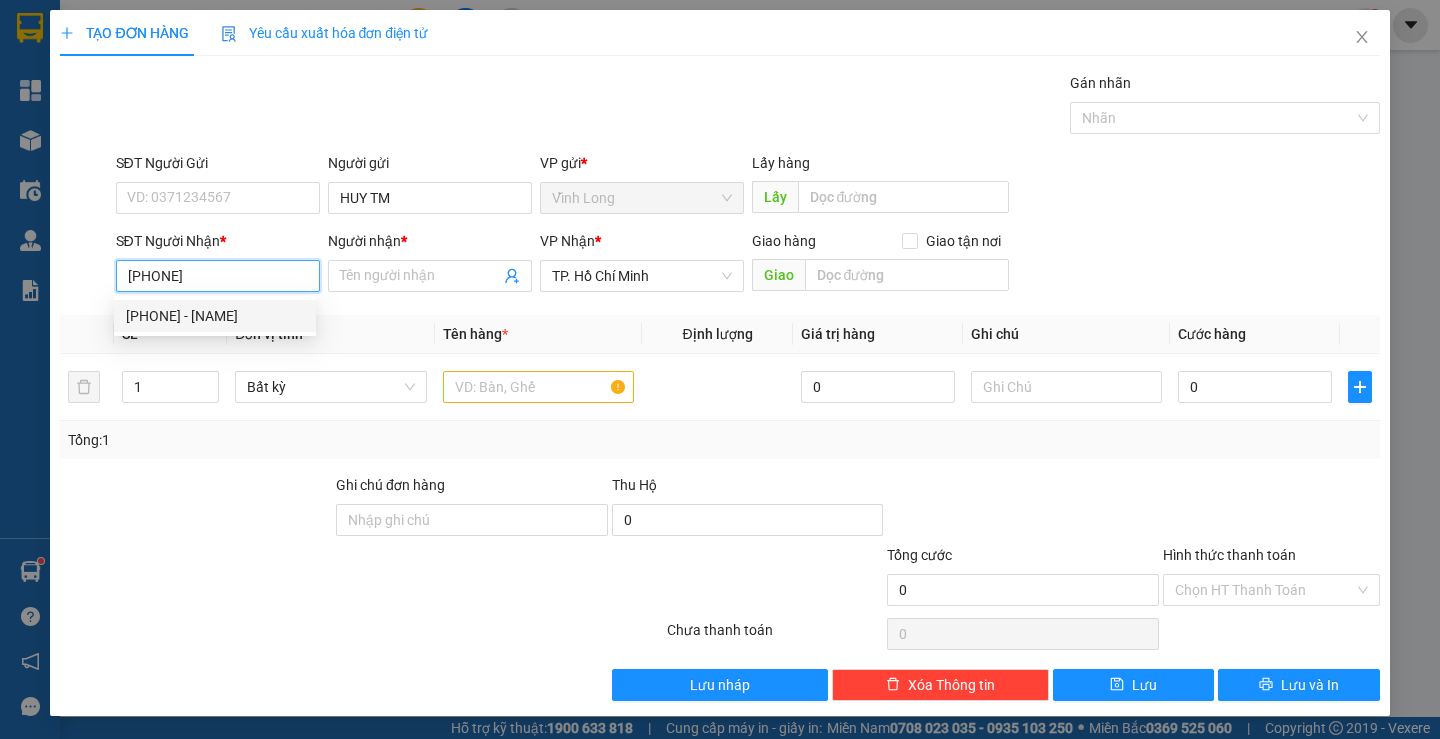 click on "[PHONE] - [NAME]" at bounding box center [215, 316] 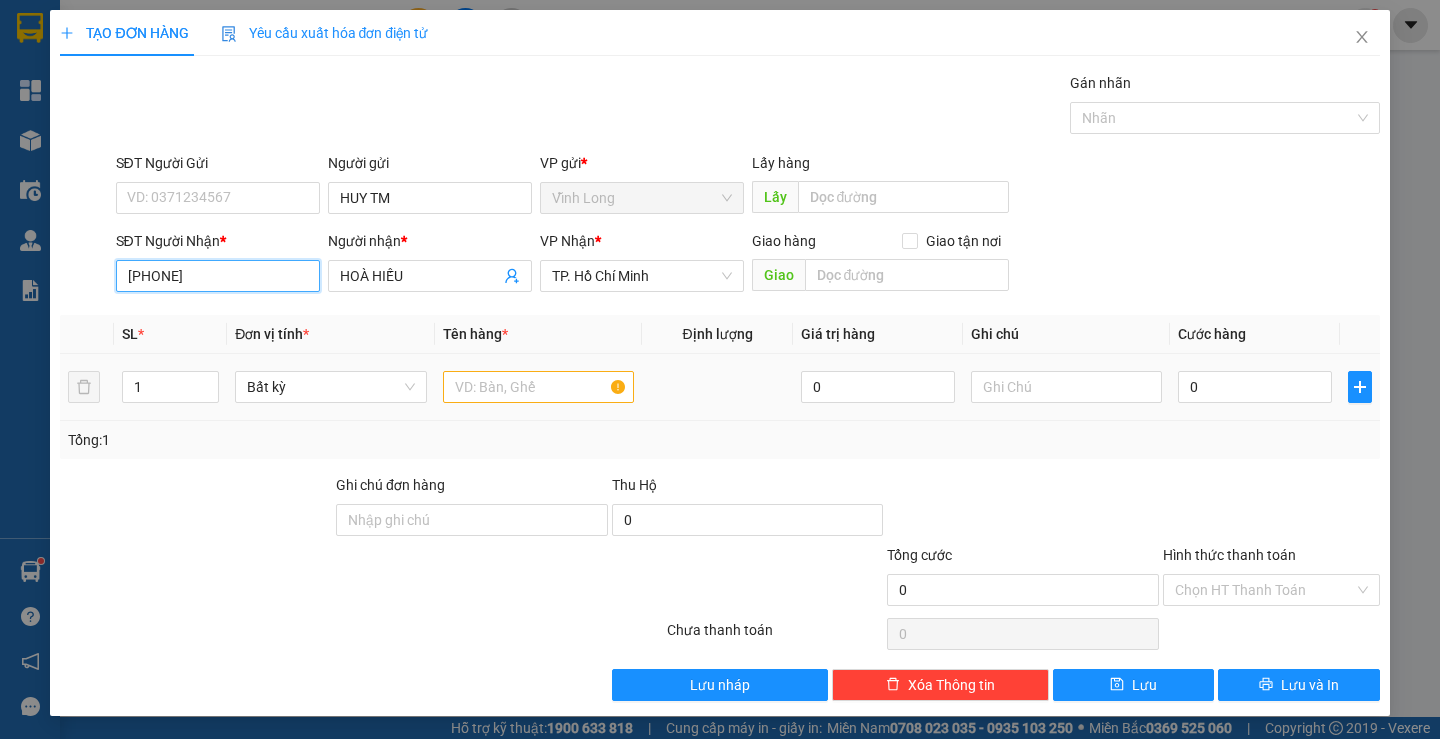 type on "[PHONE]" 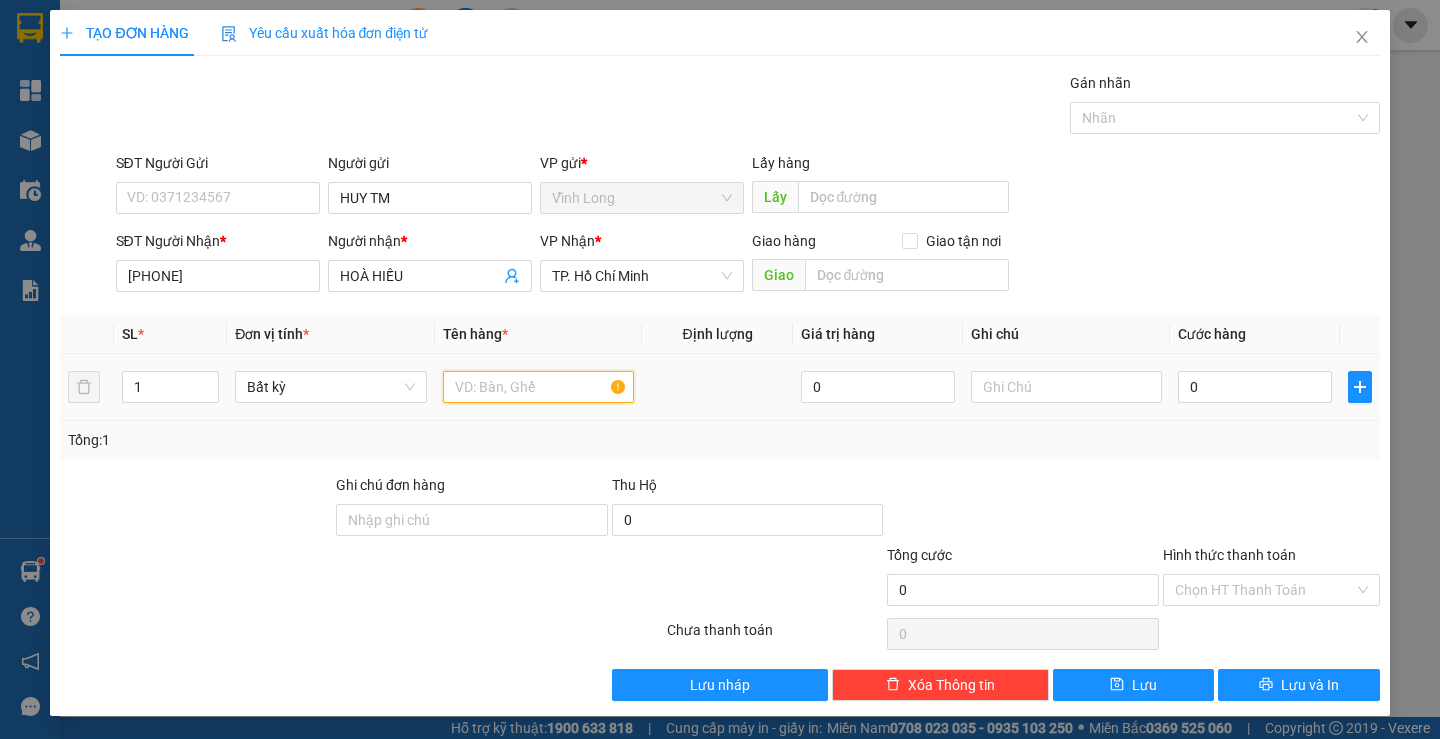 click at bounding box center [538, 387] 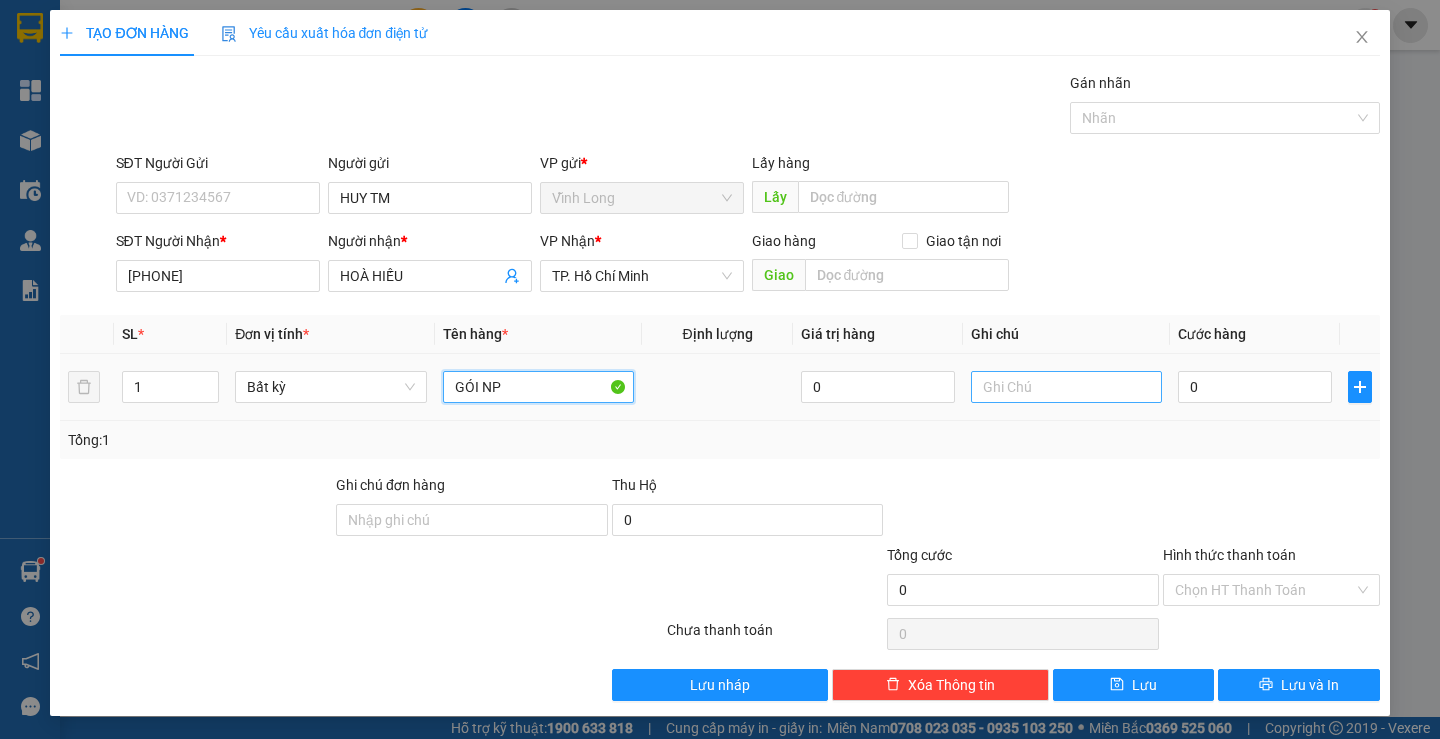 type on "GÓI NP" 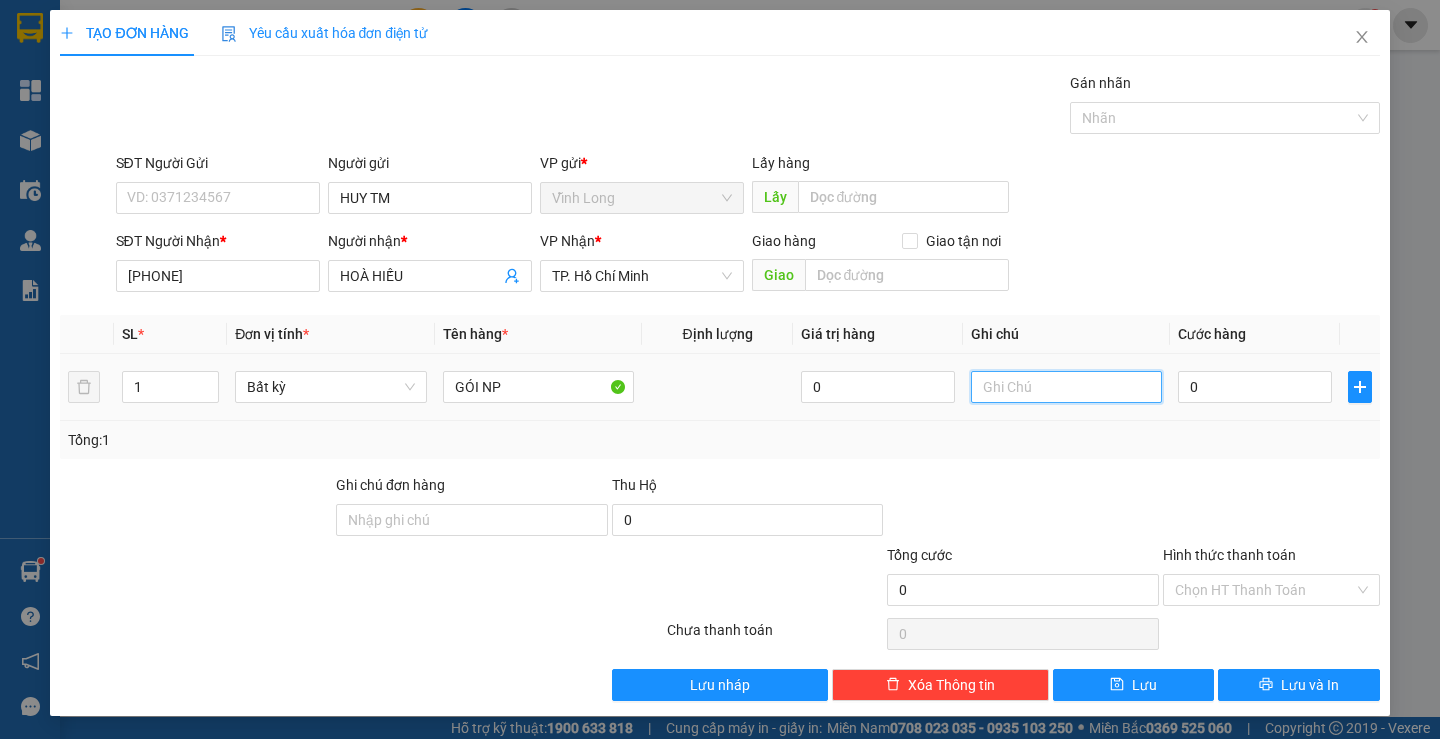click at bounding box center (1066, 387) 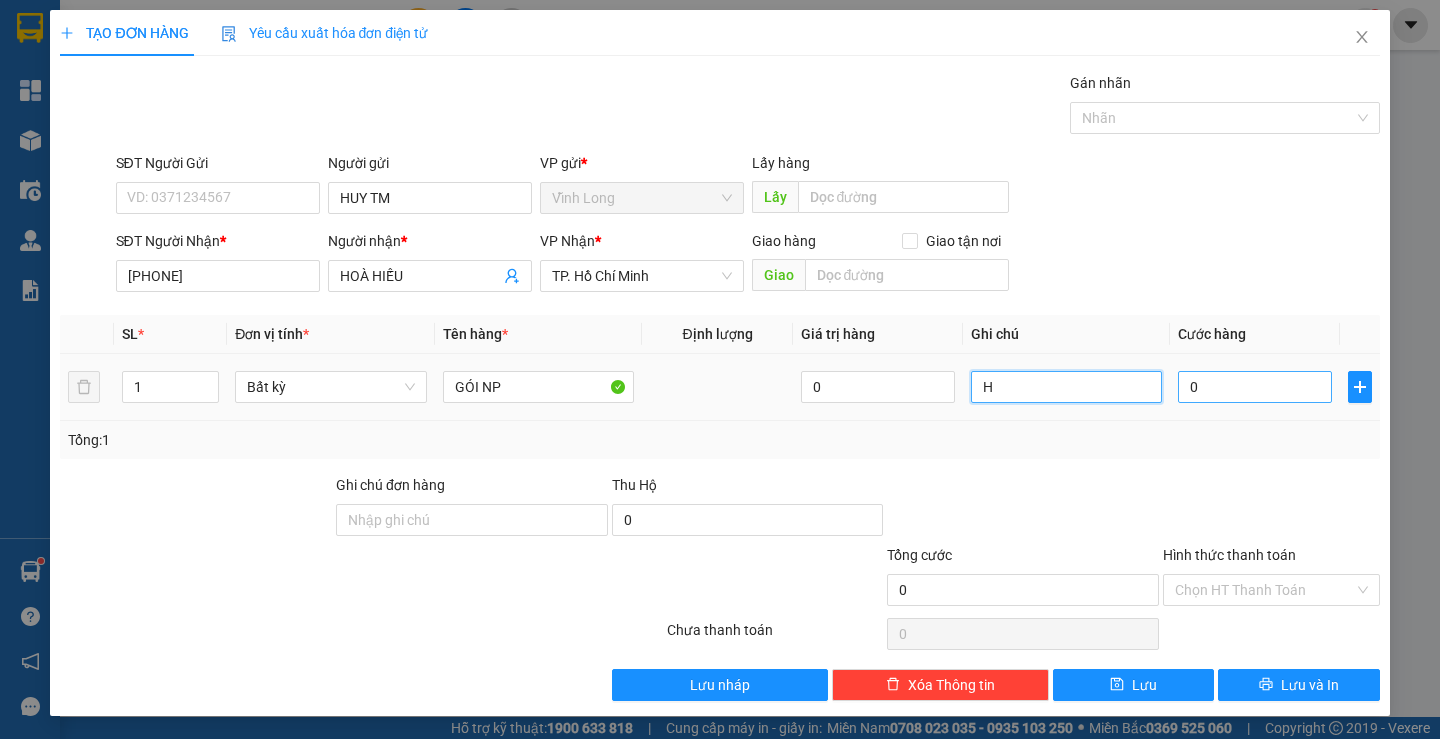 type on "H" 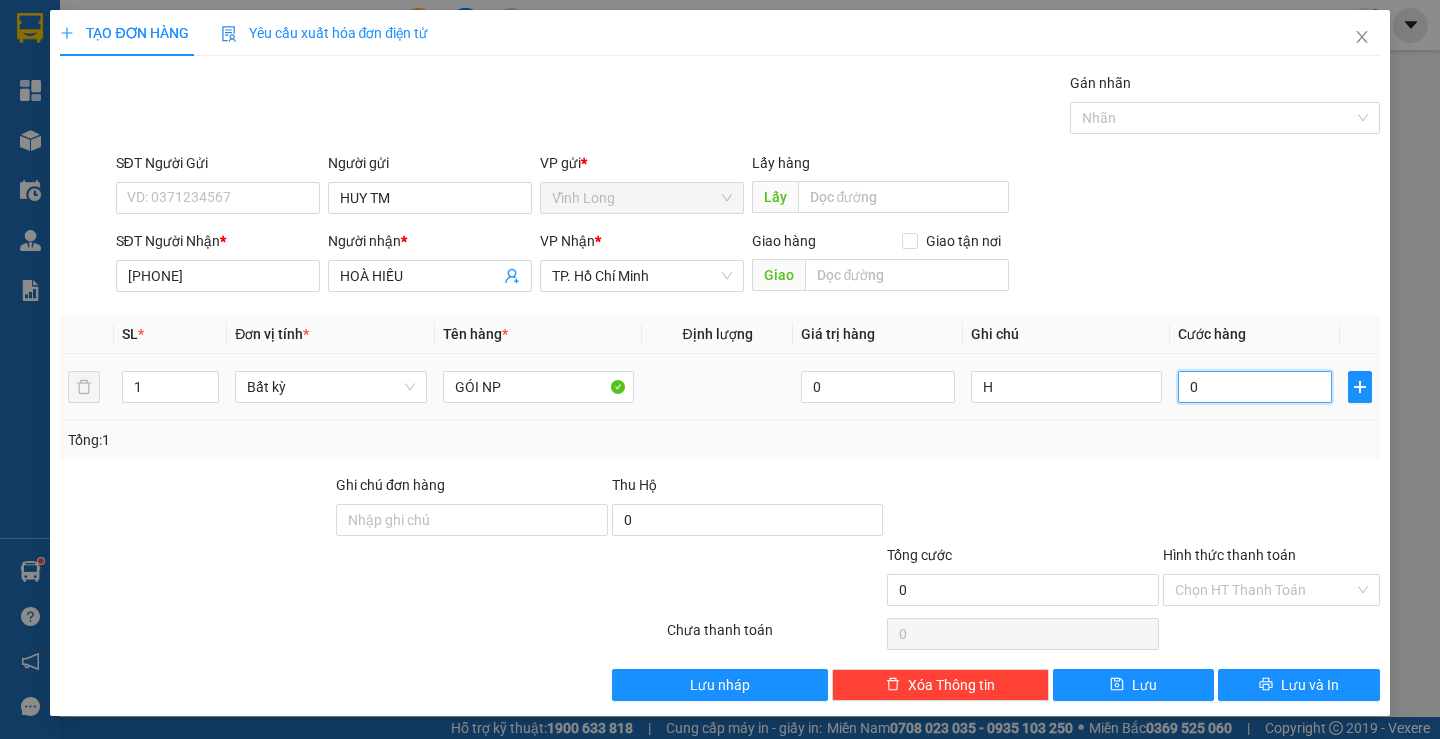 click on "0" at bounding box center [1255, 387] 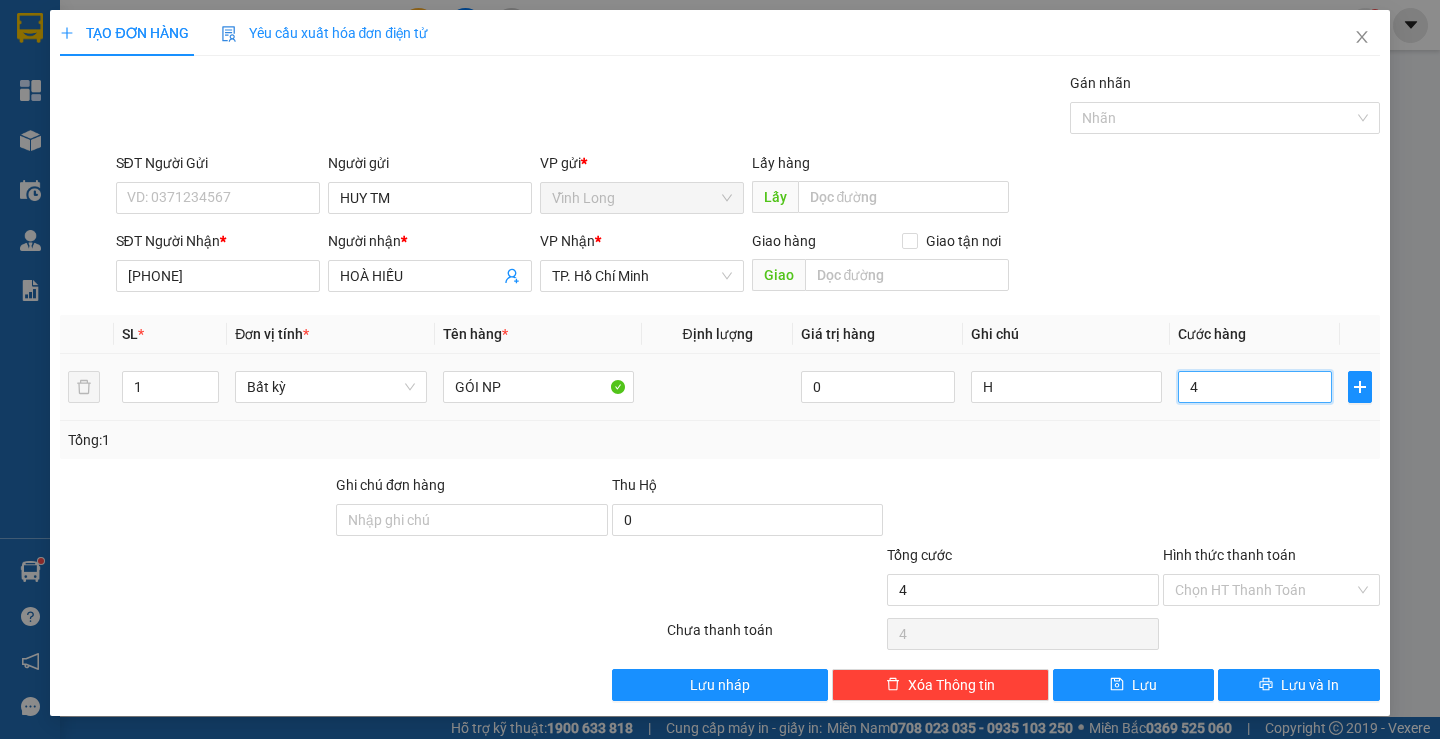 type on "40" 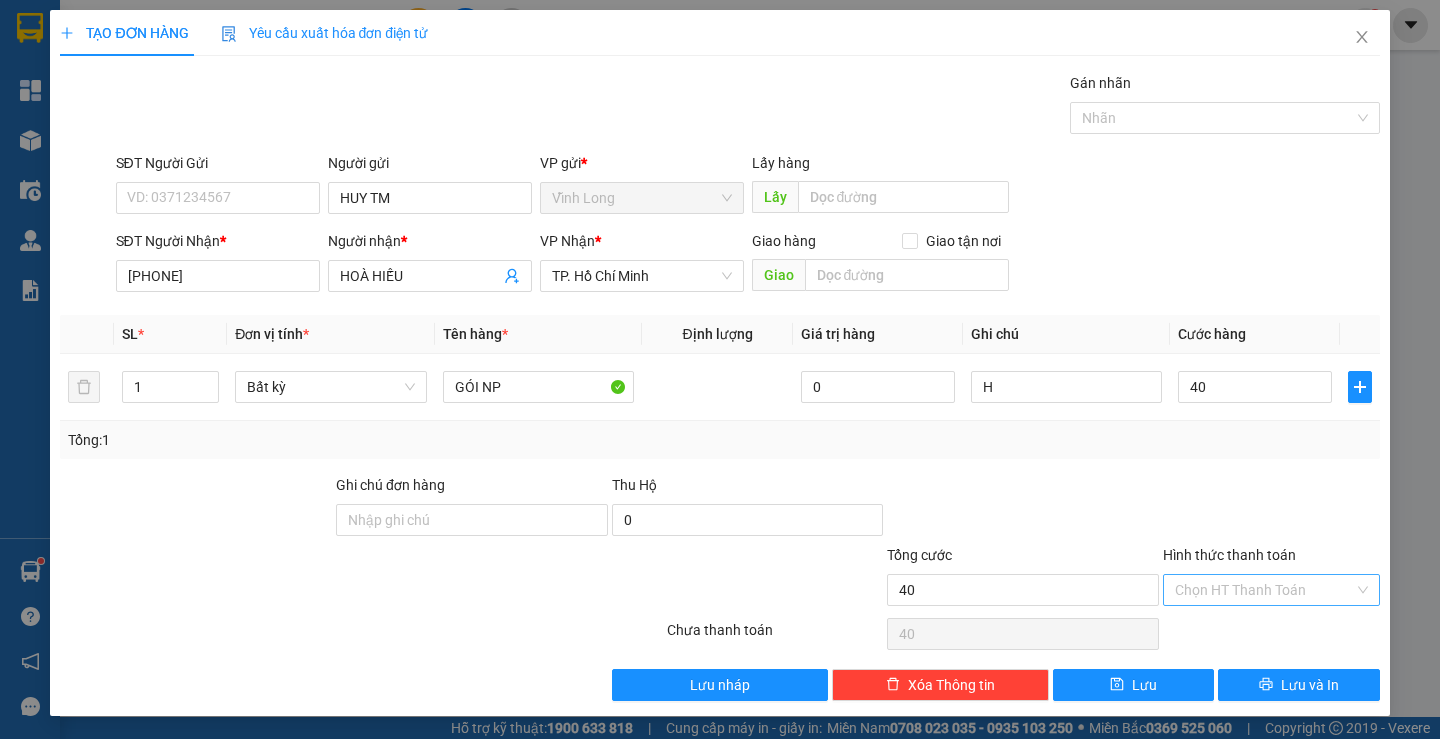 type on "40.000" 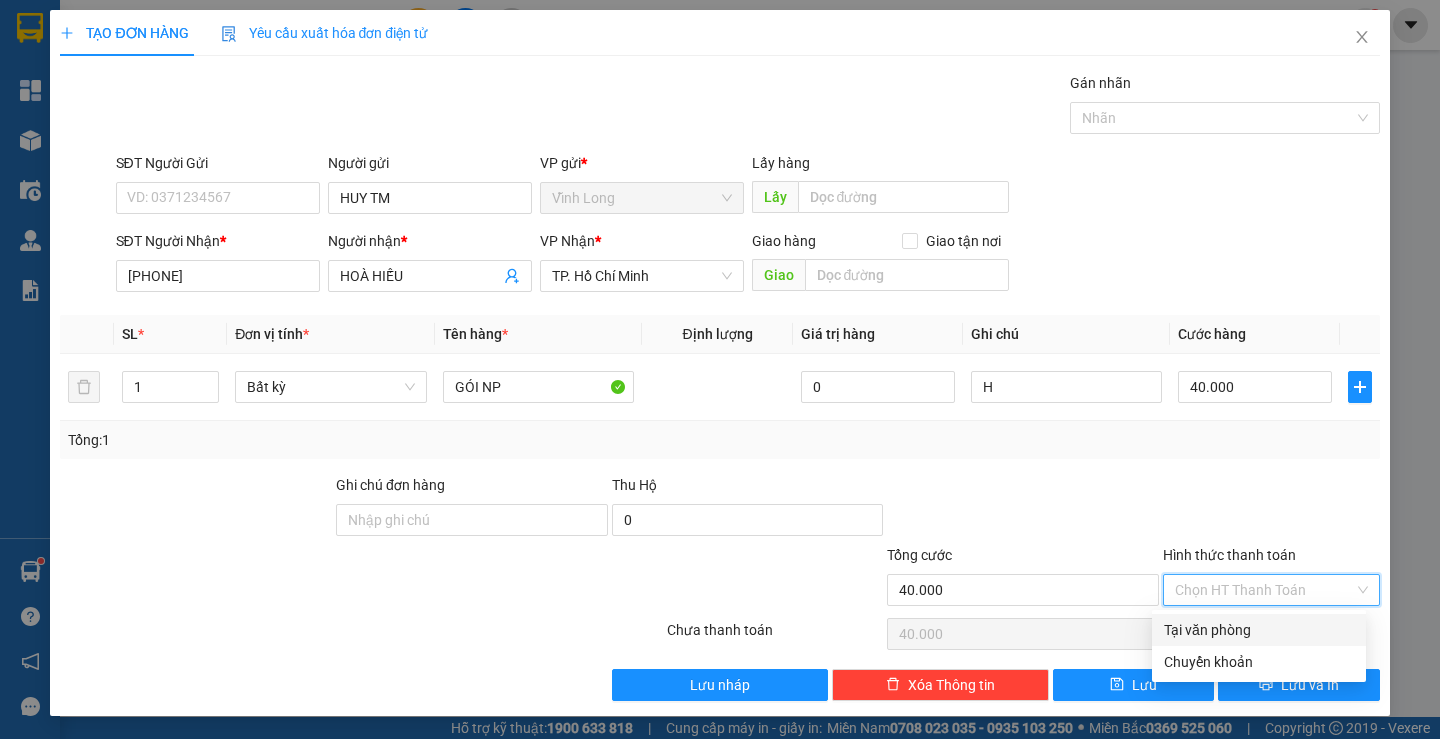 click on "Hình thức thanh toán" at bounding box center (1264, 590) 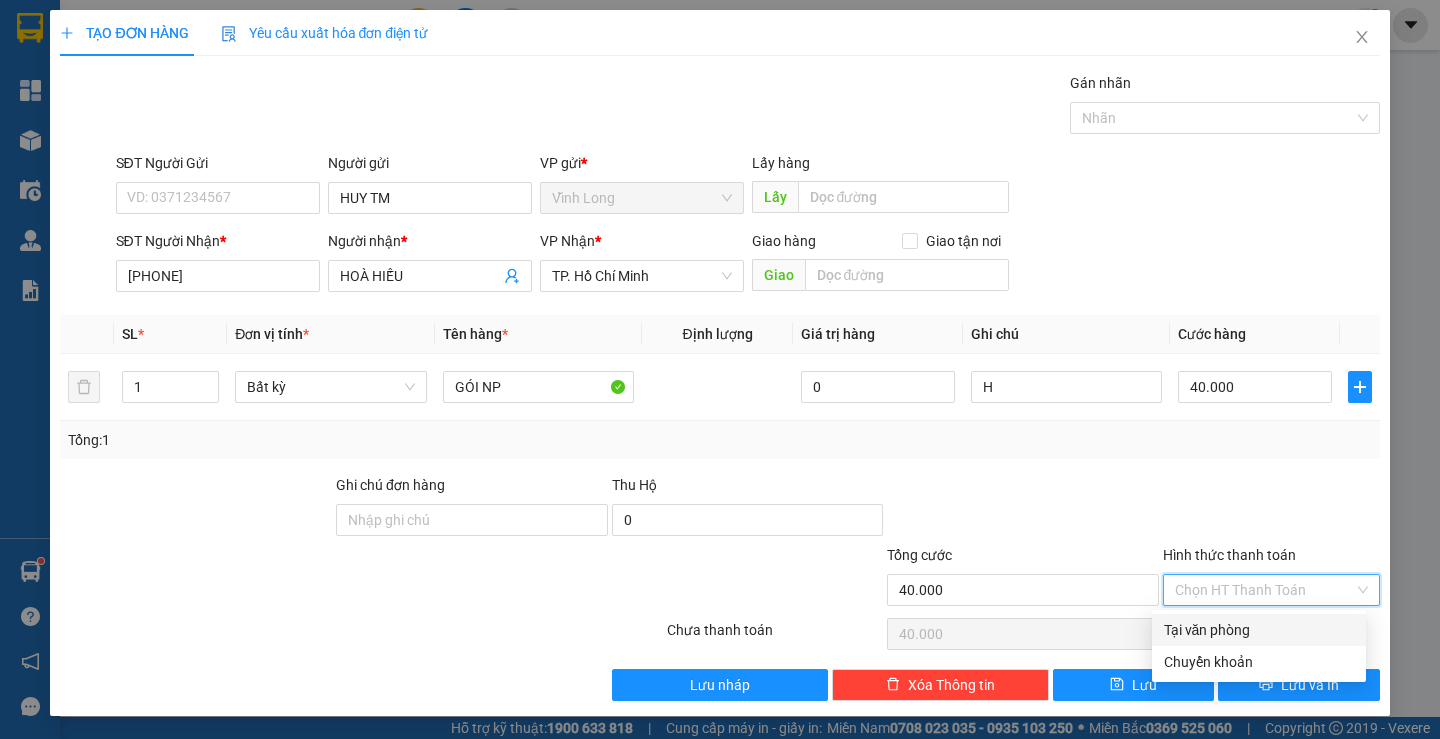 click on "Tại văn phòng" at bounding box center (1259, 630) 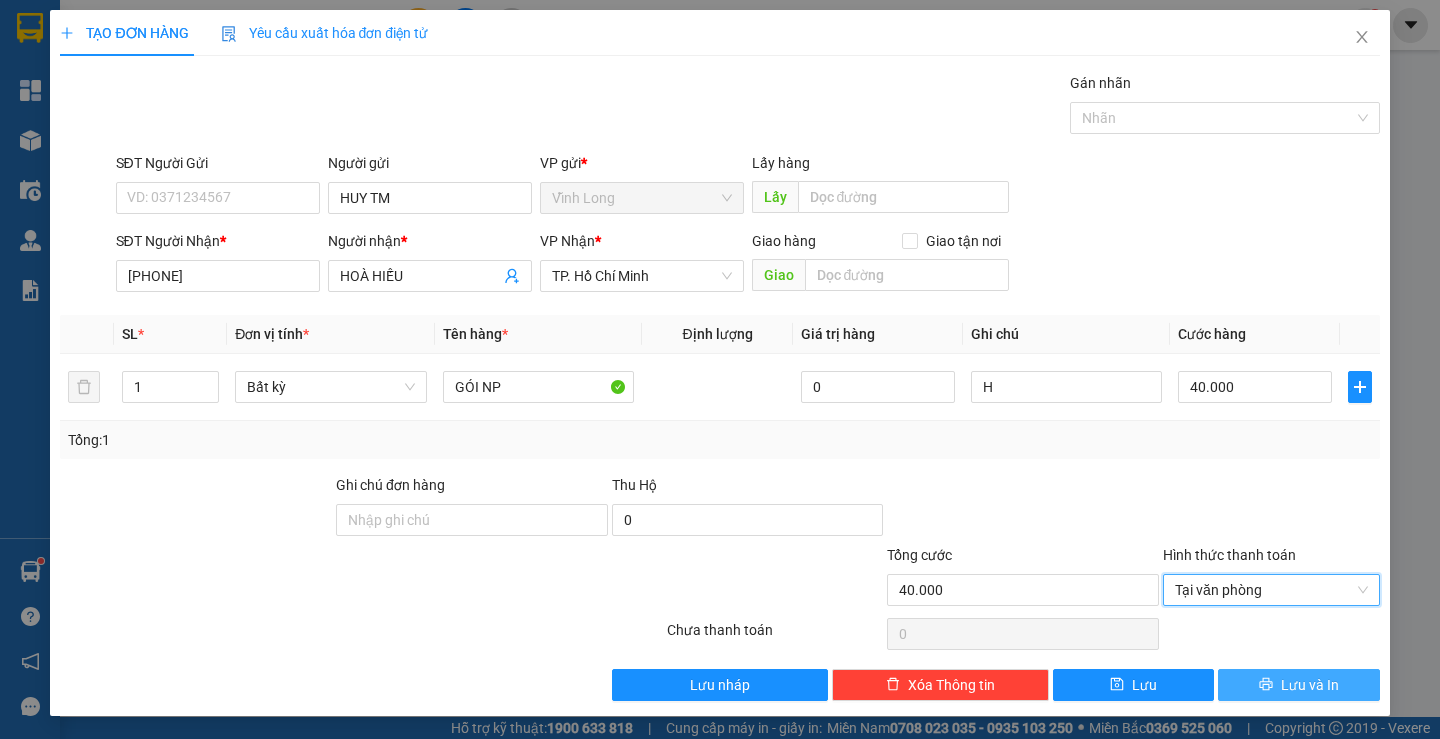 click on "Lưu và In" at bounding box center [1310, 685] 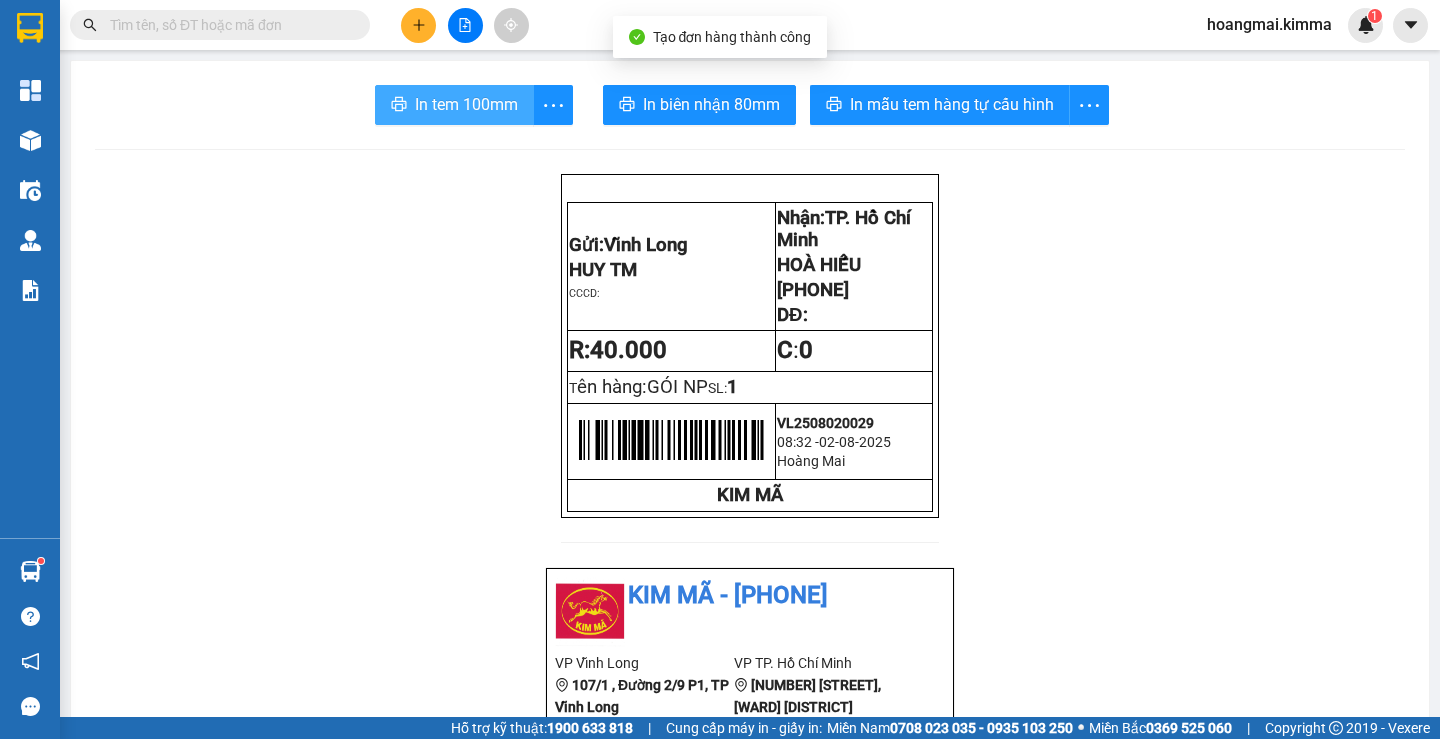 click on "In tem 100mm" at bounding box center (466, 104) 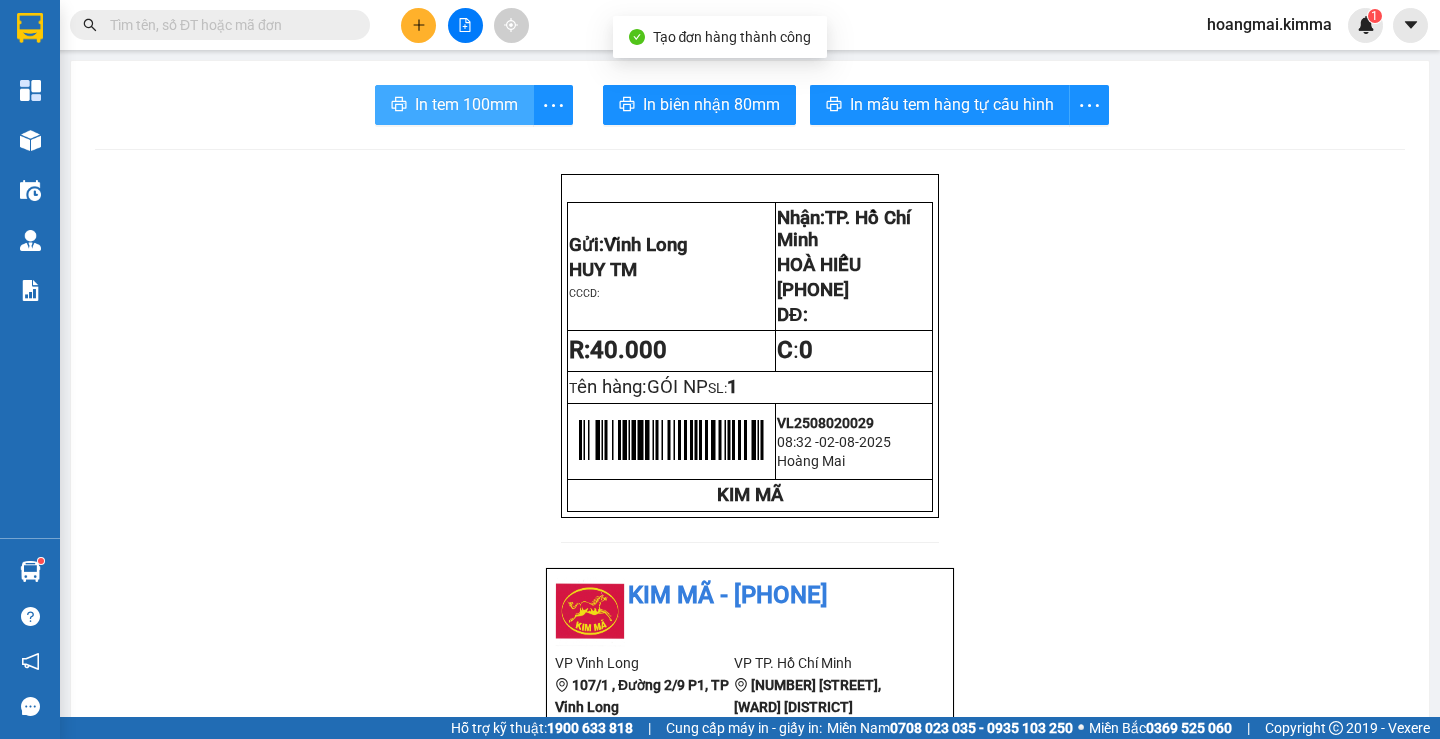 scroll, scrollTop: 0, scrollLeft: 0, axis: both 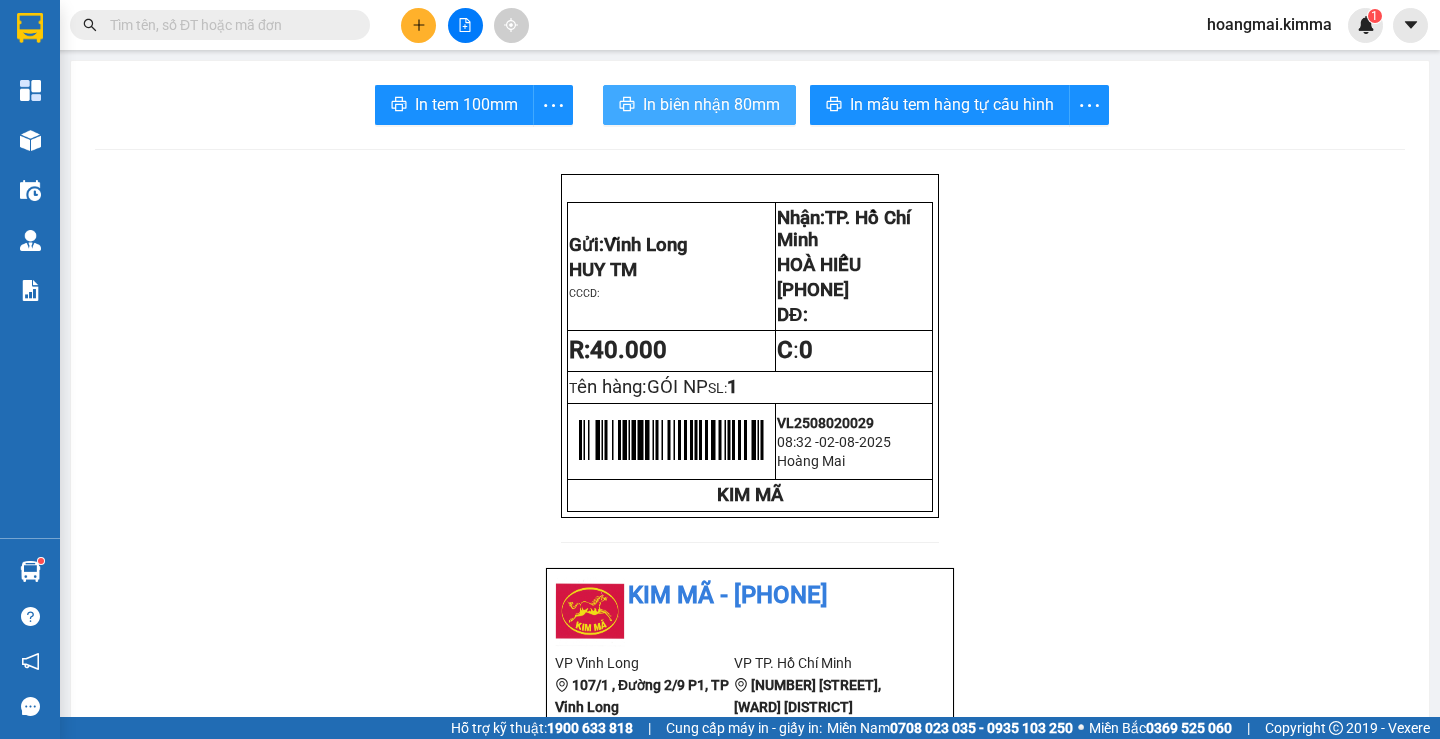 click on "In biên nhận 80mm" at bounding box center (711, 104) 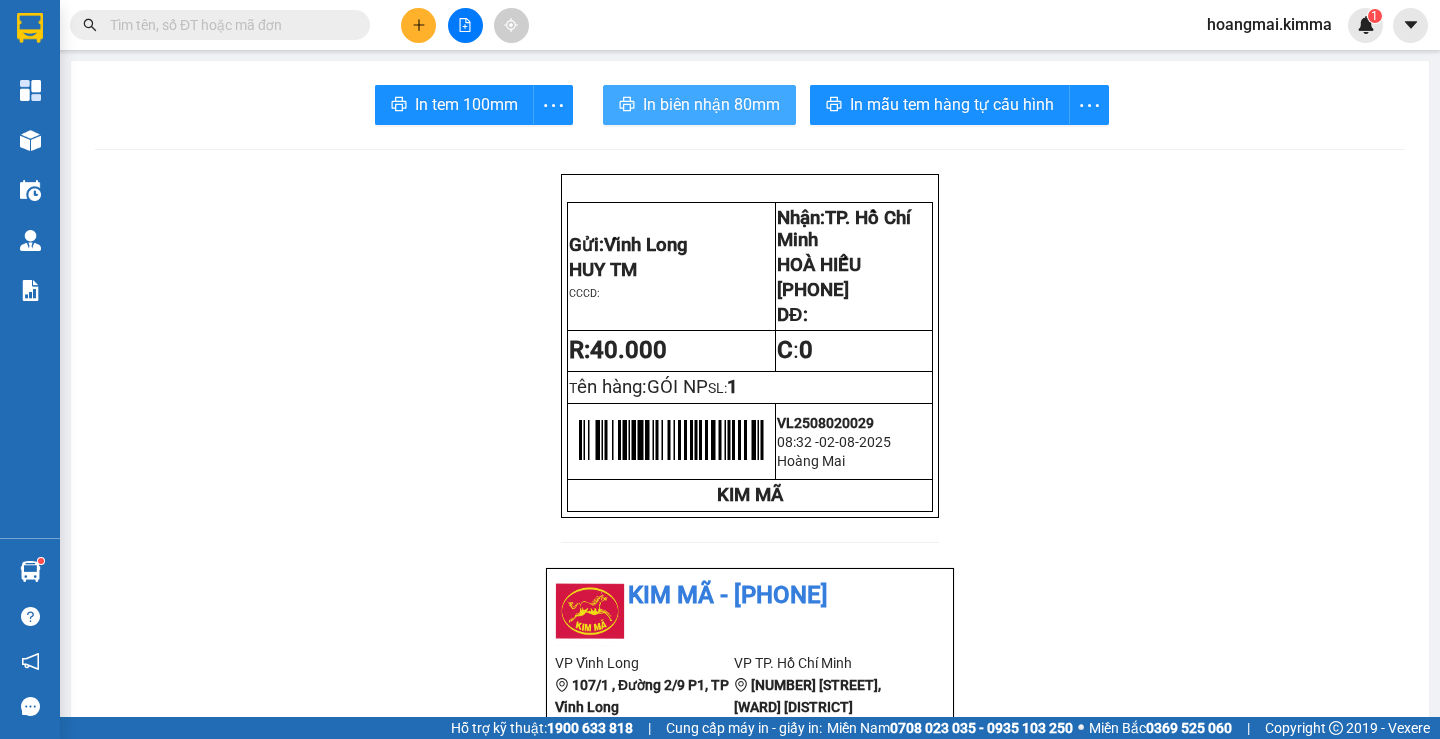 scroll, scrollTop: 0, scrollLeft: 0, axis: both 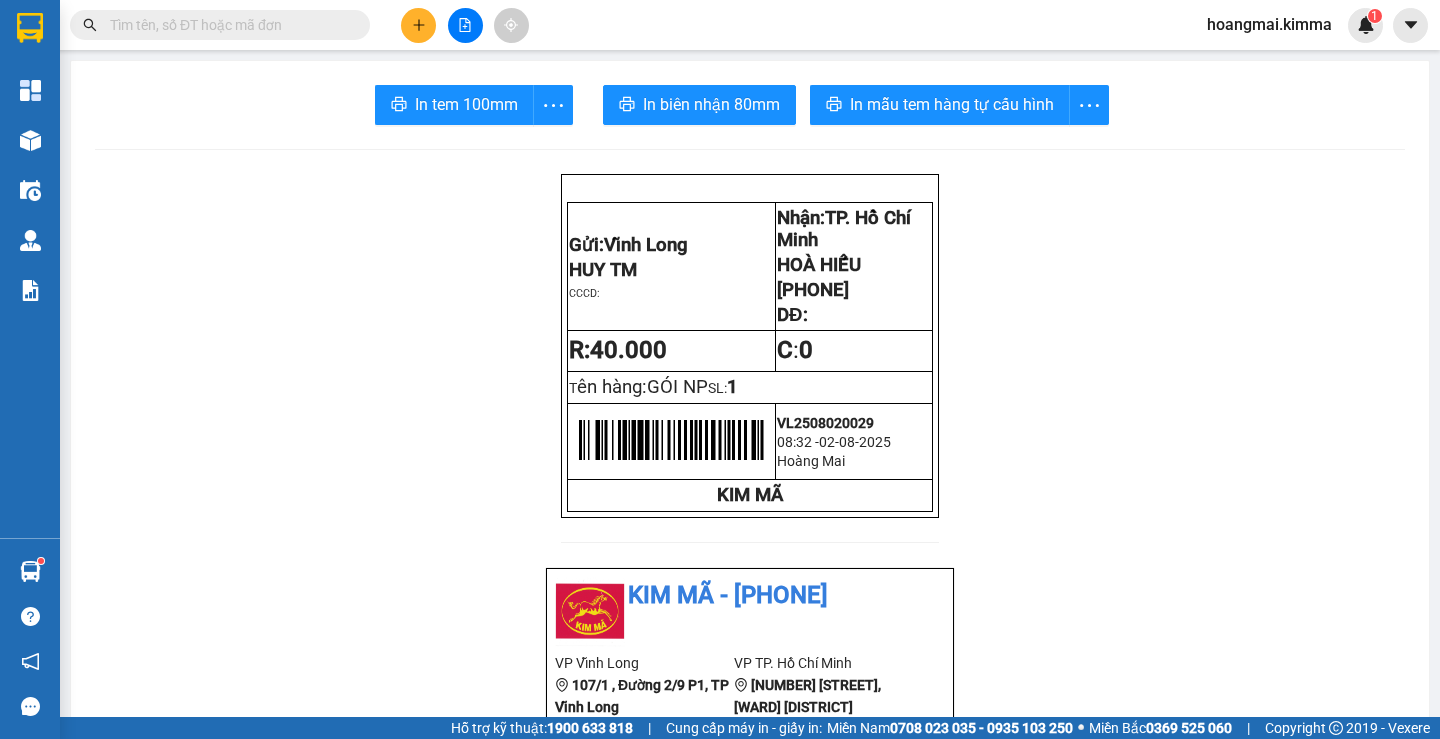 click 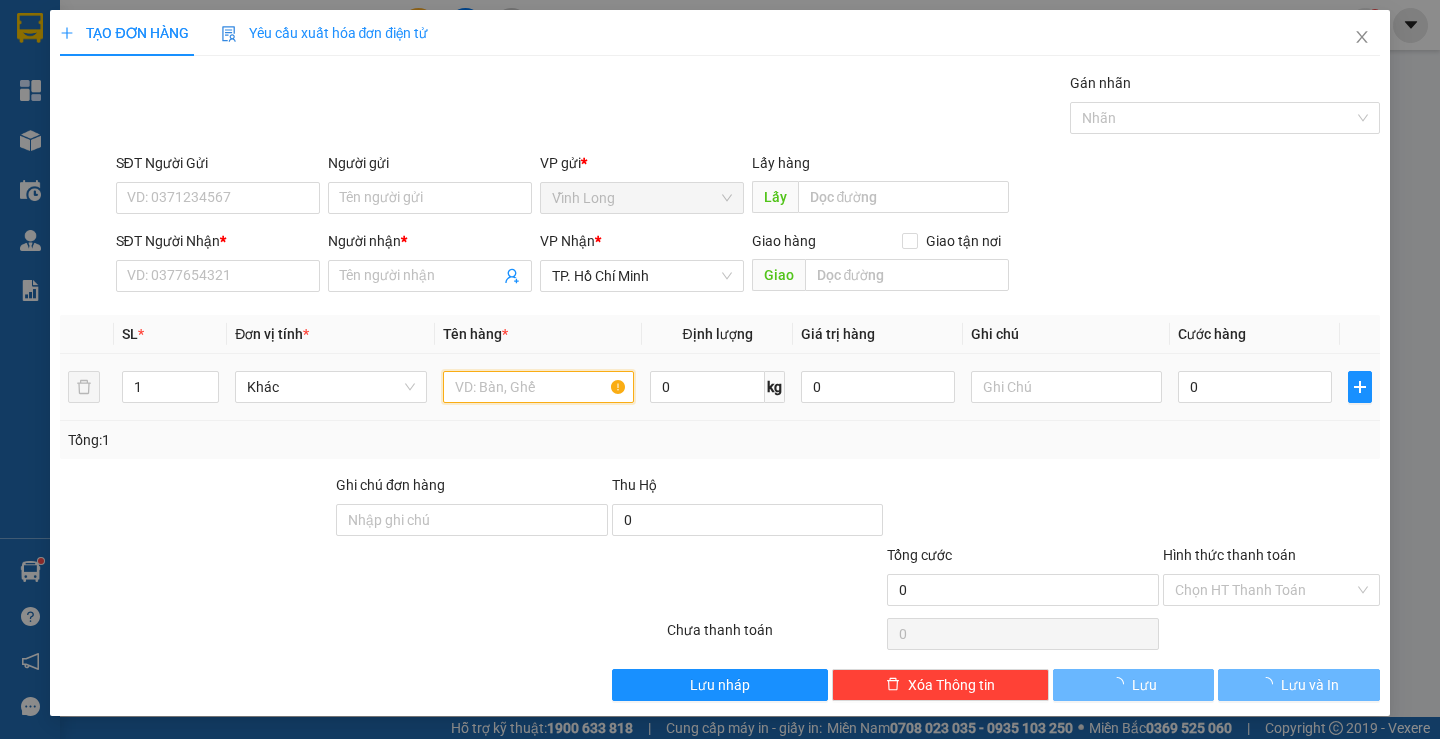 click at bounding box center (538, 387) 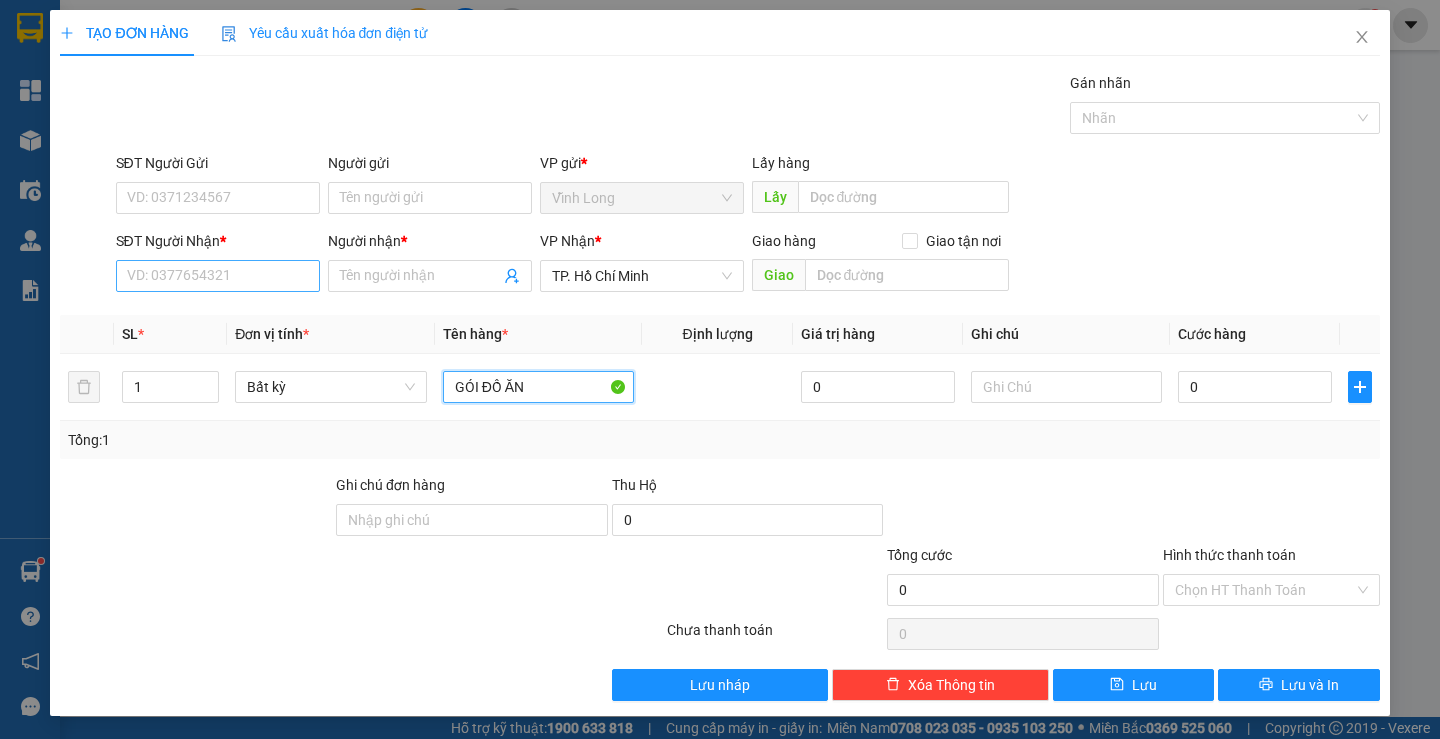 type on "GÓI ĐỒ ĂN" 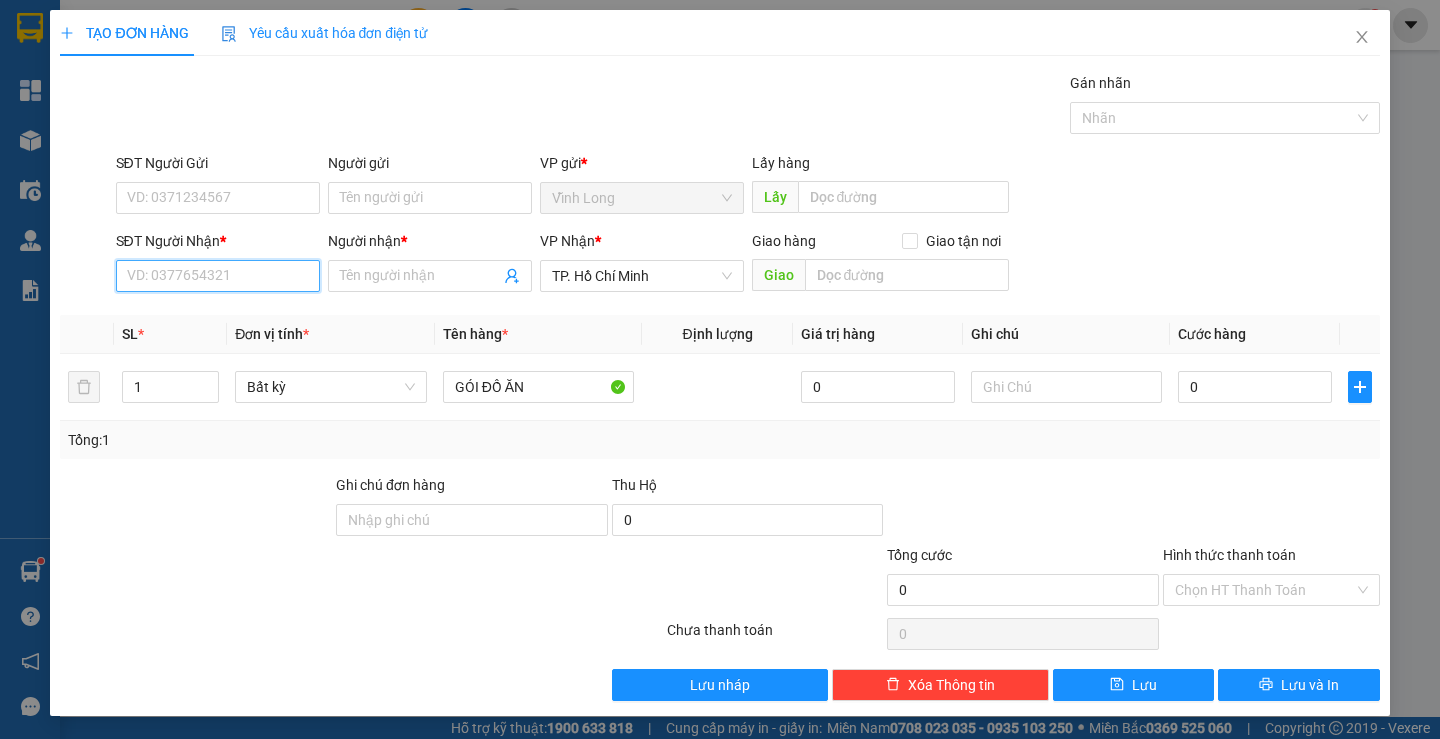 click on "SĐT Người Nhận  *" at bounding box center (218, 276) 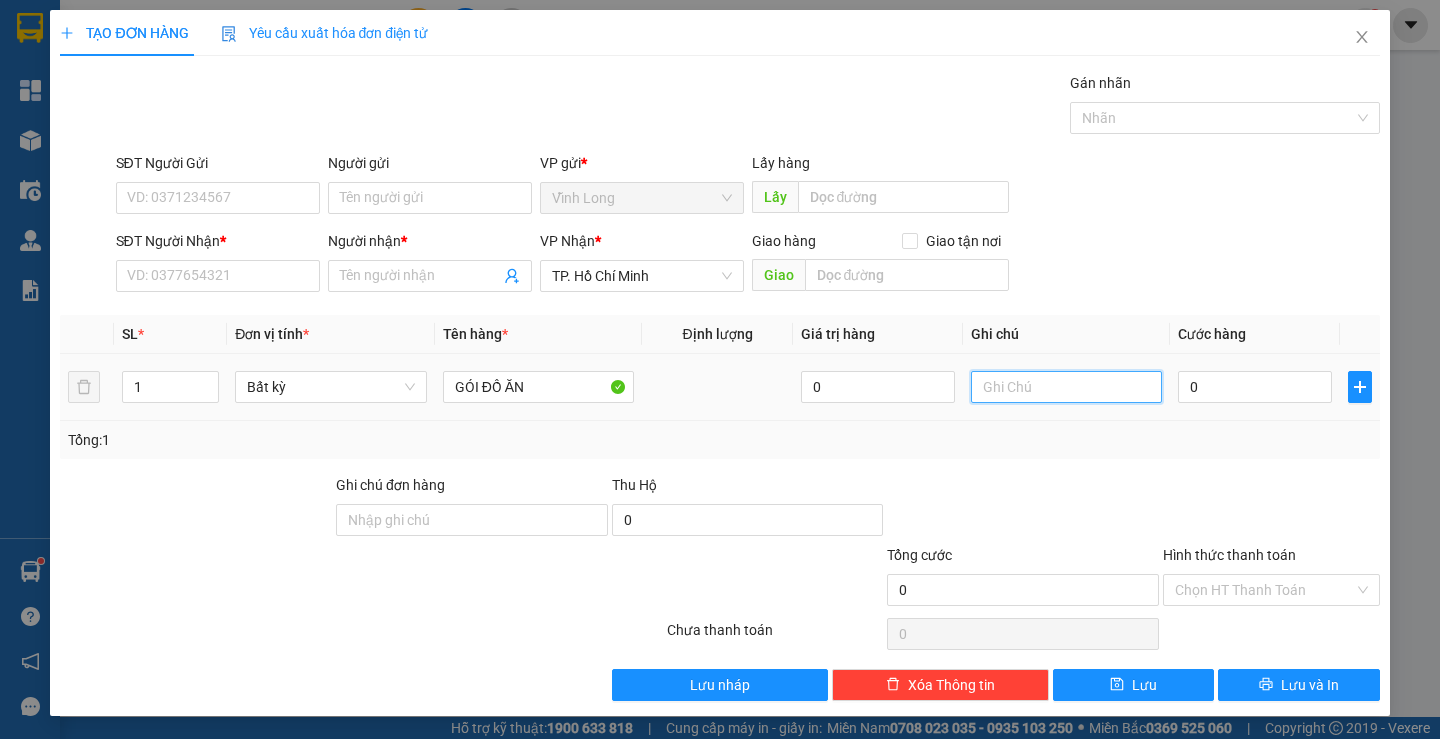 click at bounding box center (1066, 387) 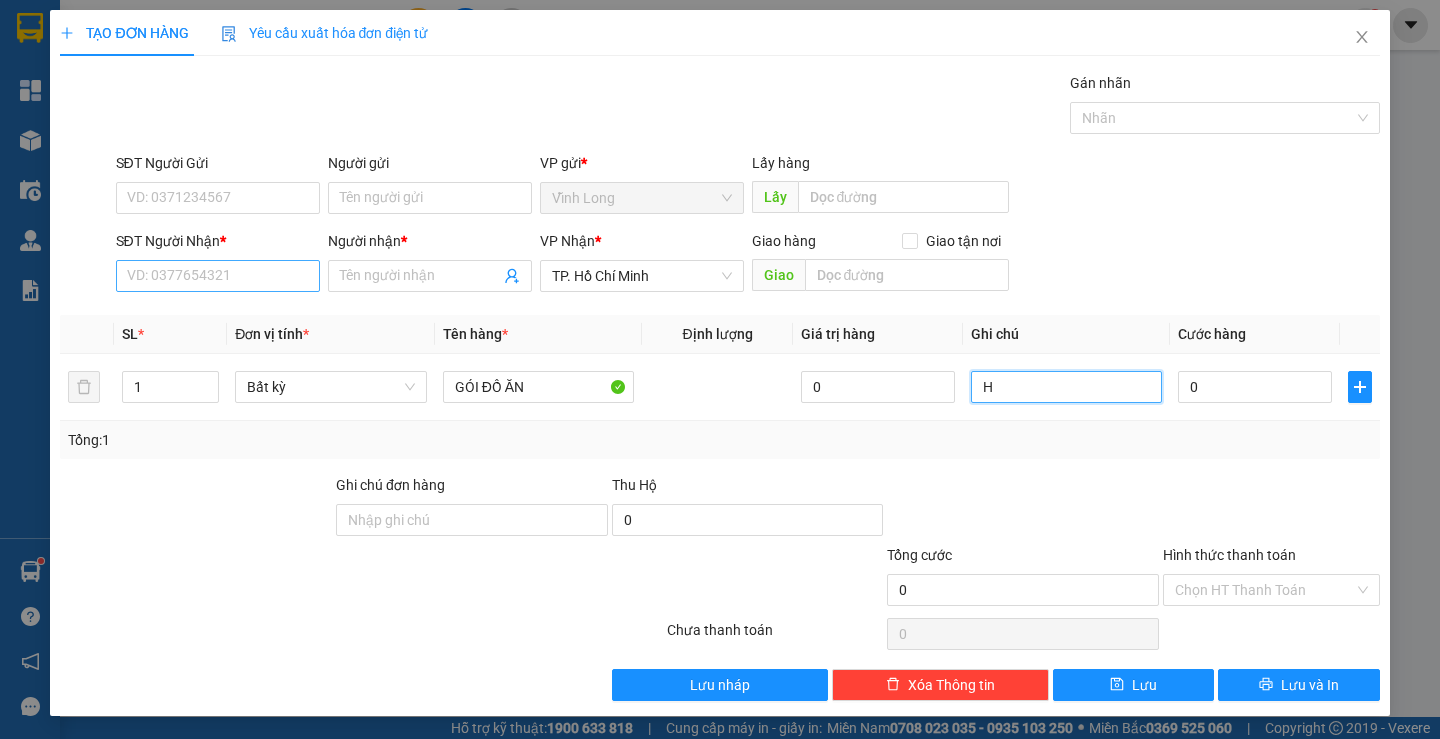 type on "H" 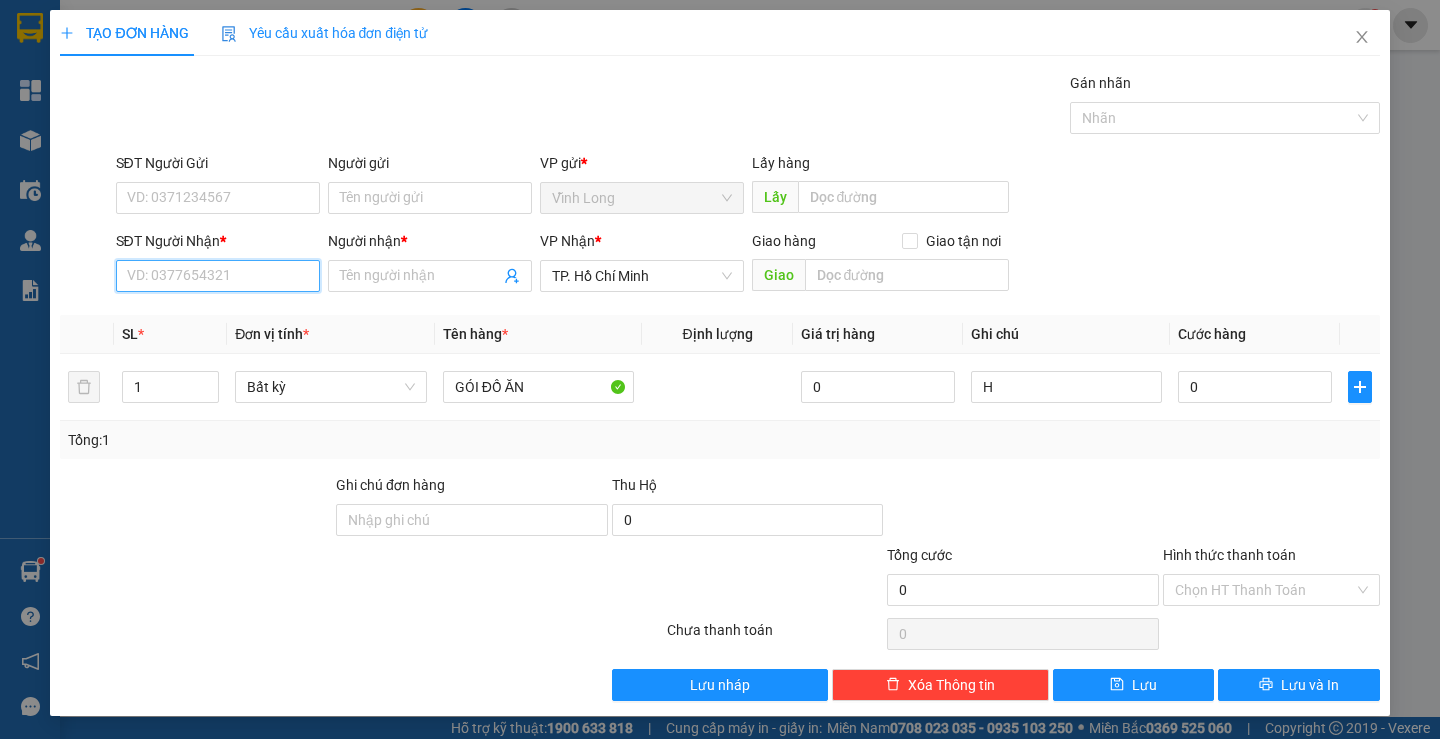 click on "SĐT Người Nhận  *" at bounding box center (218, 276) 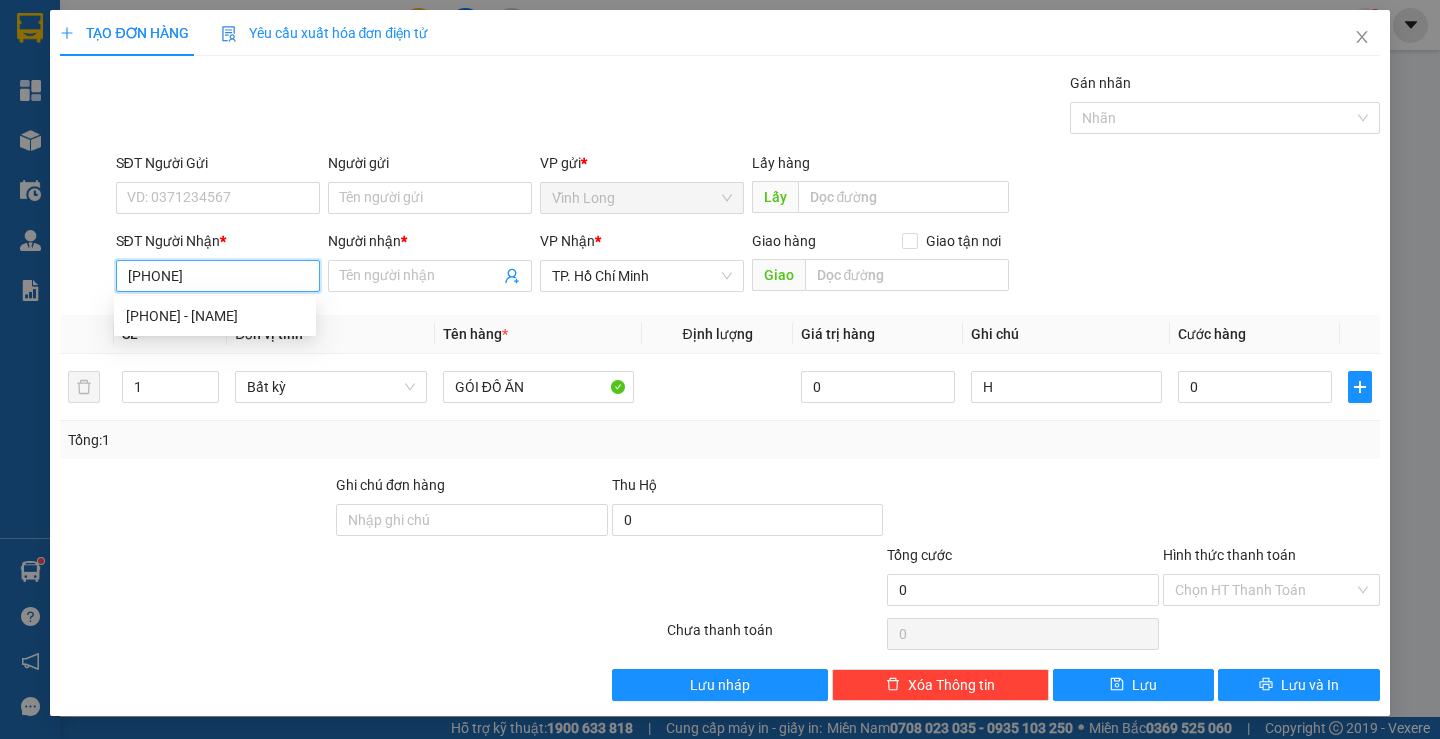 type on "[PHONE]" 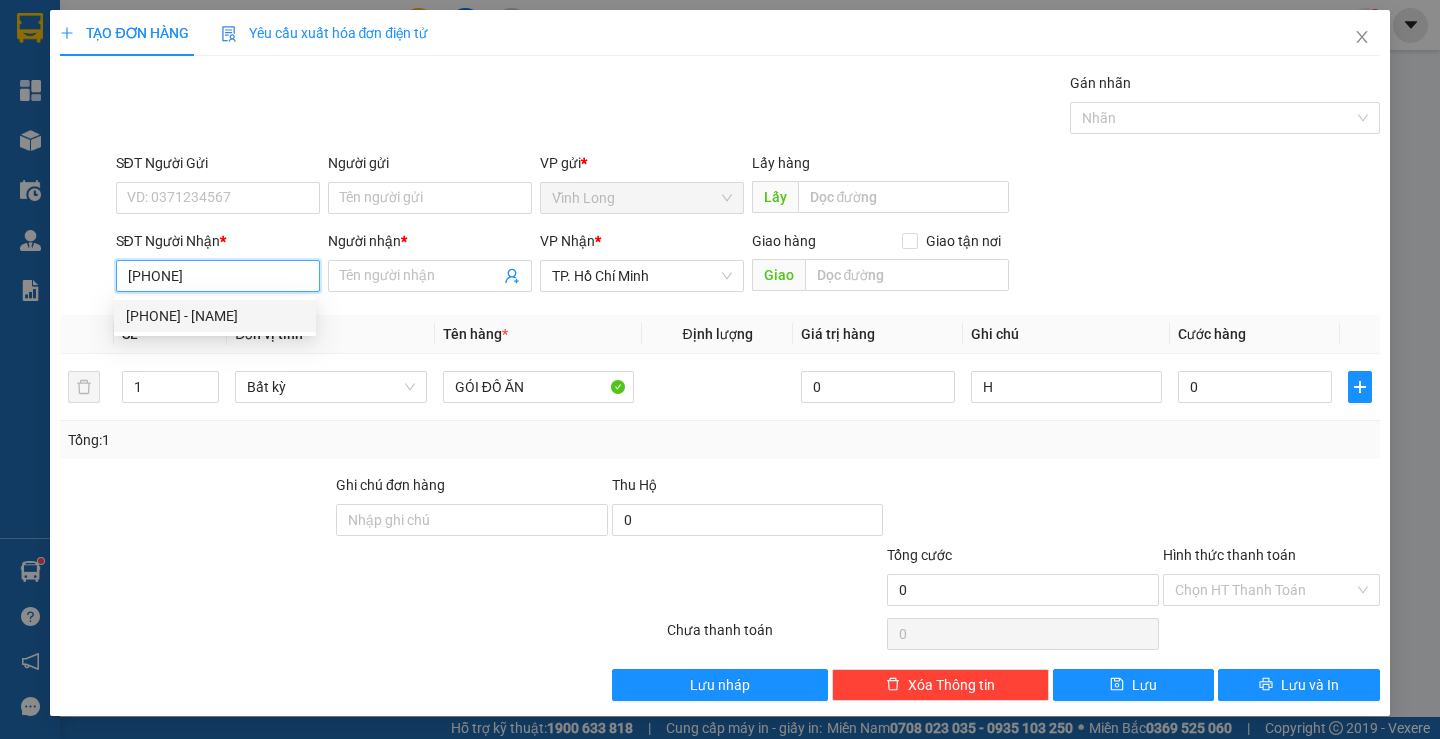 click on "[PHONE] - [NAME]" at bounding box center [215, 316] 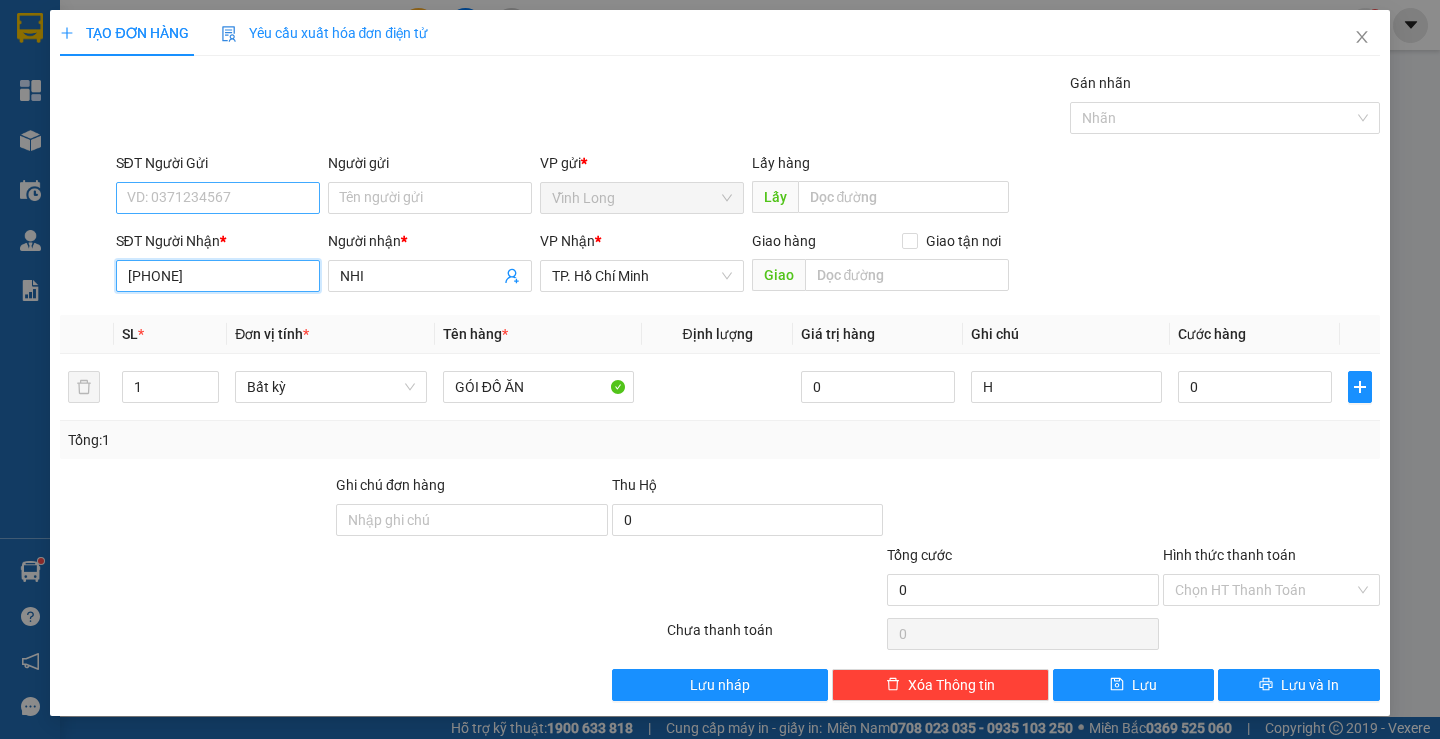 type on "[PHONE]" 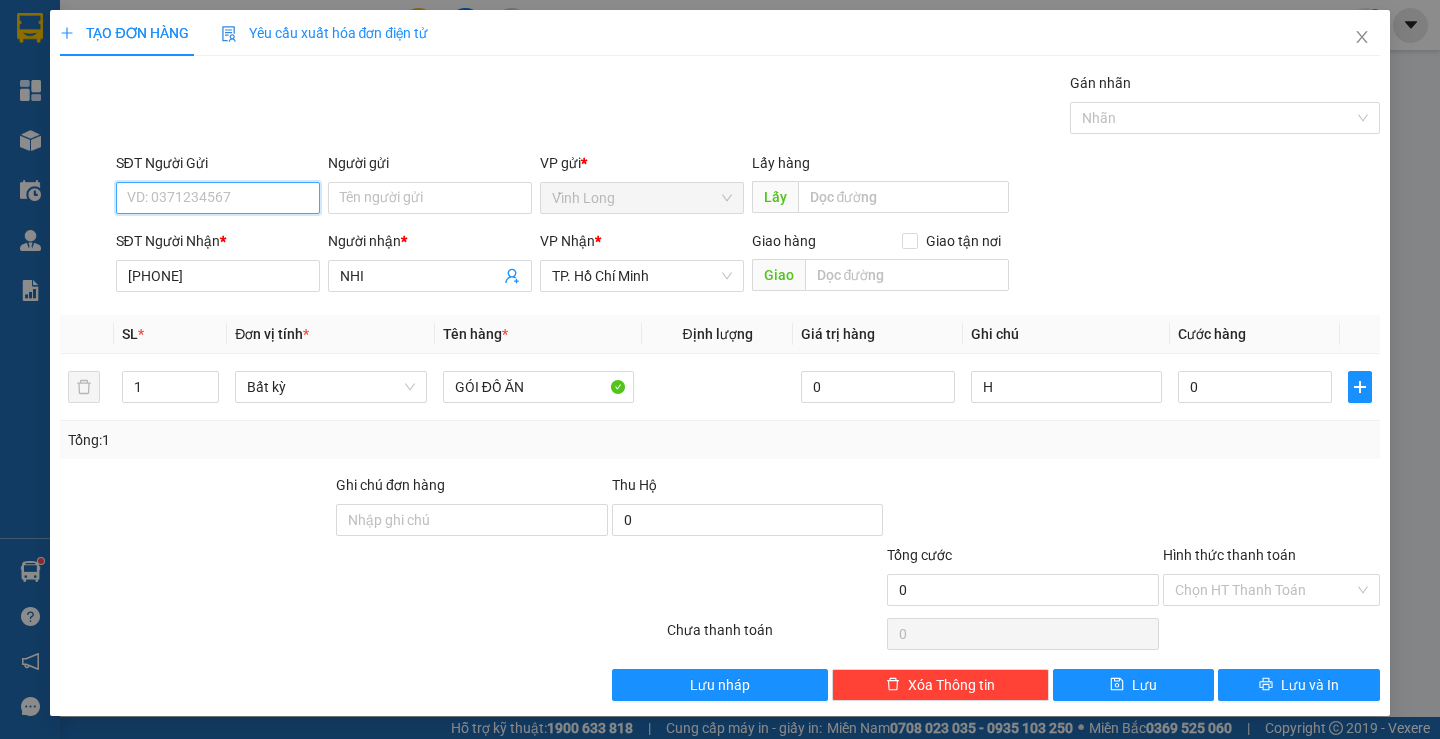 click on "SĐT Người Gửi" at bounding box center [218, 198] 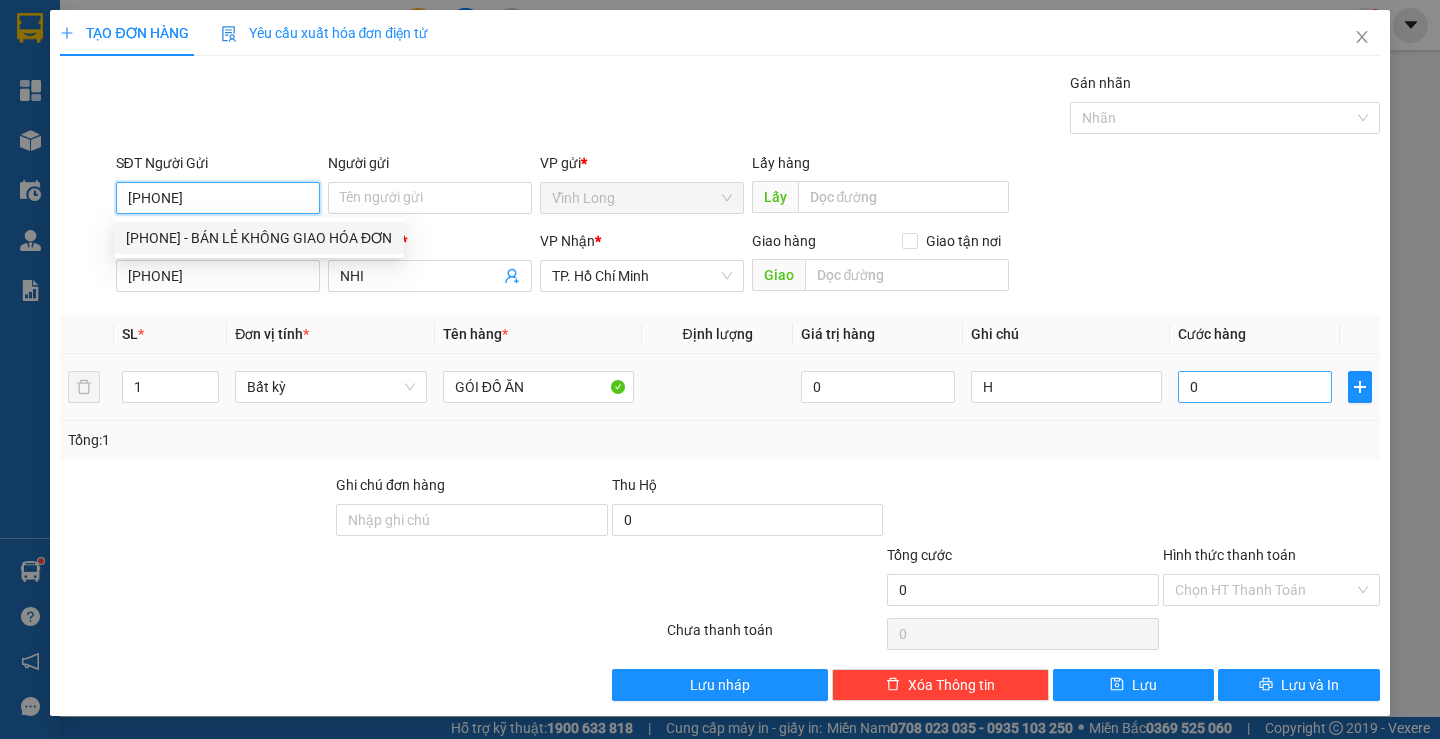 type on "[PHONE]" 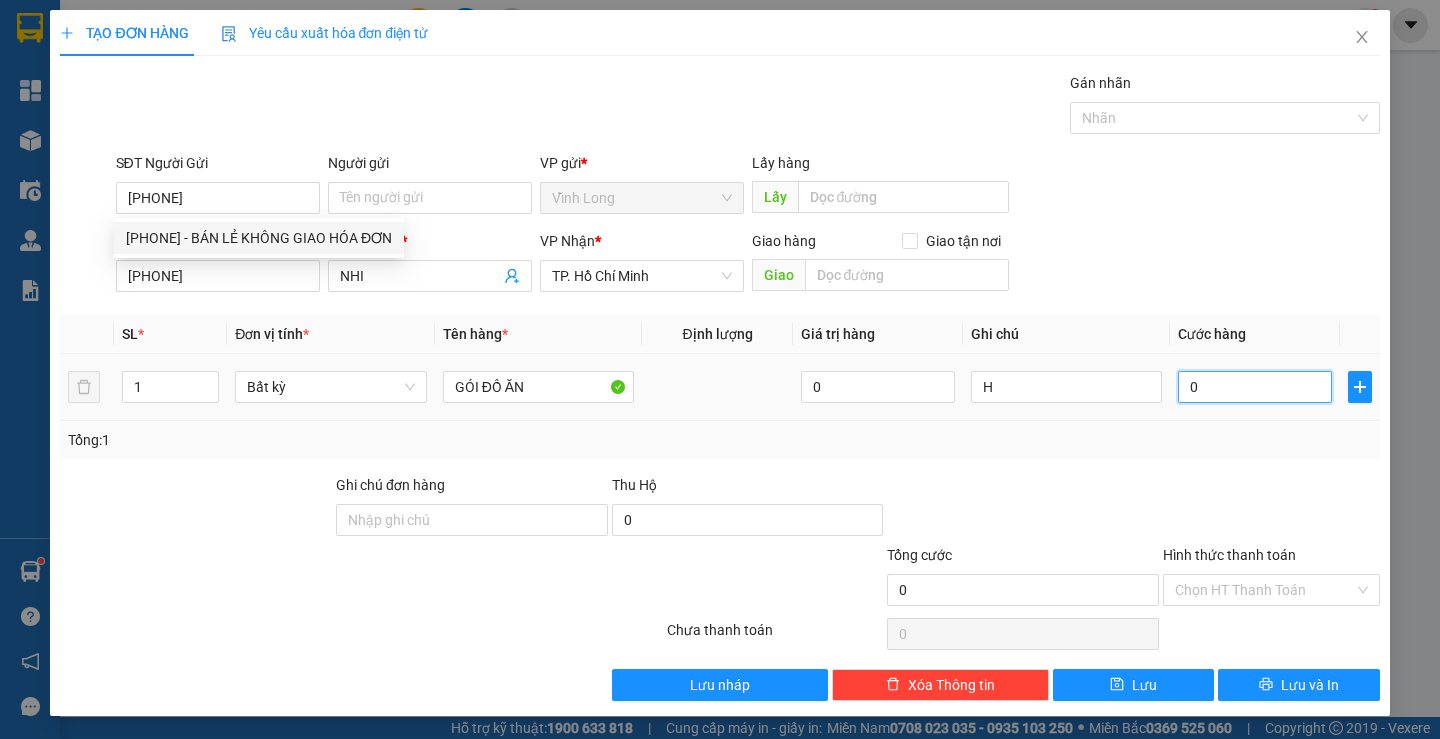 click on "0" at bounding box center [1255, 387] 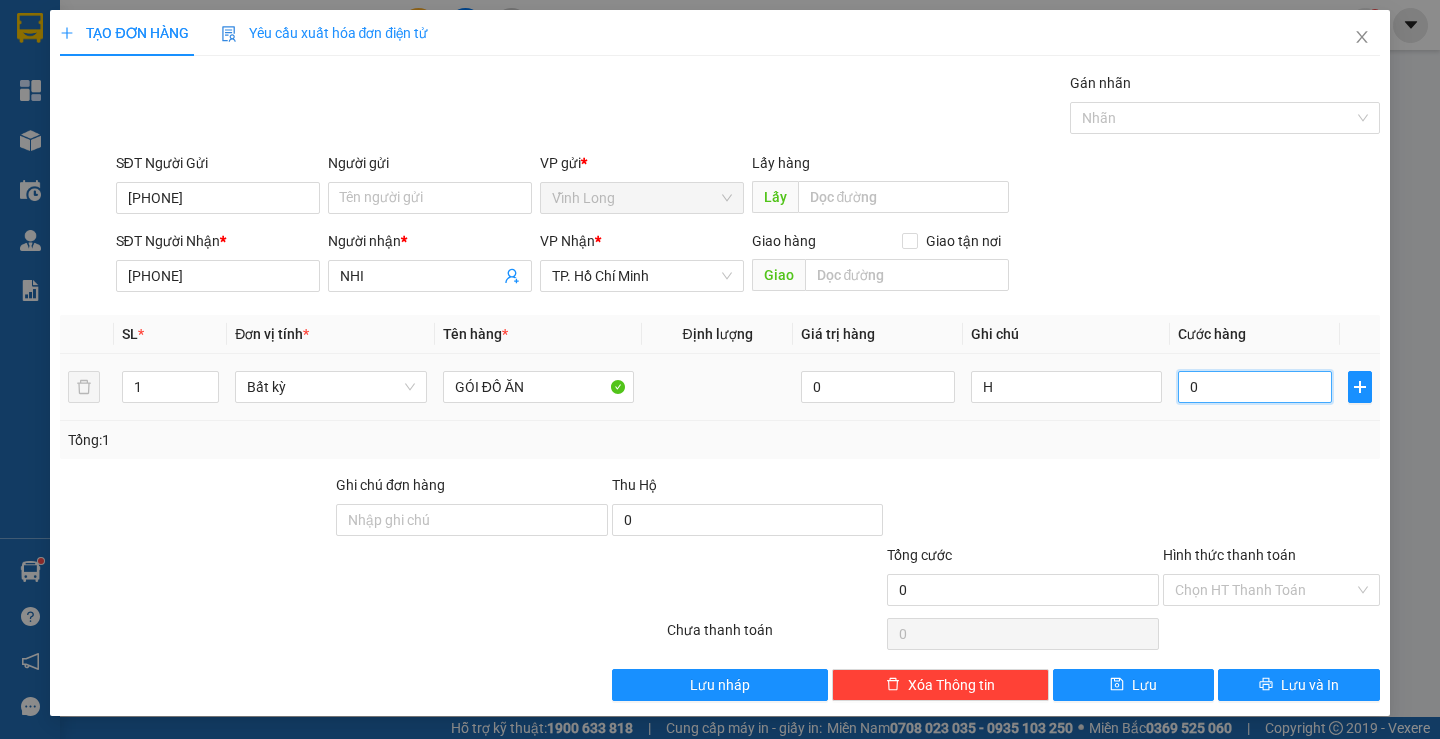 type on "3" 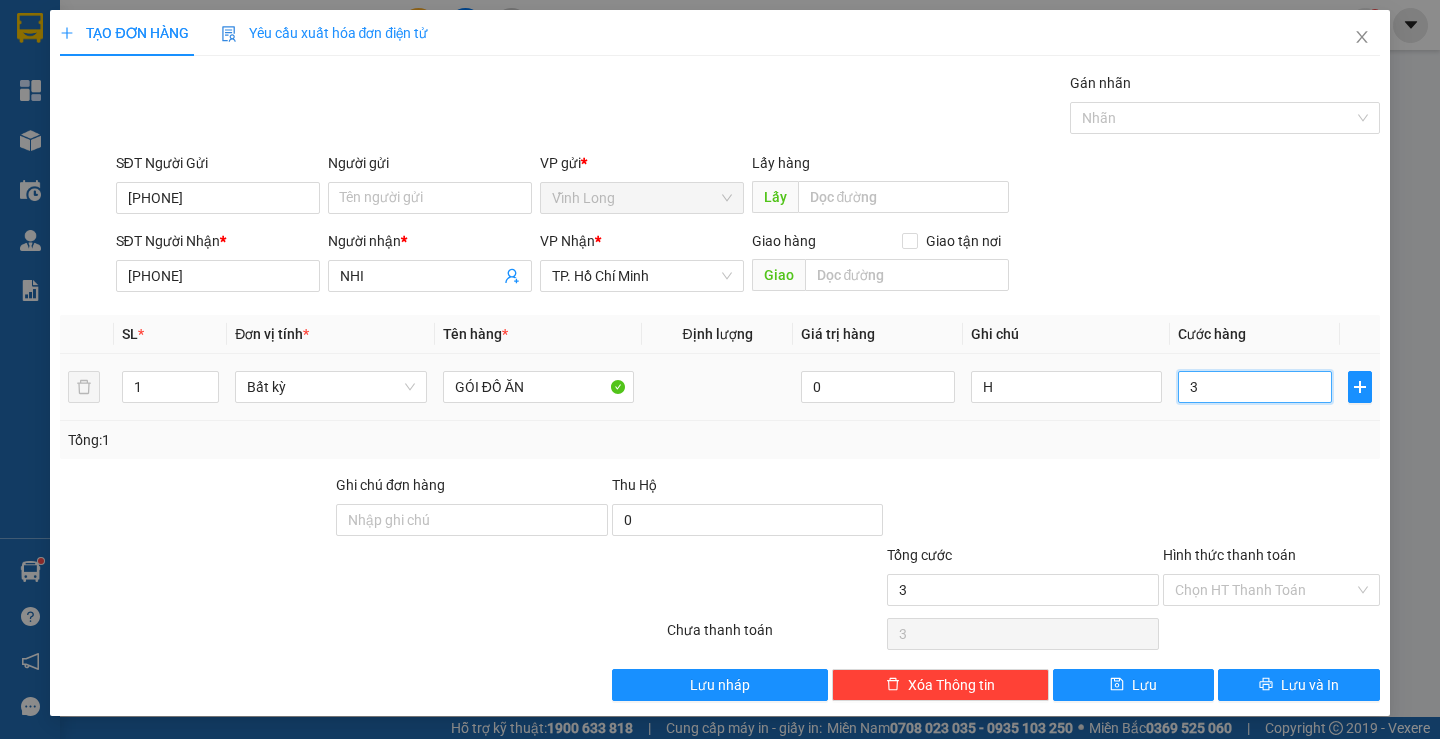 type on "30" 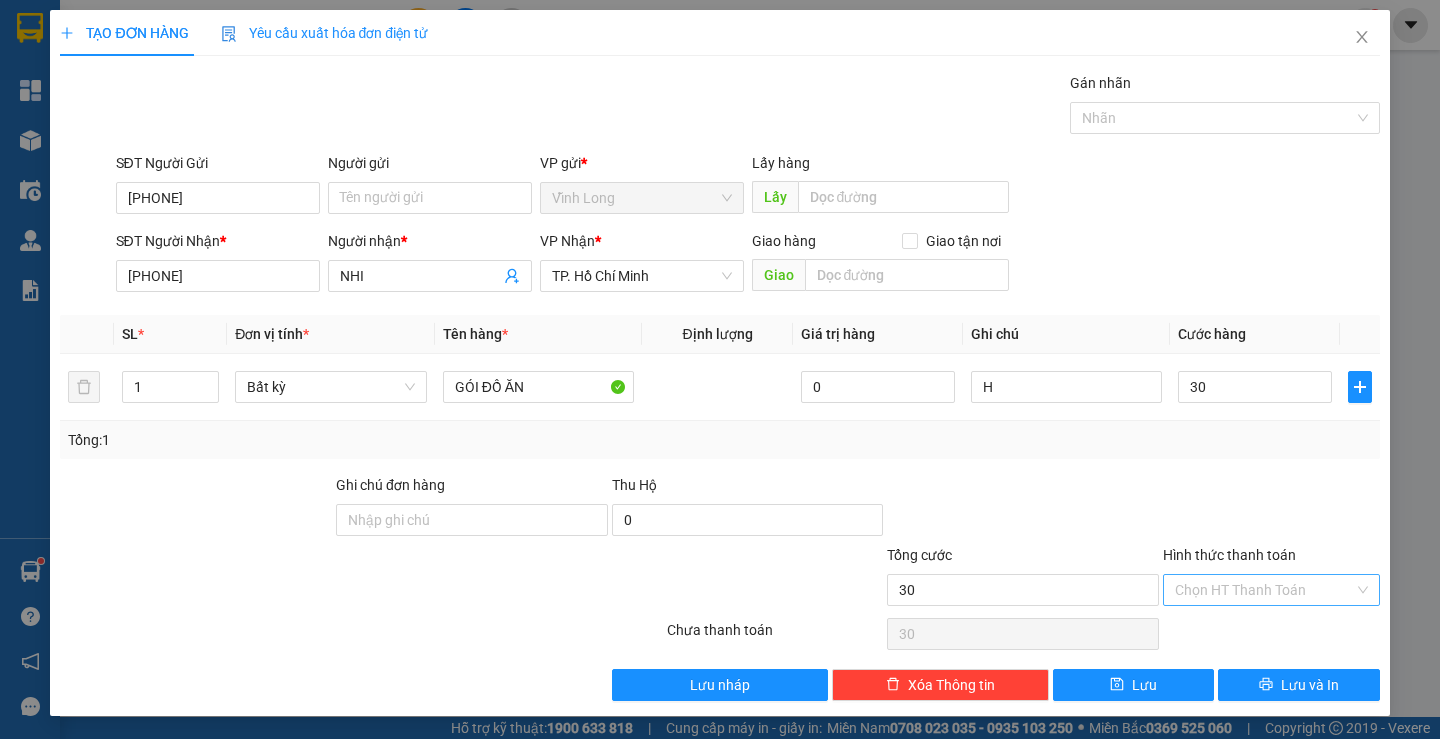 type on "30.000" 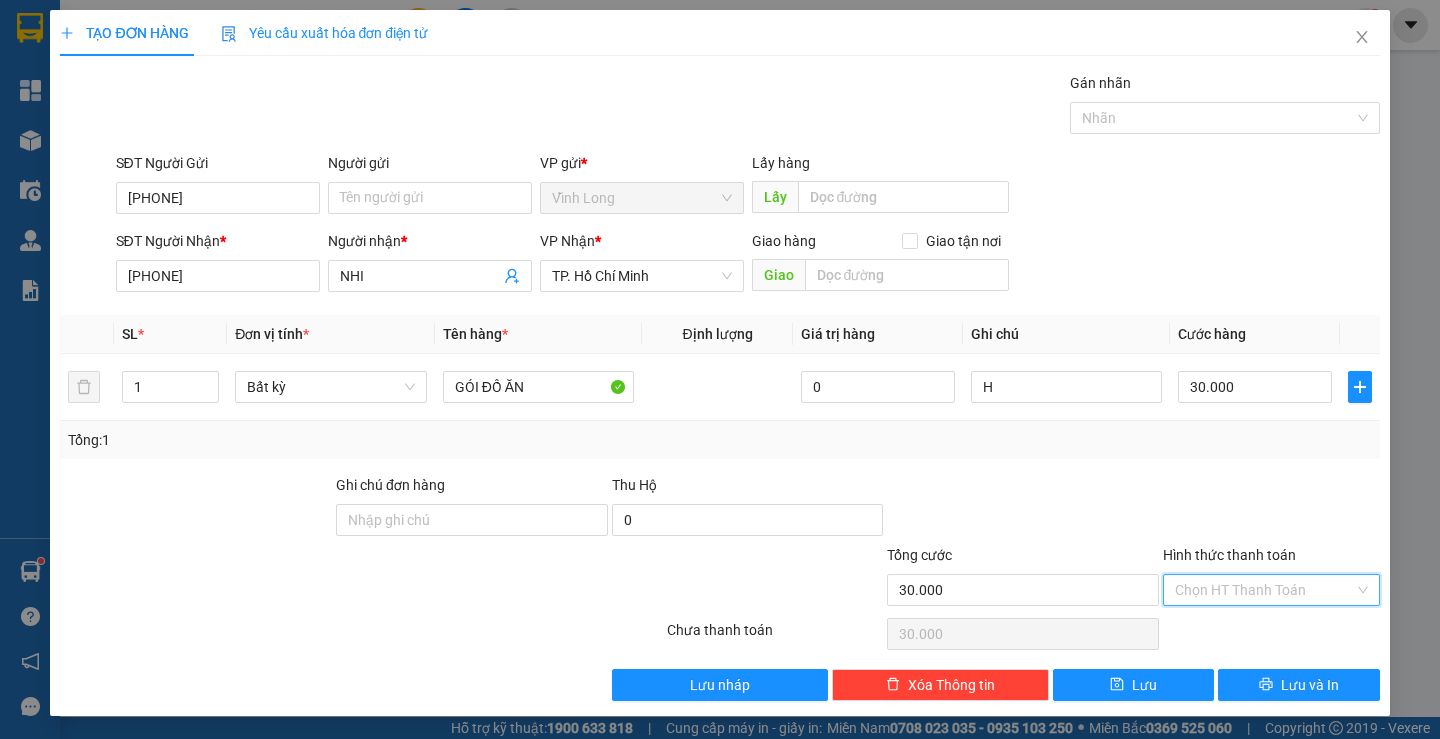 click on "Hình thức thanh toán" at bounding box center (1264, 590) 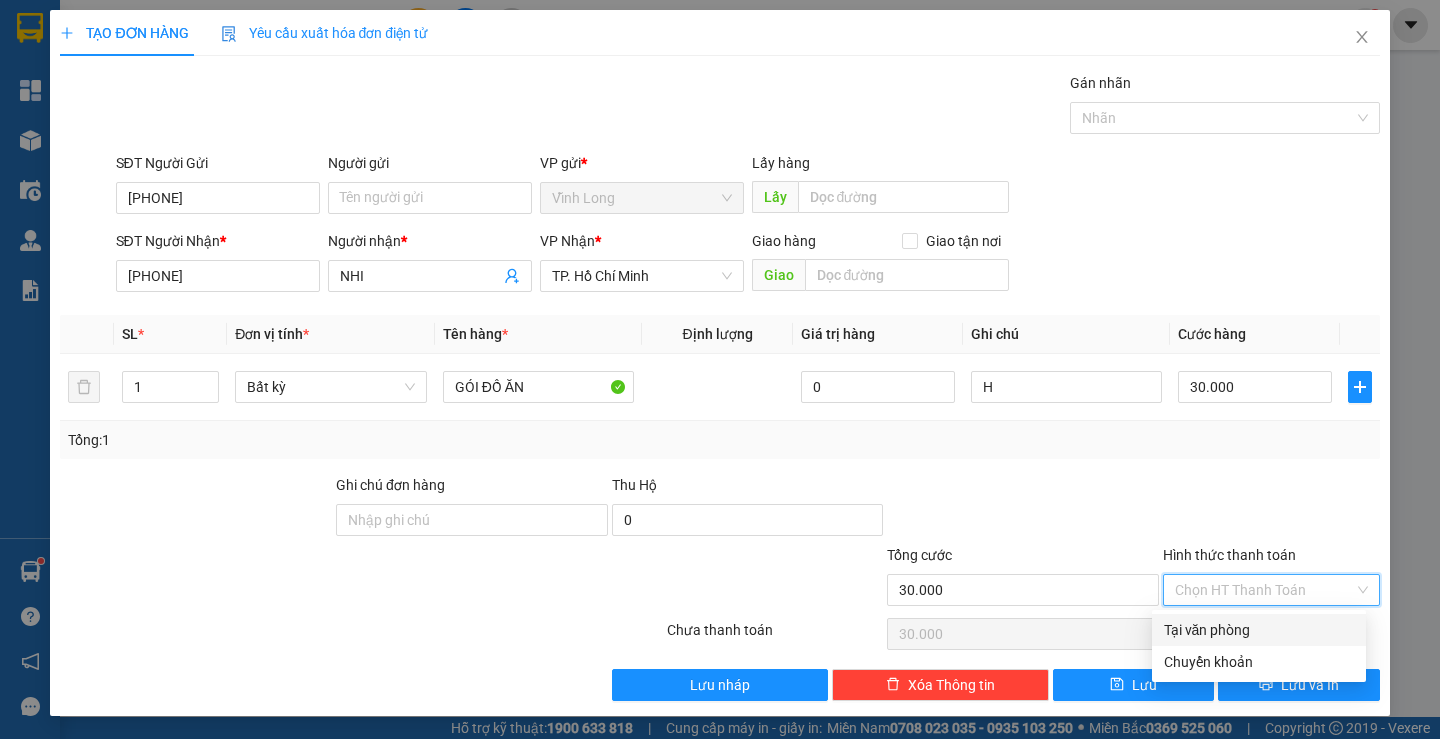 click on "Tại văn phòng" at bounding box center (1259, 630) 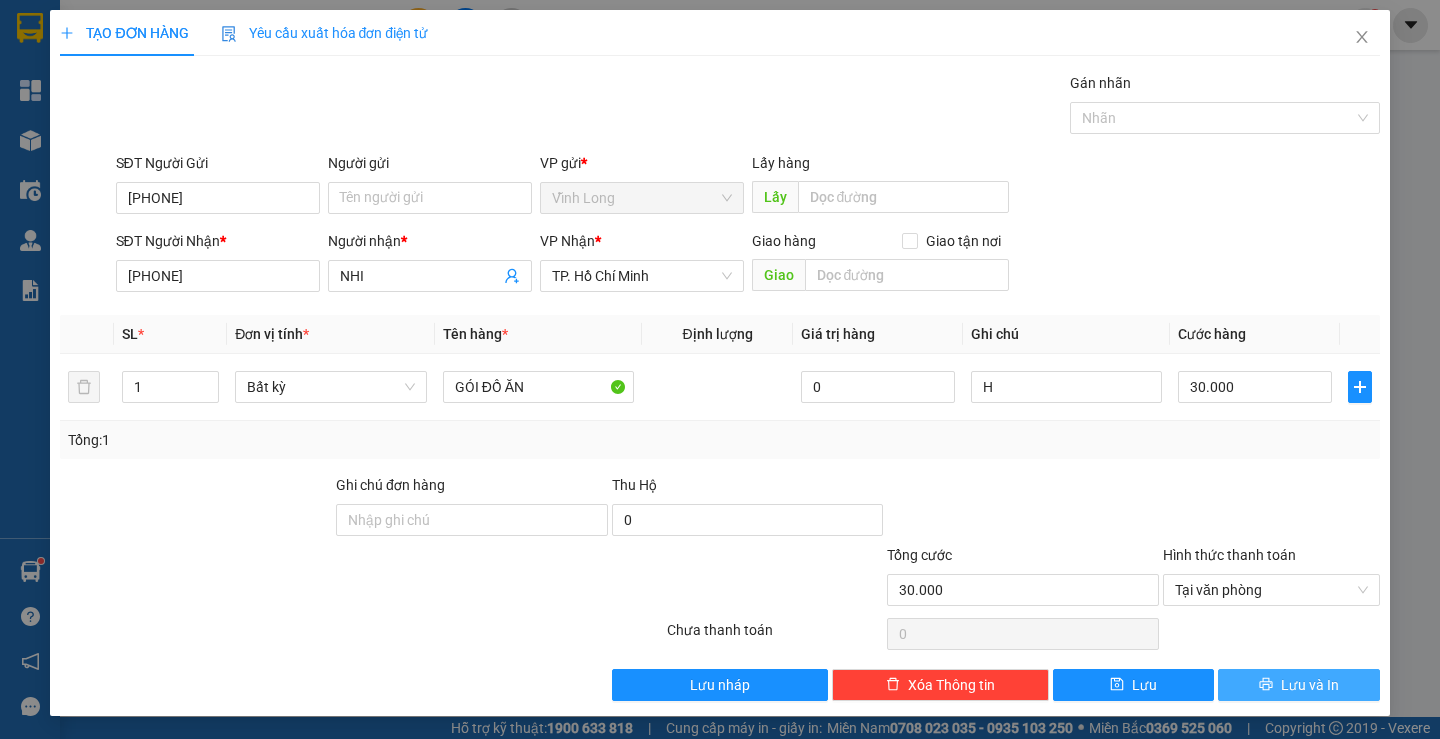 click on "Lưu và In" at bounding box center [1298, 685] 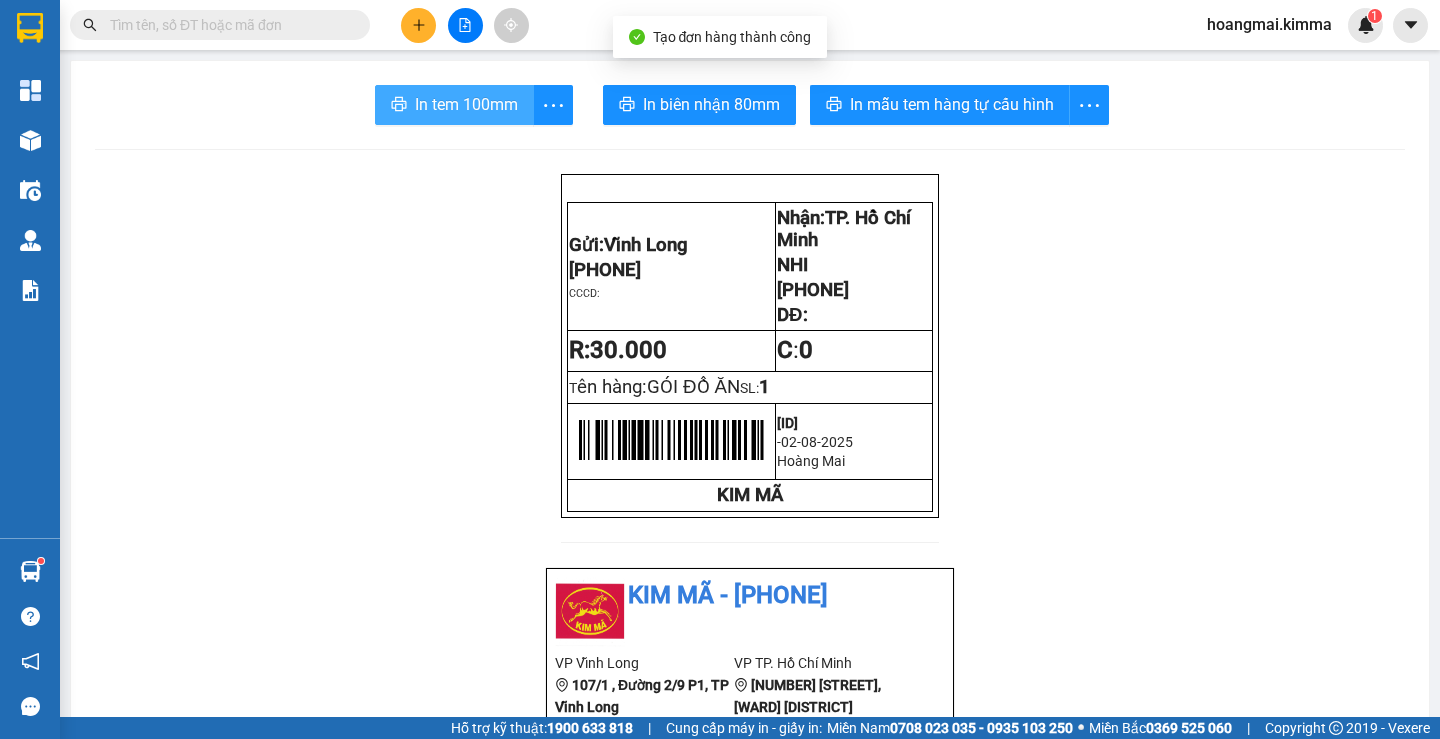 click on "In tem 100mm" at bounding box center (466, 104) 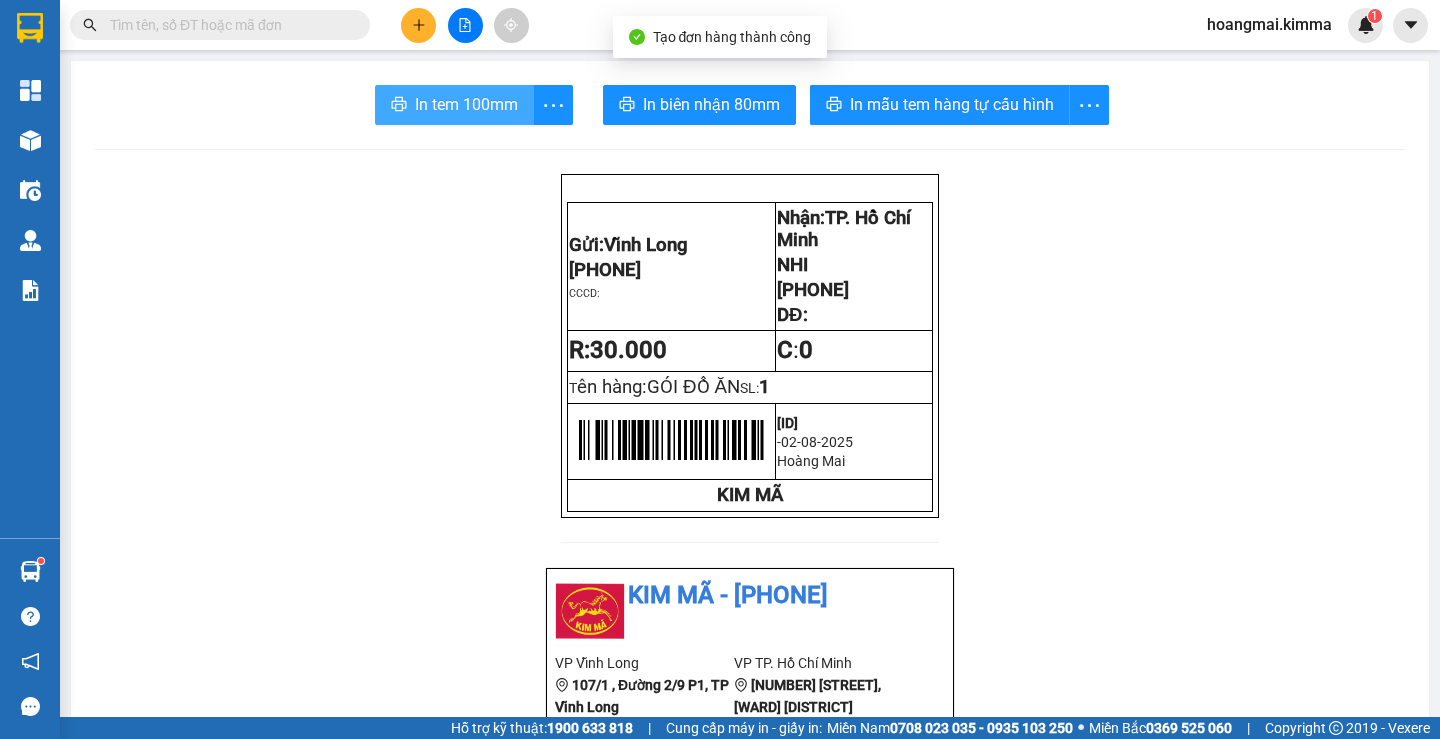 scroll, scrollTop: 0, scrollLeft: 0, axis: both 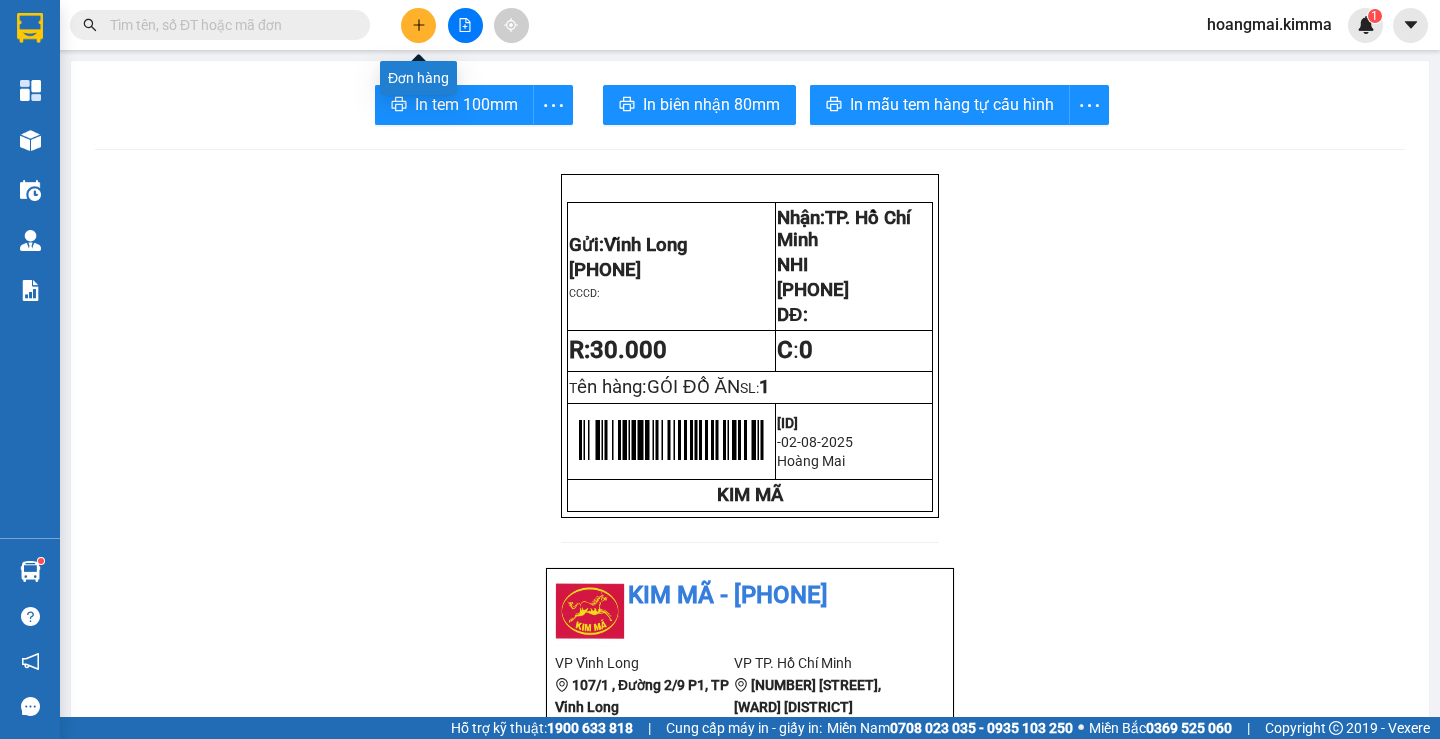 click 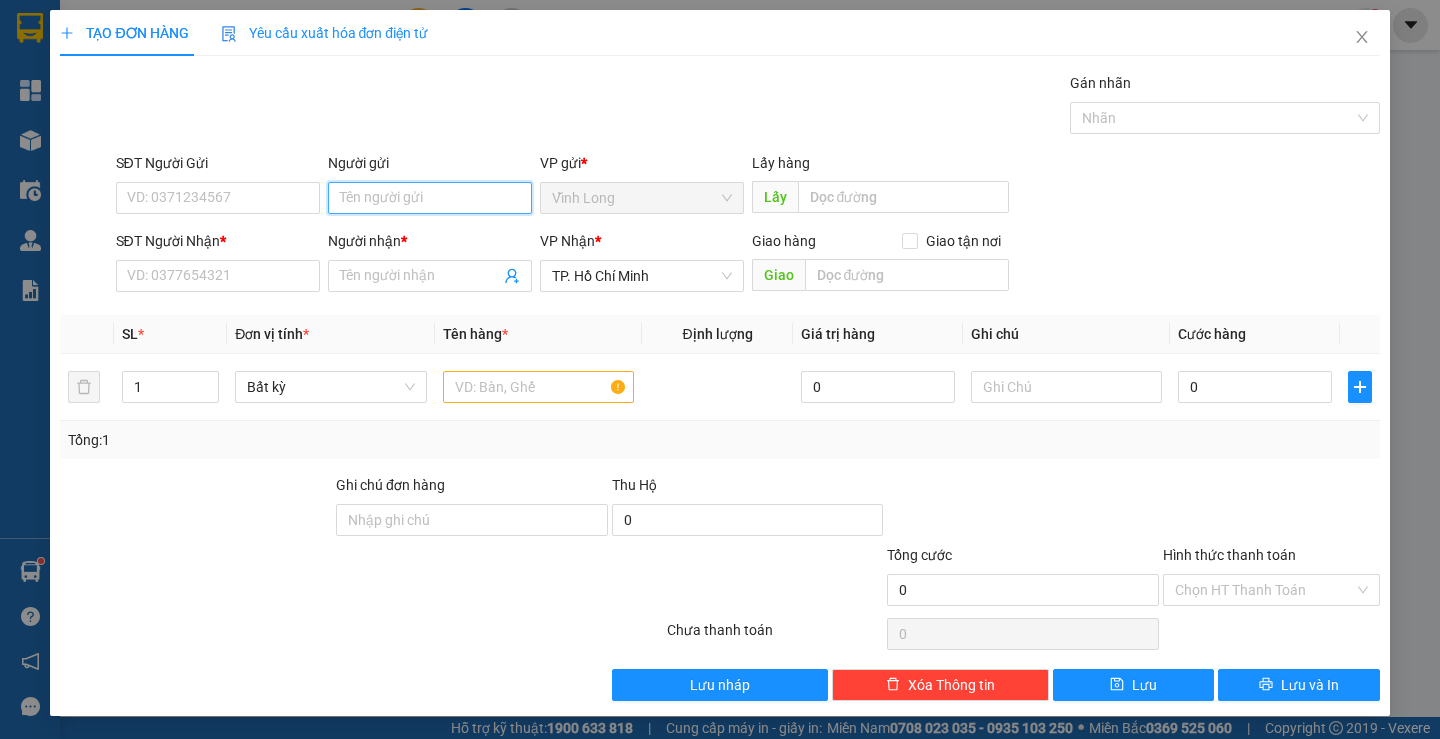 click on "Người gửi" at bounding box center (430, 198) 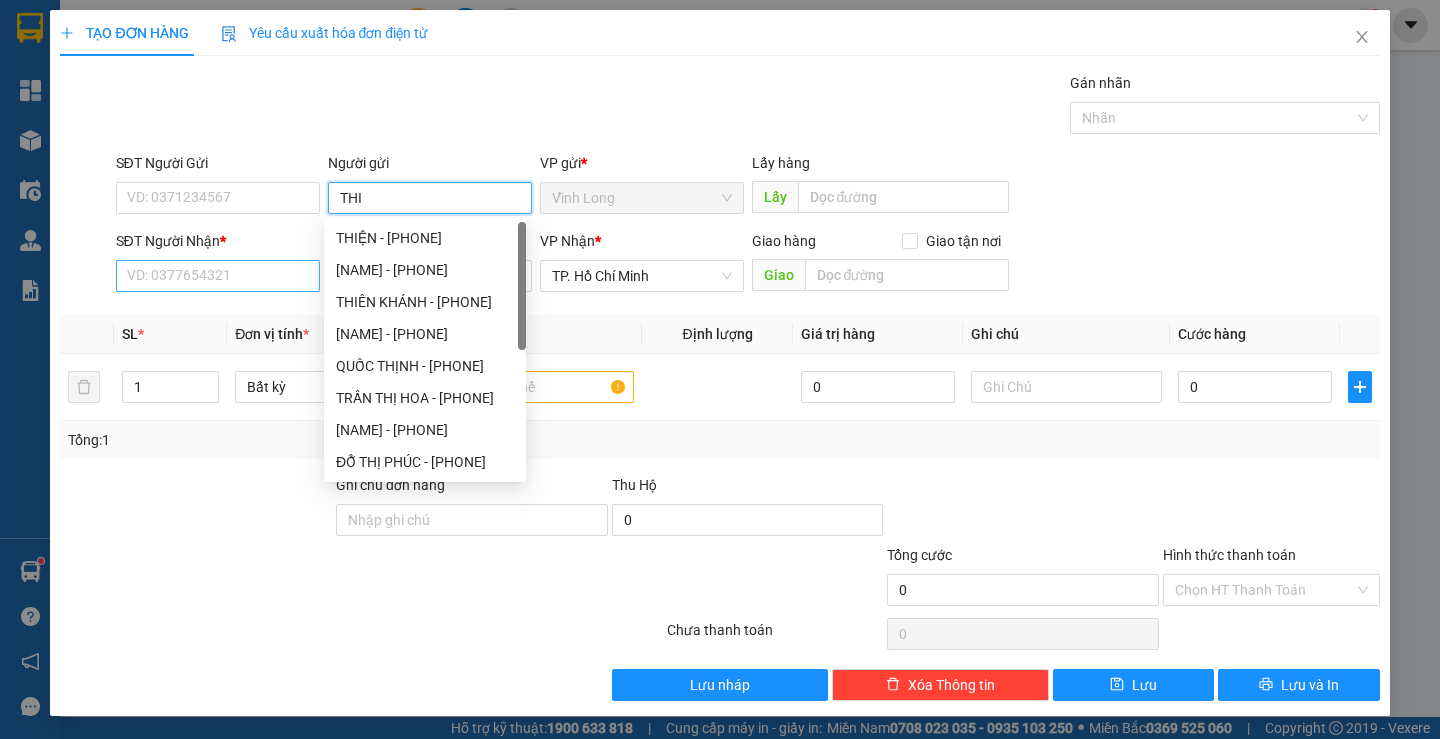 type on "THI" 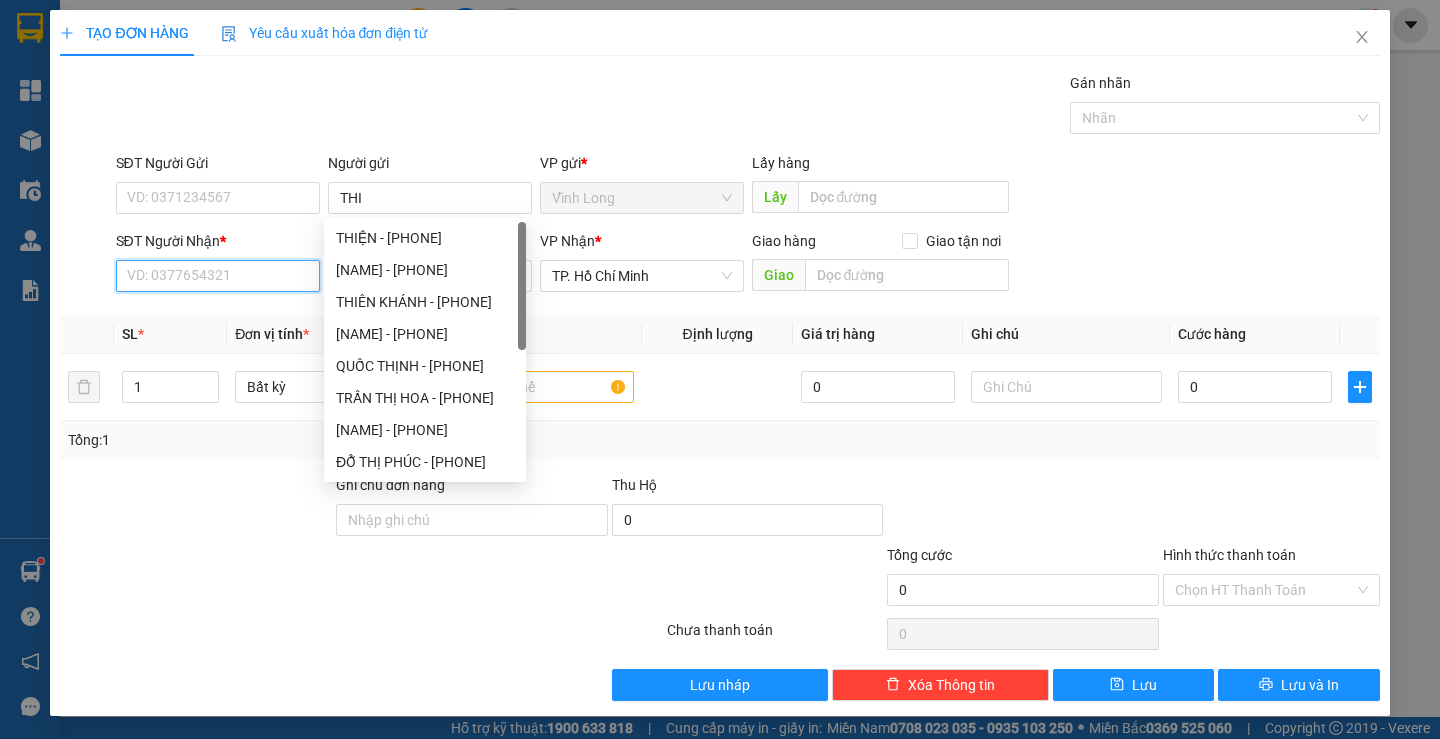 click on "SĐT Người Nhận  *" at bounding box center (218, 276) 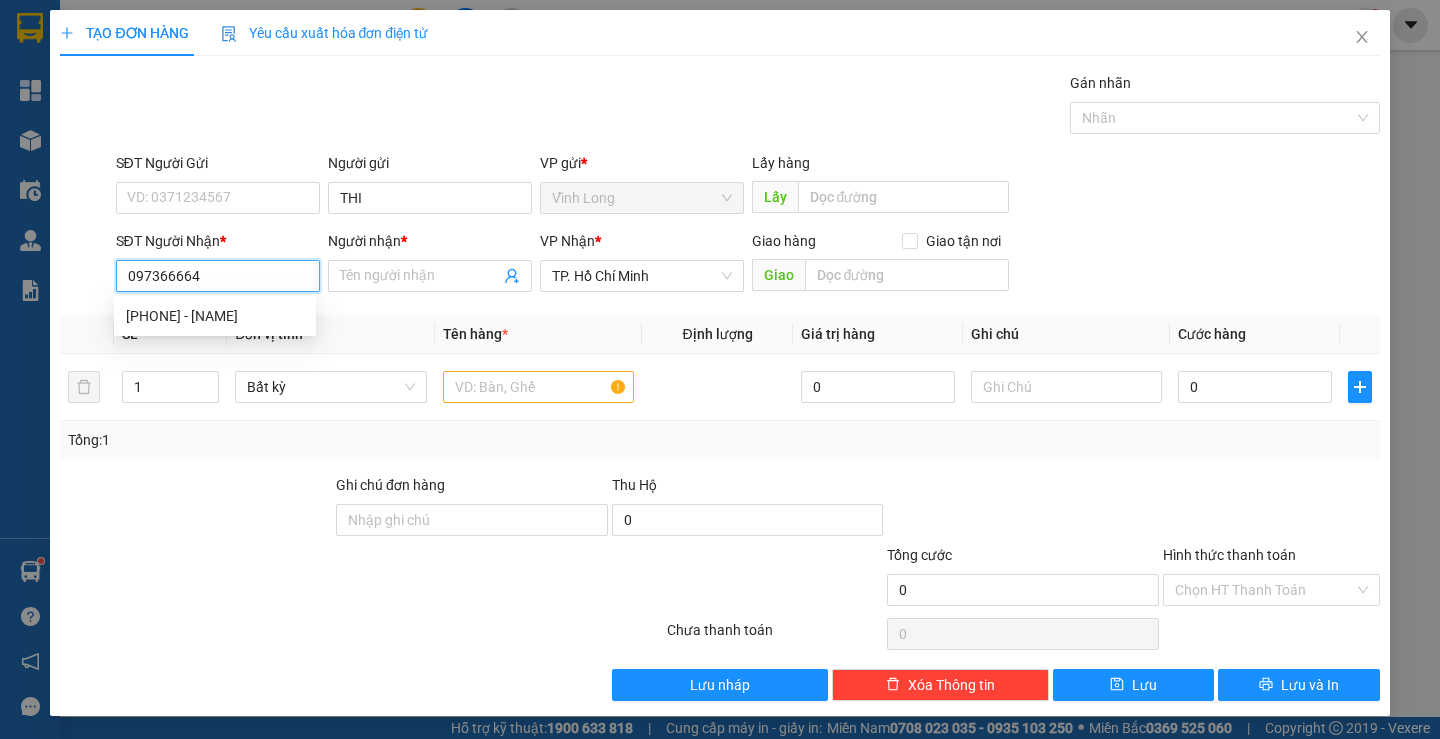 type on "0973666644" 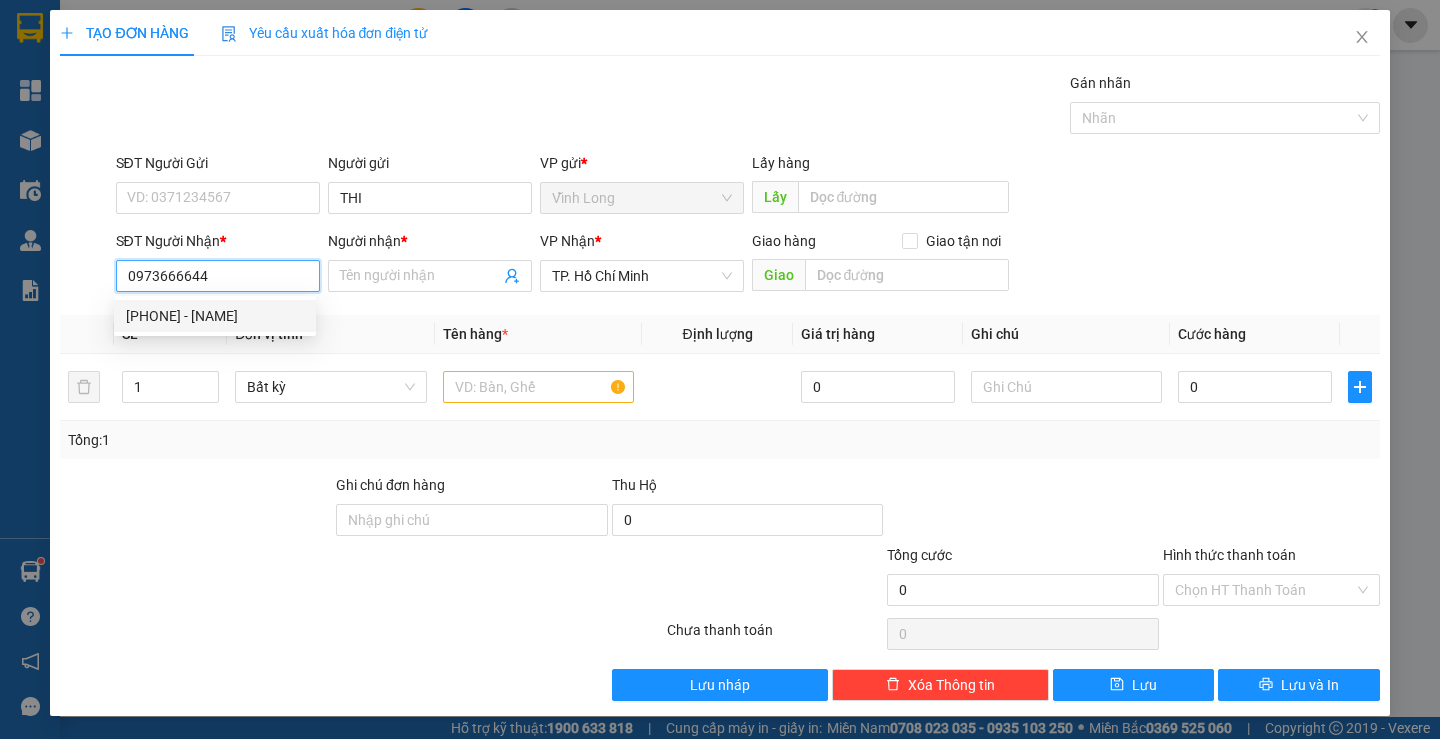 click on "[PHONE] - [NAME]" at bounding box center [215, 316] 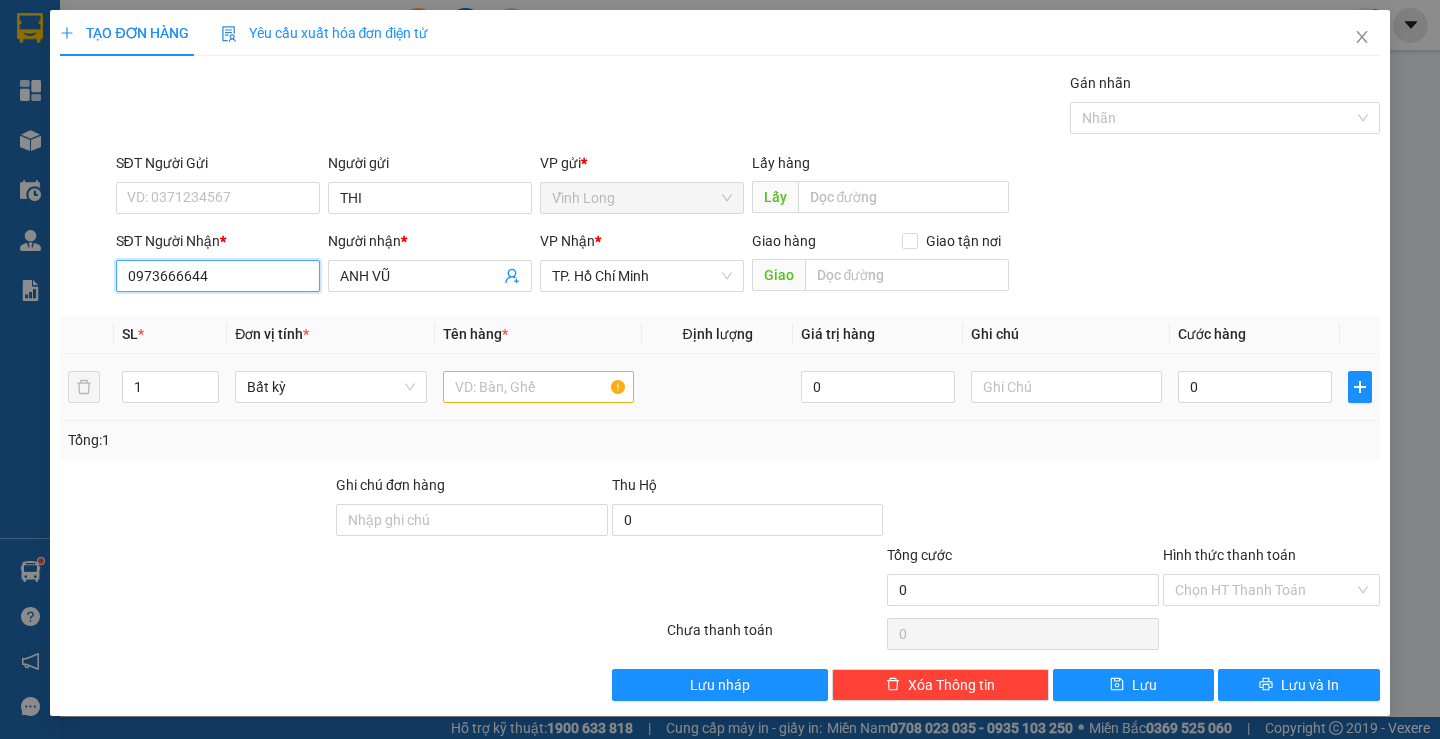 type on "0973666644" 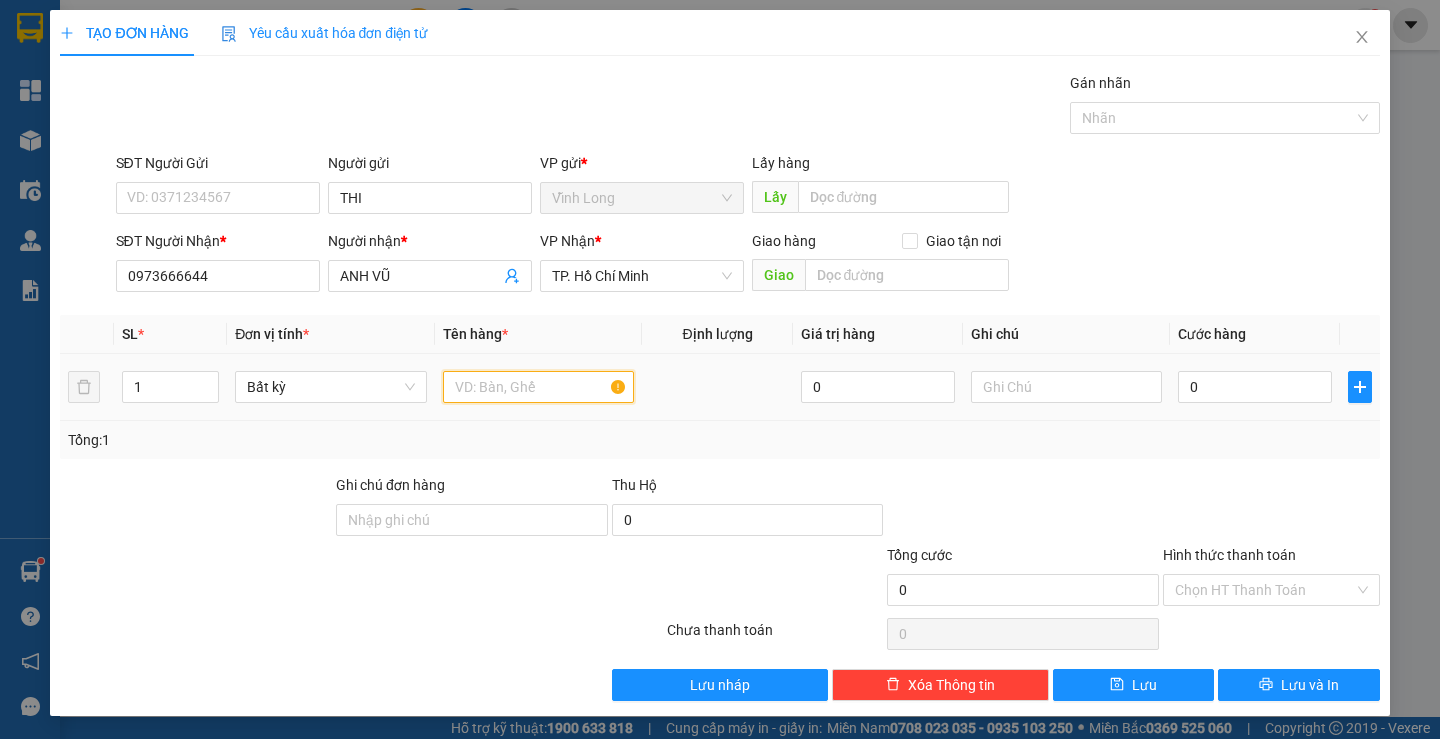 click at bounding box center (538, 387) 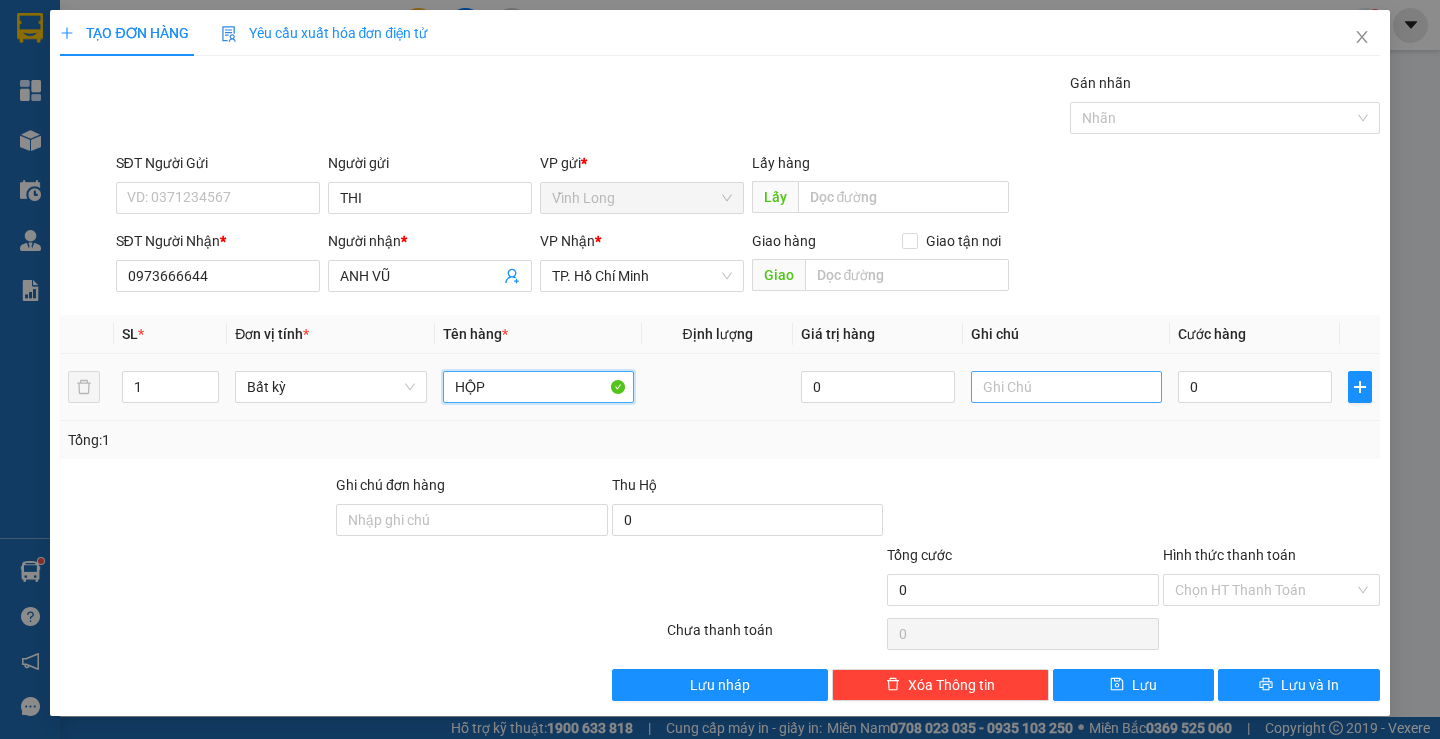 type on "HỘP" 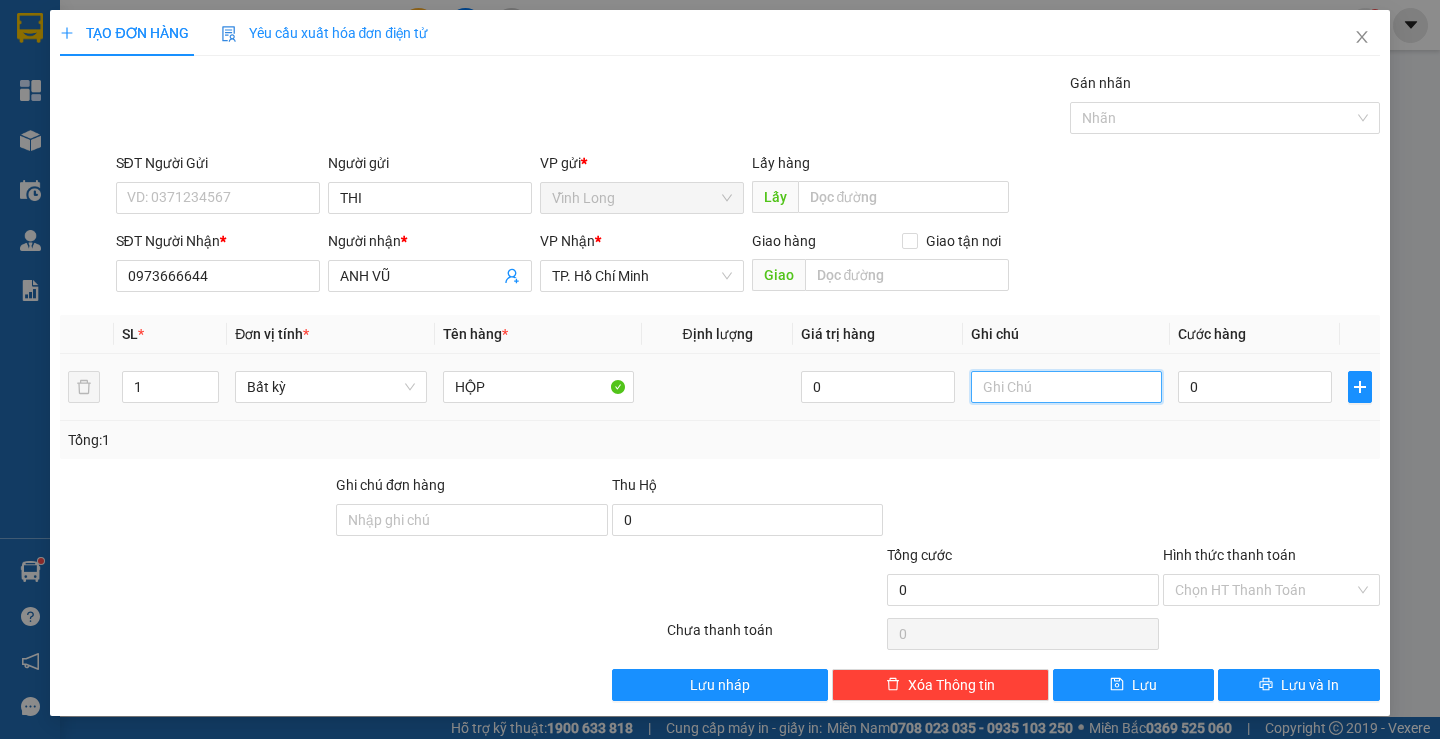 click at bounding box center (1066, 387) 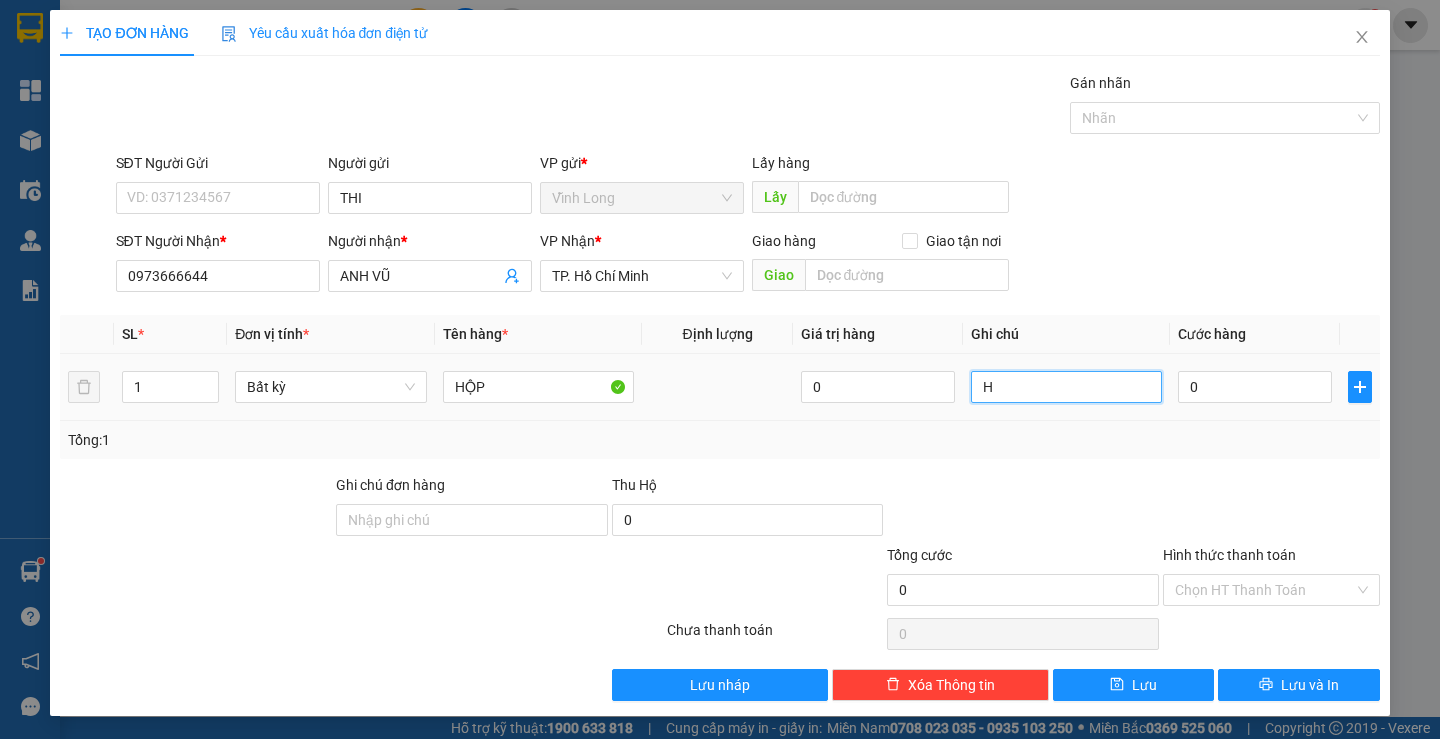 type on "H" 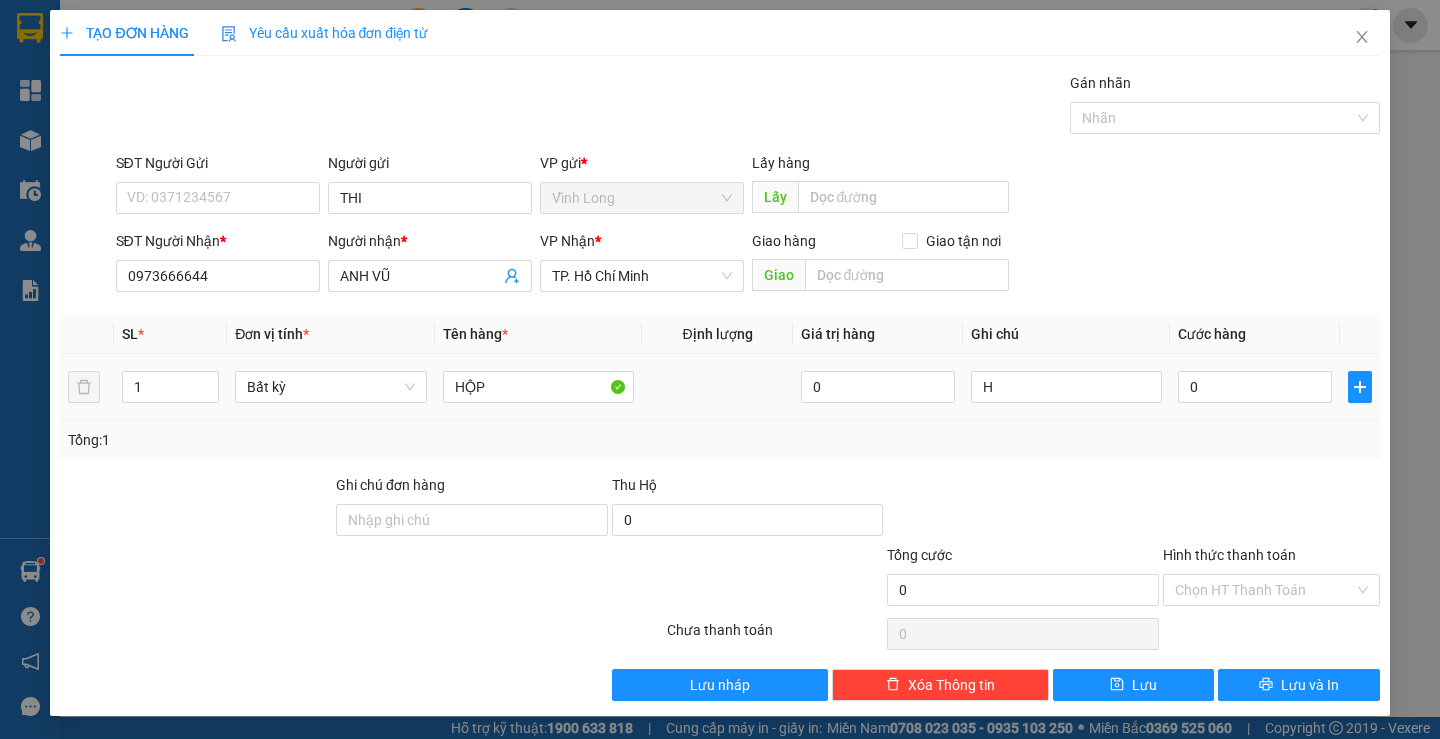drag, startPoint x: 1223, startPoint y: 370, endPoint x: 1083, endPoint y: 180, distance: 236.00847 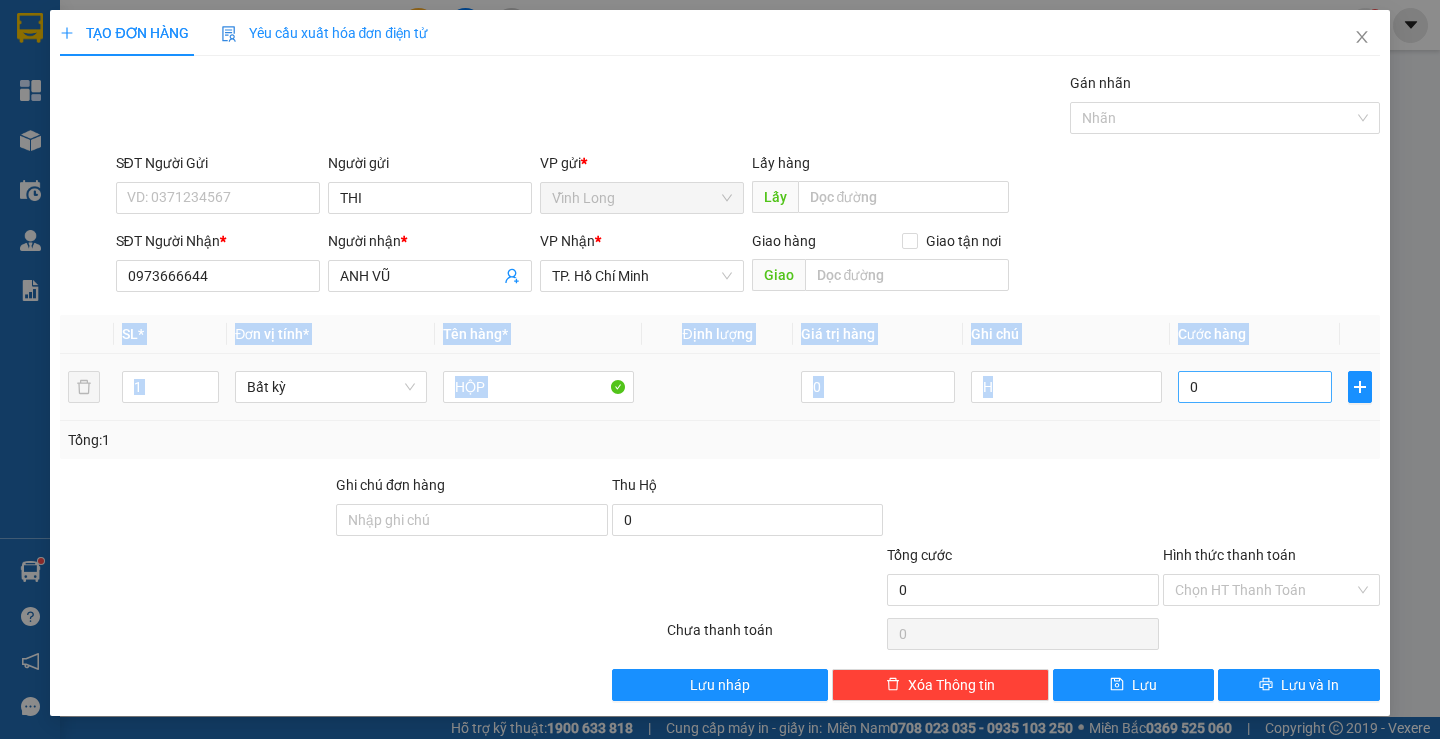 click on "0" at bounding box center [1255, 387] 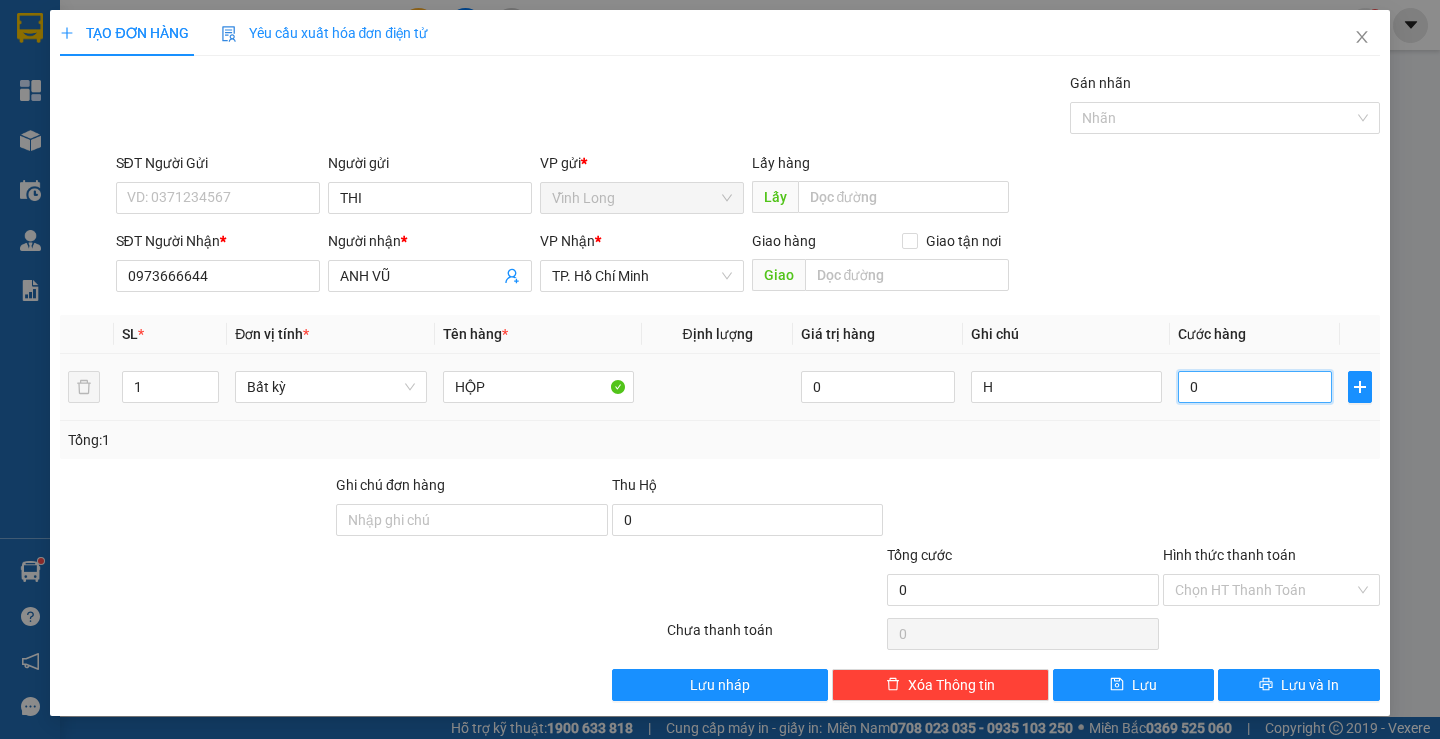 type on "2" 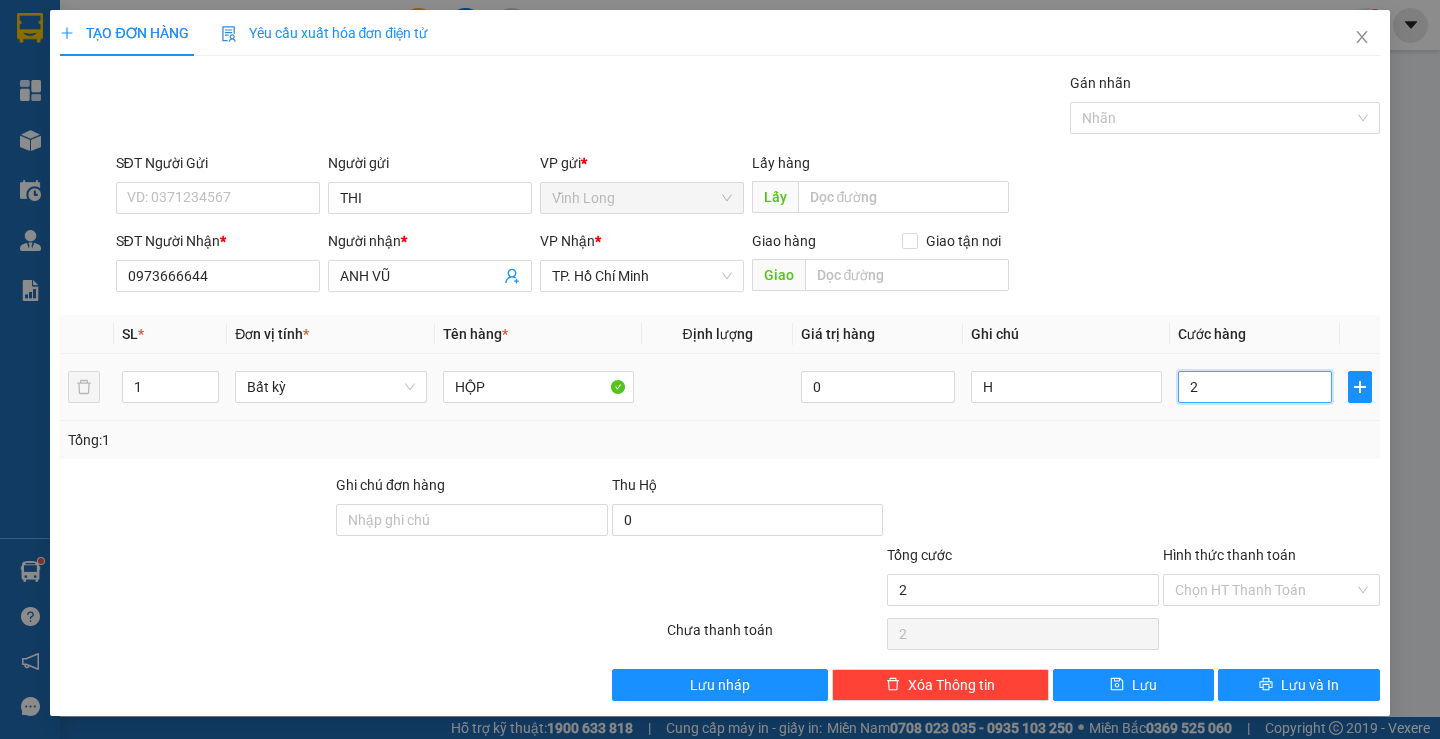 type on "20" 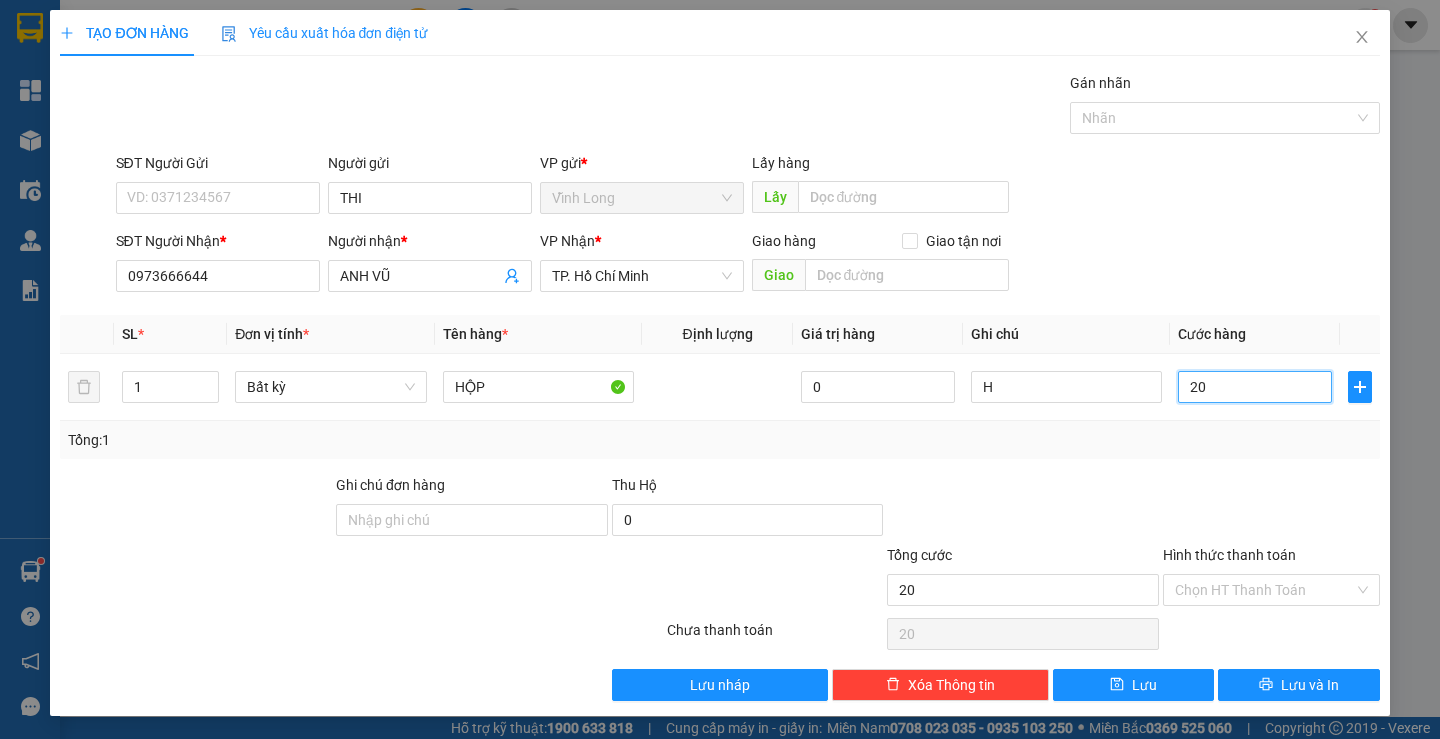 click on "TẠO ĐƠN HÀNG Yêu cầu xuất hóa đơn điện tử Transit Pickup Surcharge Ids Transit Deliver Surcharge Ids Transit Deliver Surcharge Transit Deliver Surcharge Gói vận chuyển  * Tiêu chuẩn Gán nhãn   Nhãn SĐT Người Gửi VD: [PHONE] Người gửi [NAME] VP gửi  * Vĩnh Long Lấy hàng Lấy SĐT Người Nhận  * [PHONE] Người nhận  * [NAME] VP Nhận  * TP. Hồ Chí Minh Giao hàng Giao tận nơi Giao SL  * Đơn vị tính  * Tên hàng  * Định lượng Giá trị hàng Ghi chú Cước hàng                   1 Bất kỳ HỘP 0 H 20 Tổng:  1 Ghi chú đơn hàng Thu Hộ 0 Tổng cước 20Hình thức thanh toán Chọn HT Thanh ToánSố tiền thu trước 0 Chưa thanh toán 20 Chọn HT Thanh Toán Lưu nháp Xóa Thông tin Lưu Lưu và In" at bounding box center [720, 369] 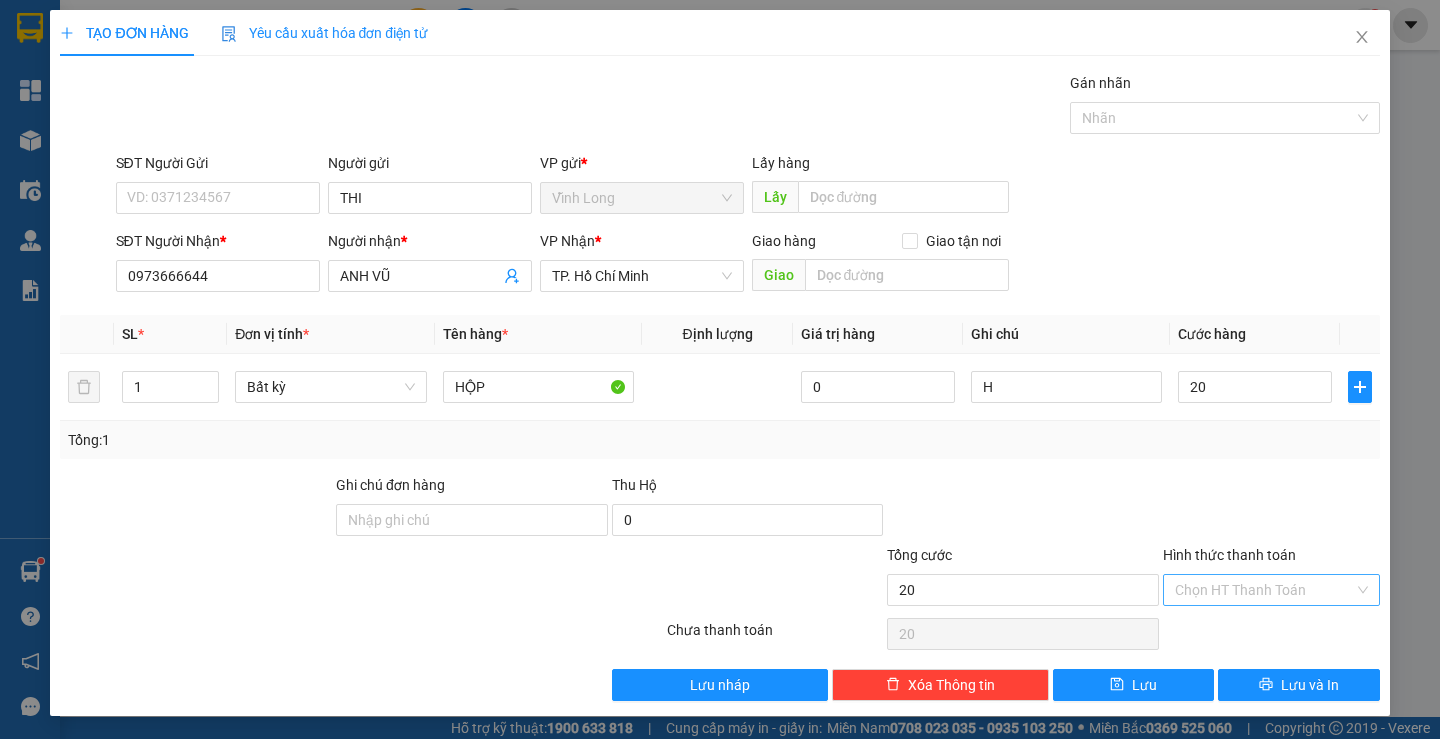 type on "20.000" 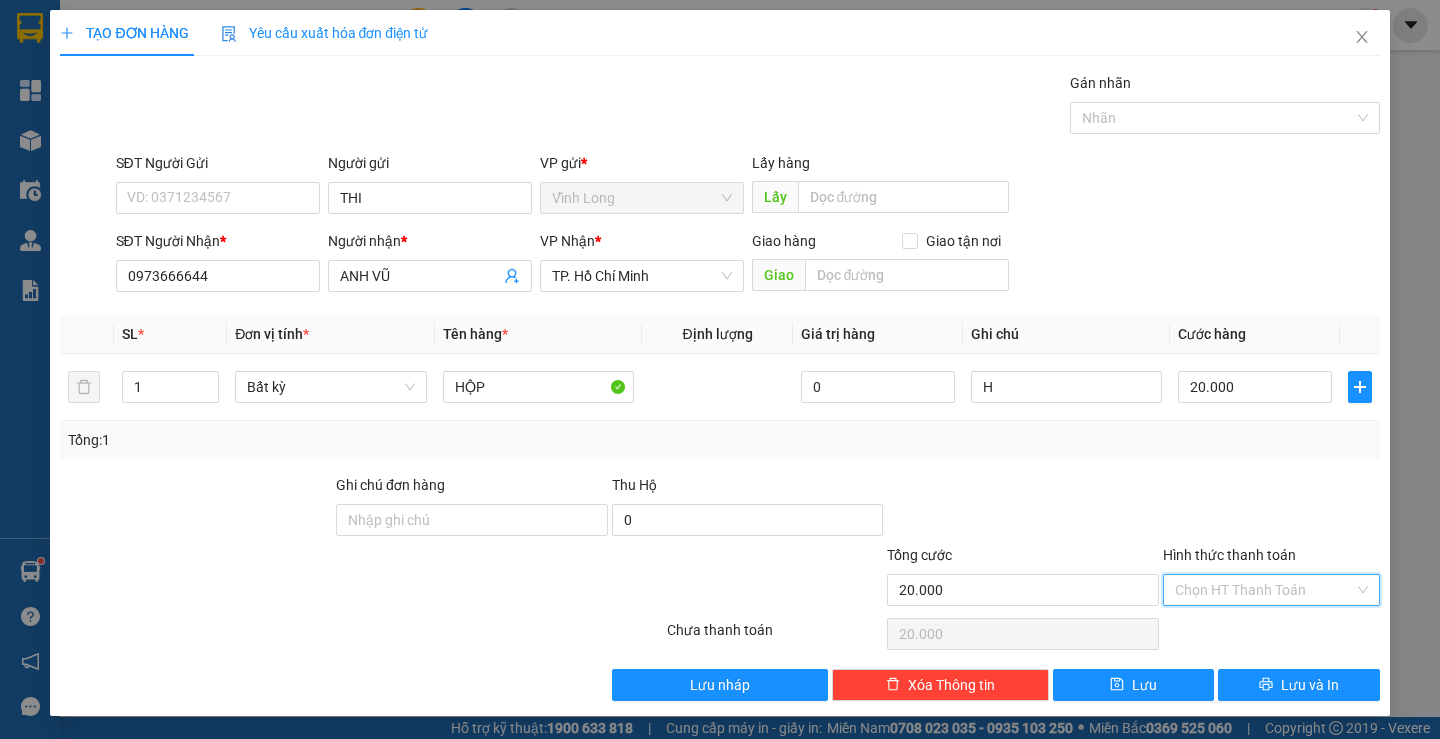click on "Hình thức thanh toán" at bounding box center [1264, 590] 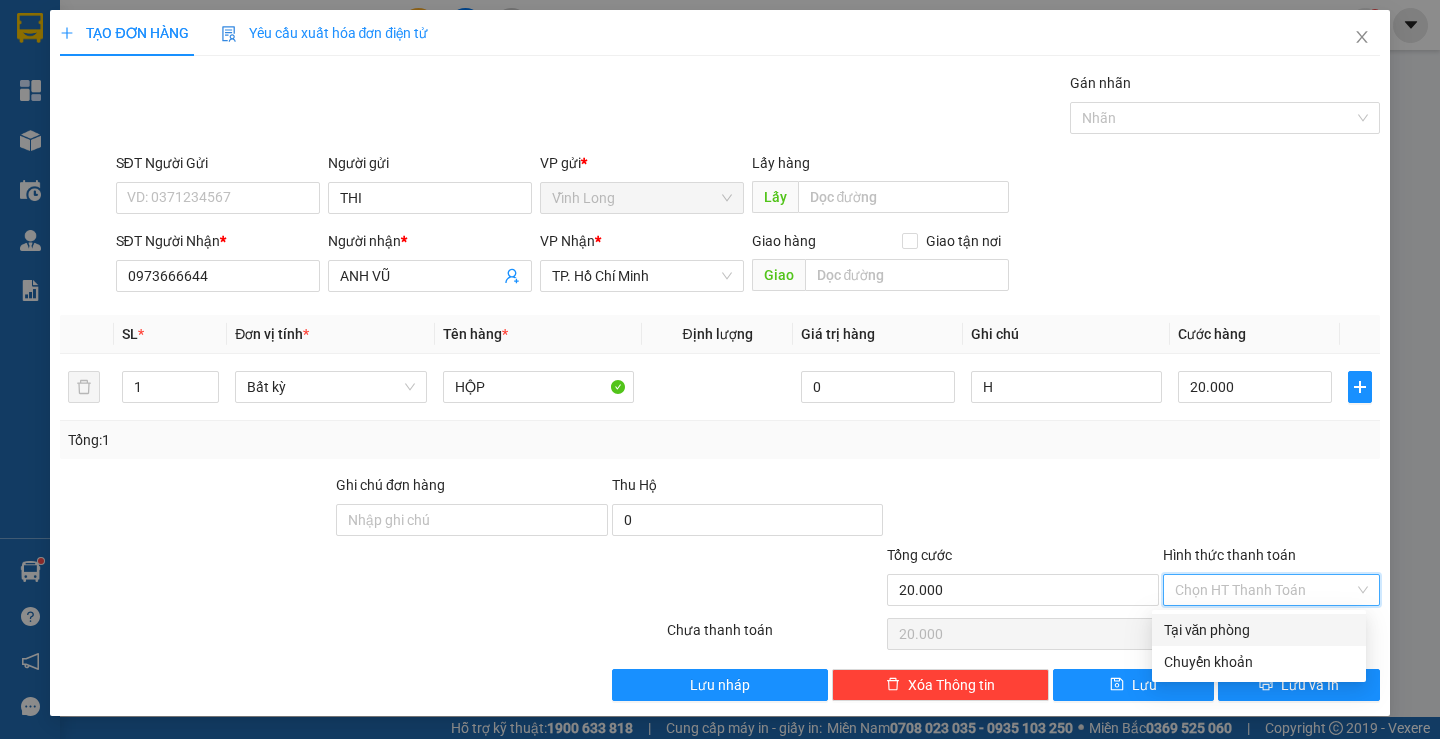 click on "Tại văn phòng" at bounding box center (1259, 630) 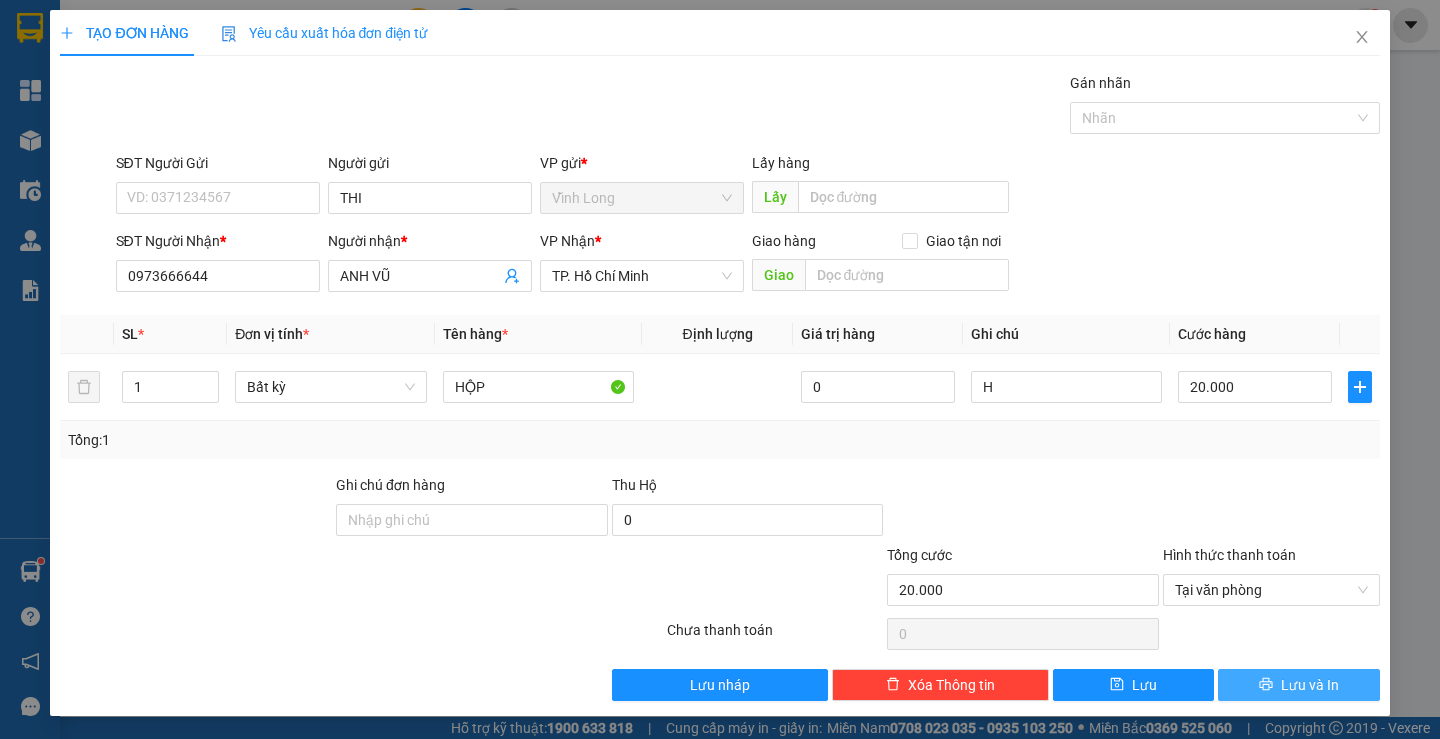 click on "Lưu và In" at bounding box center [1310, 685] 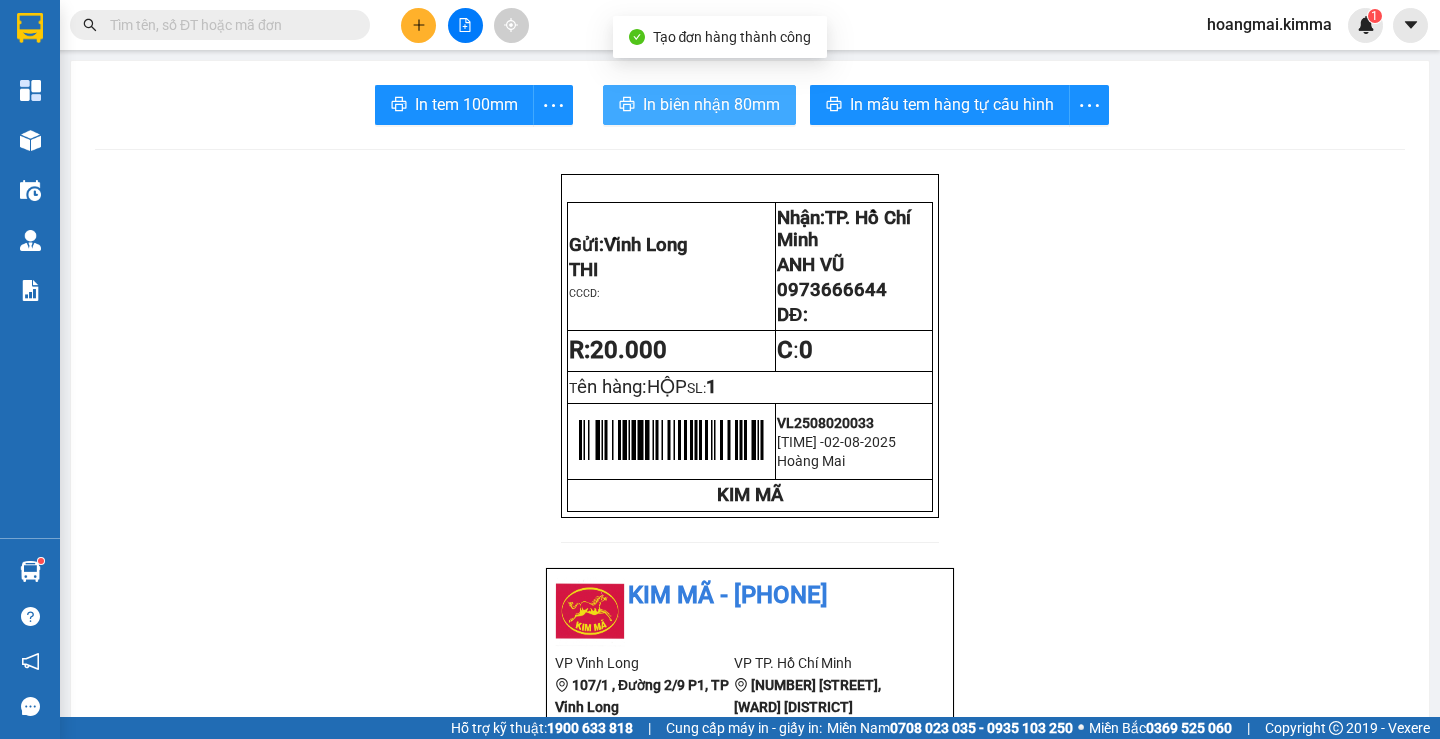 click on "In biên nhận 80mm" at bounding box center (699, 105) 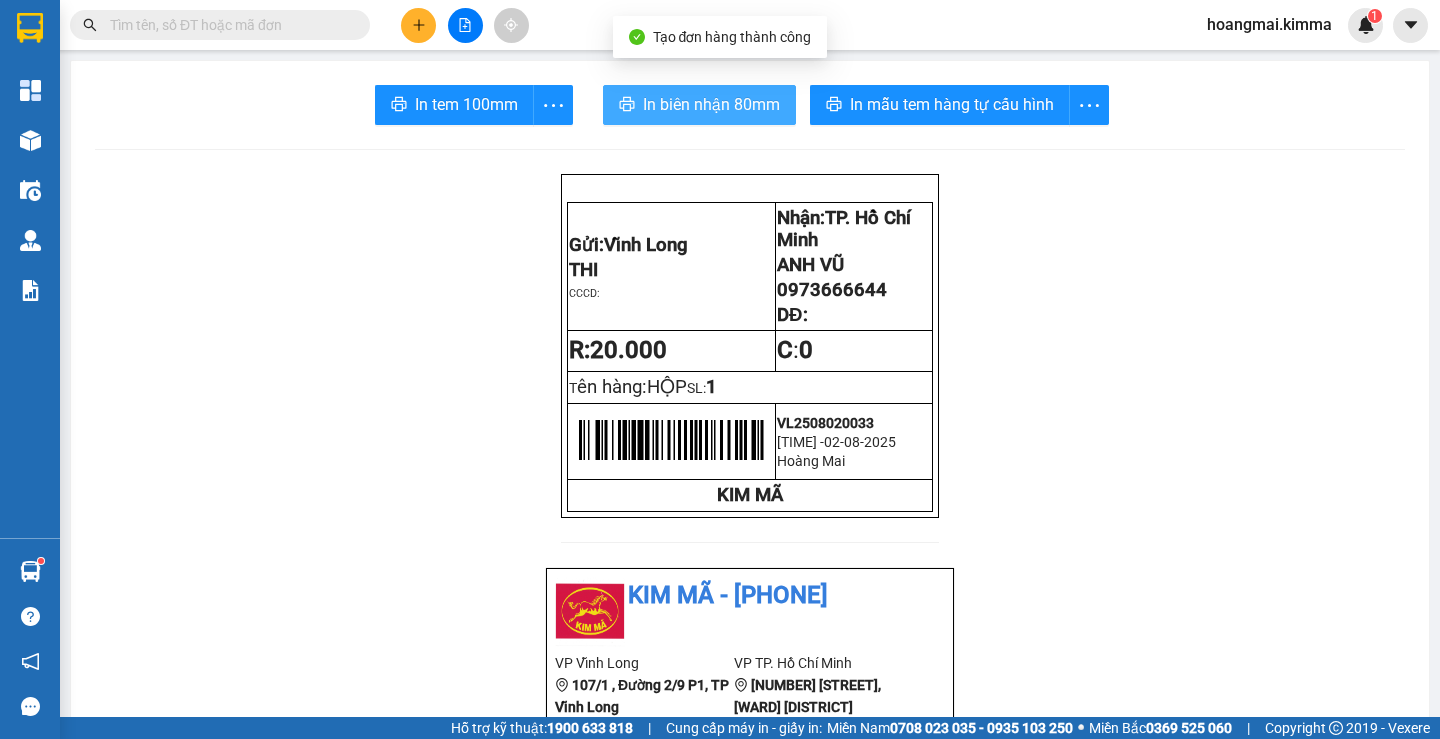 scroll, scrollTop: 0, scrollLeft: 0, axis: both 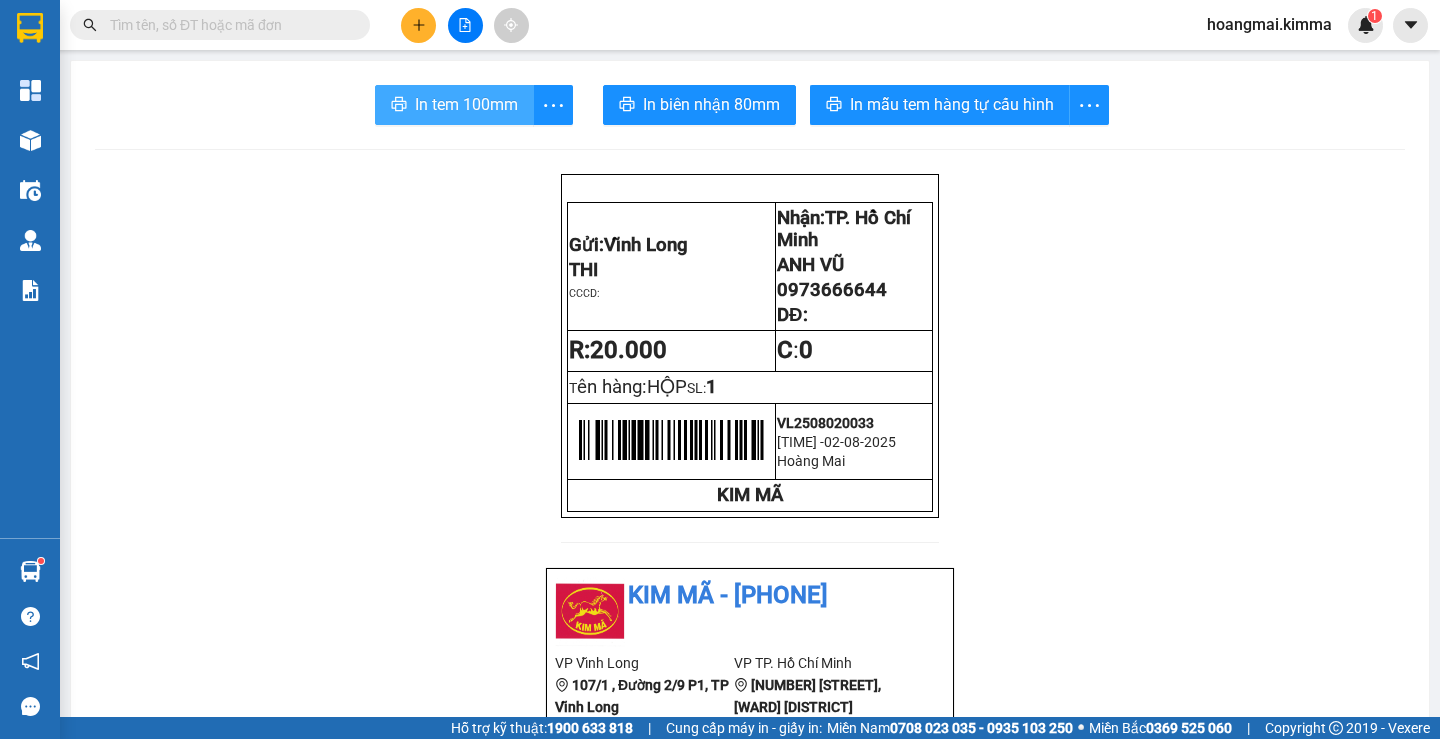click on "In tem 100mm" at bounding box center (466, 104) 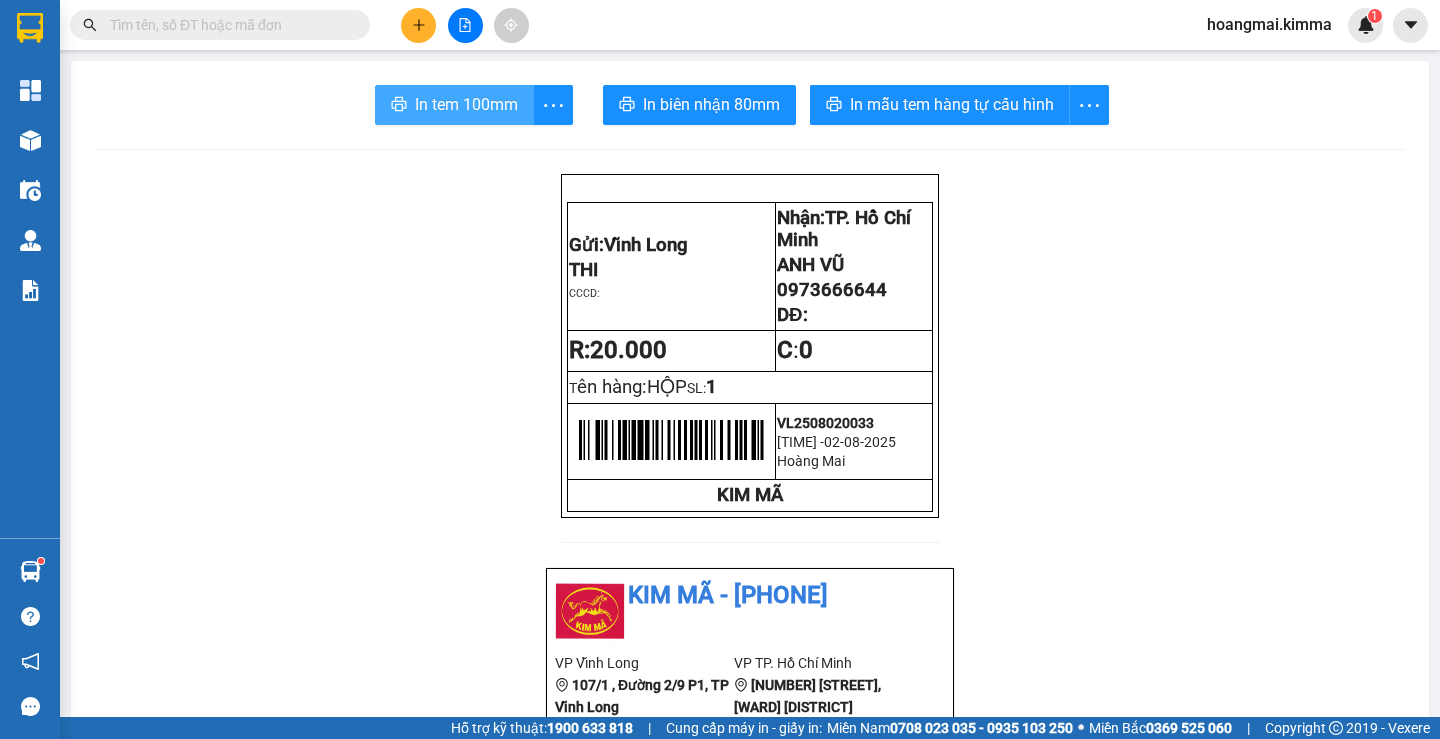 scroll, scrollTop: 0, scrollLeft: 0, axis: both 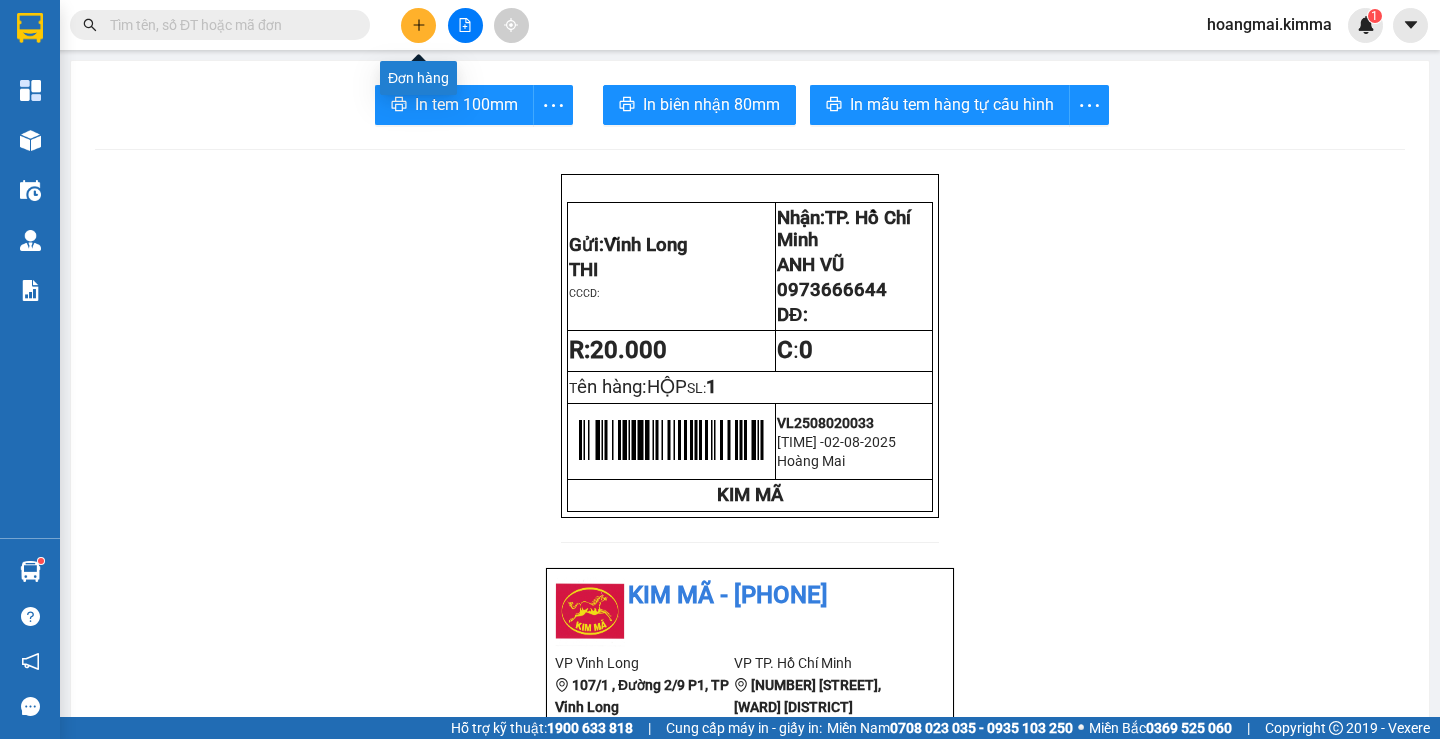 click 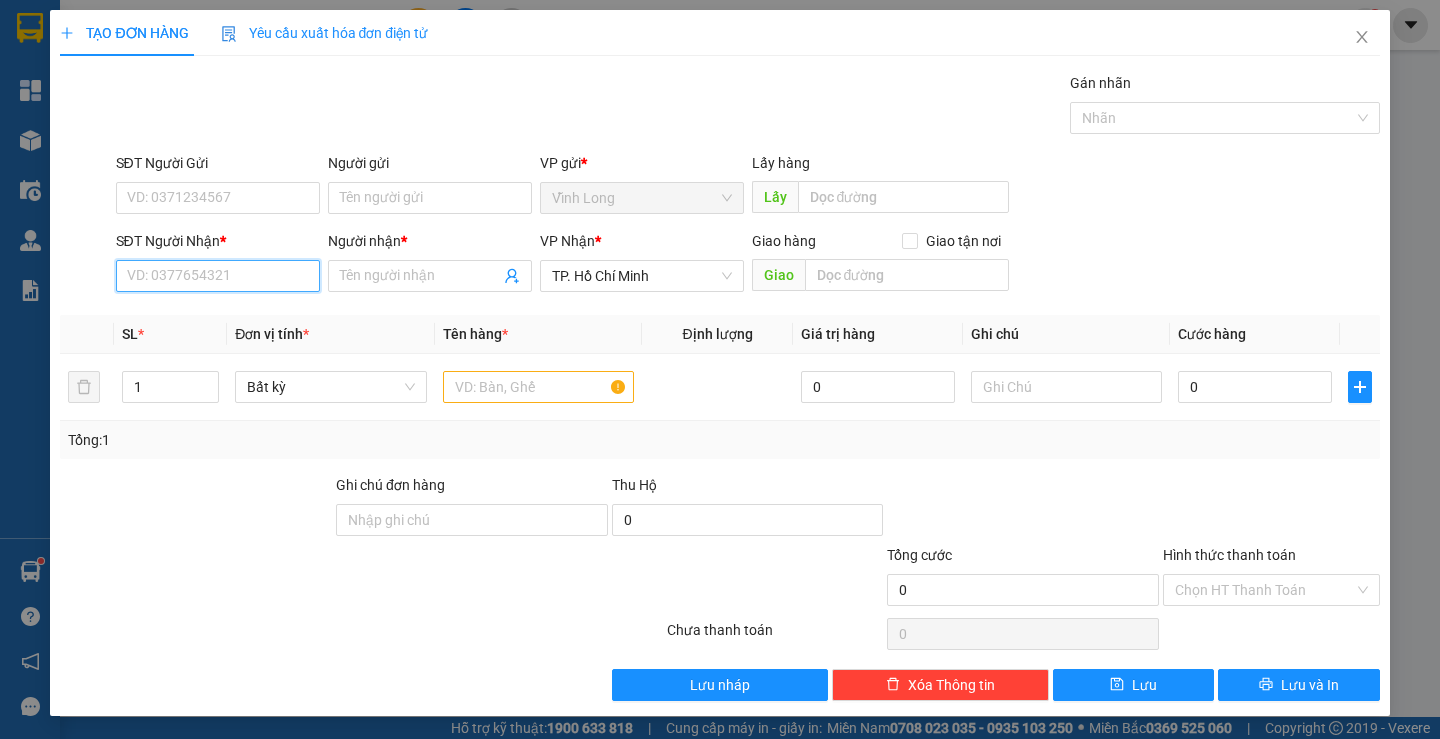 click on "SĐT Người Nhận  *" at bounding box center [218, 276] 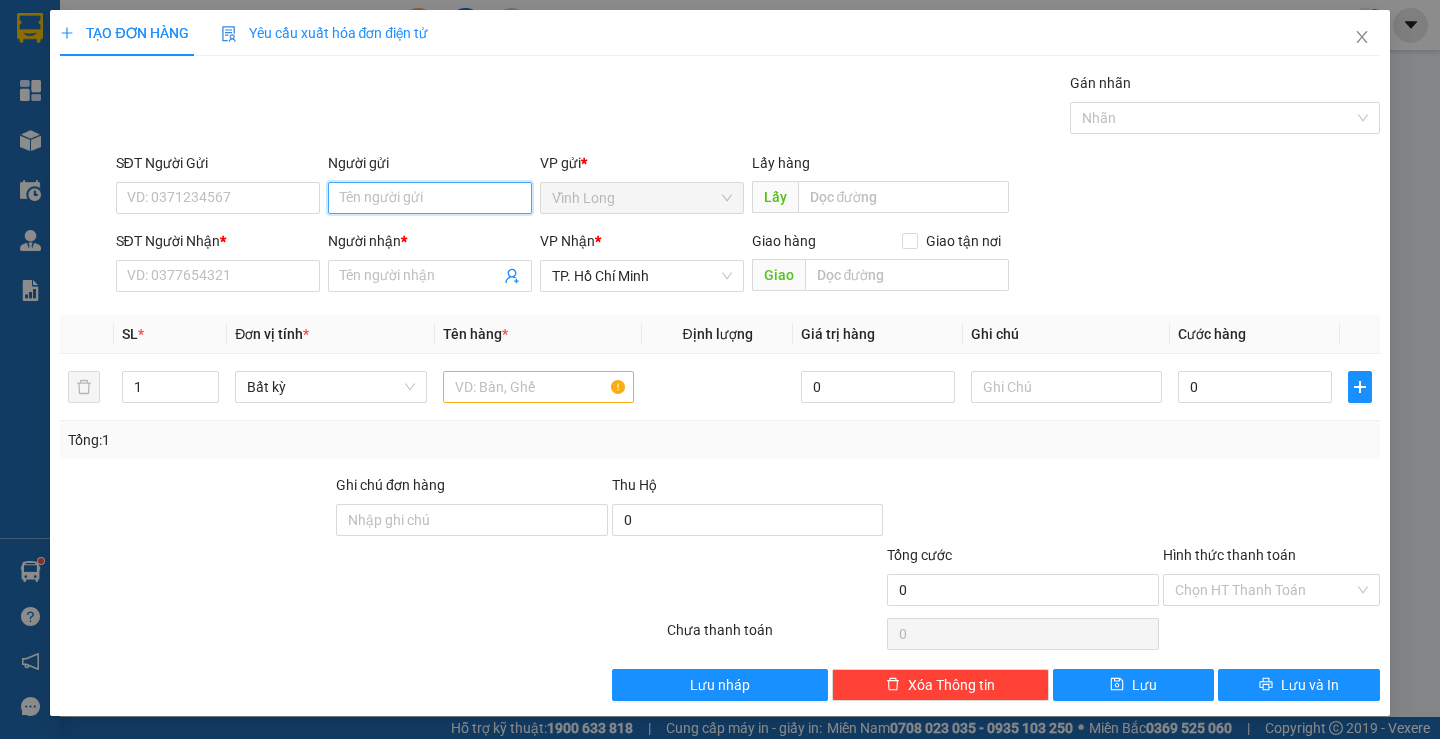 click on "Người gửi" at bounding box center [430, 198] 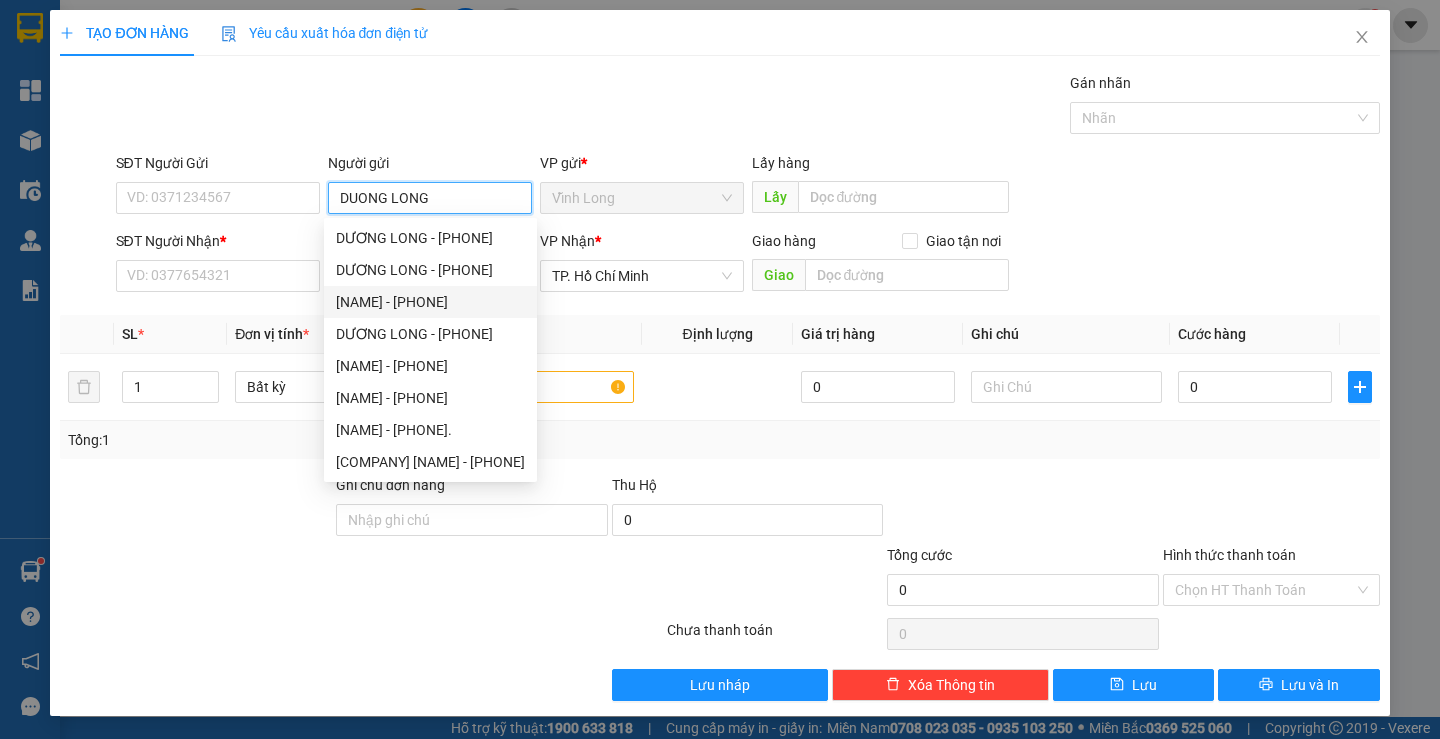drag, startPoint x: 391, startPoint y: 197, endPoint x: 311, endPoint y: 222, distance: 83.81527 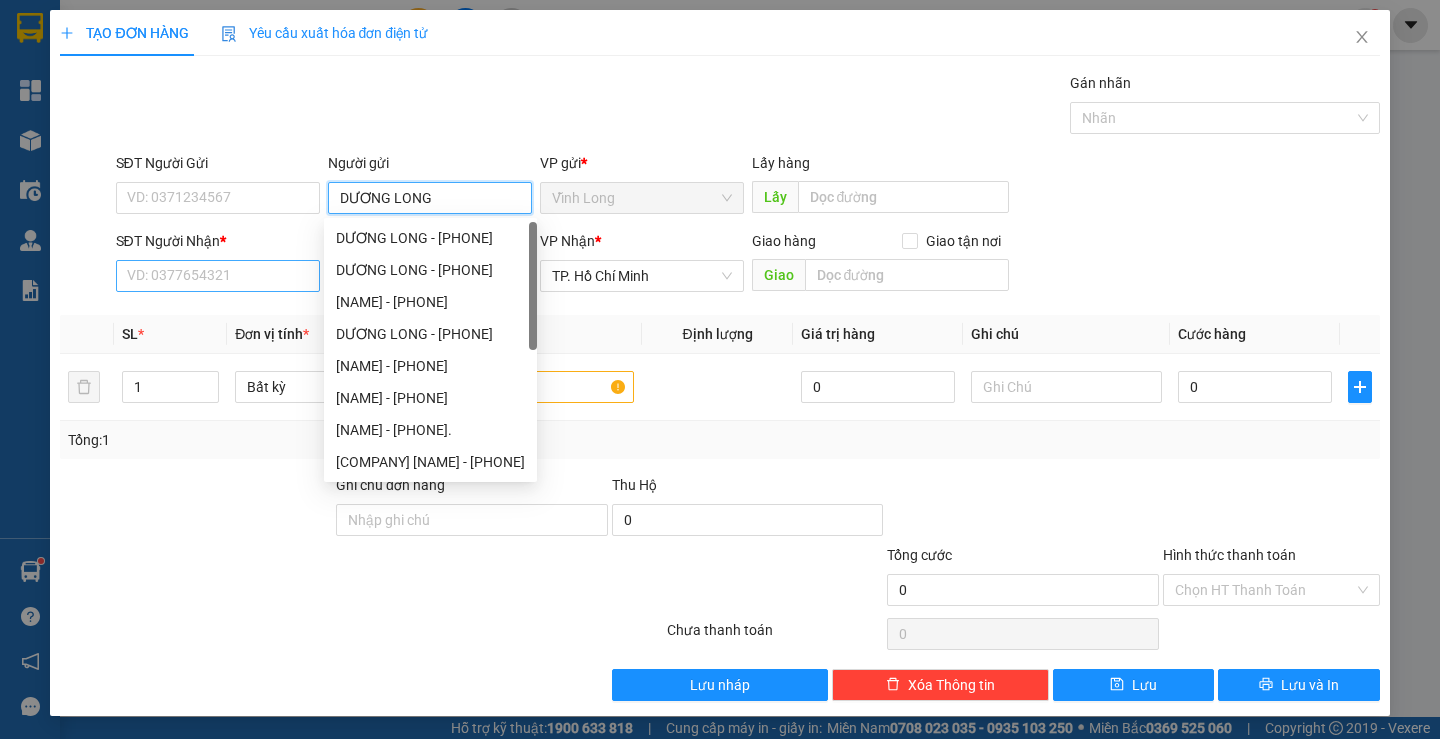 type on "DƯƠNG LONG" 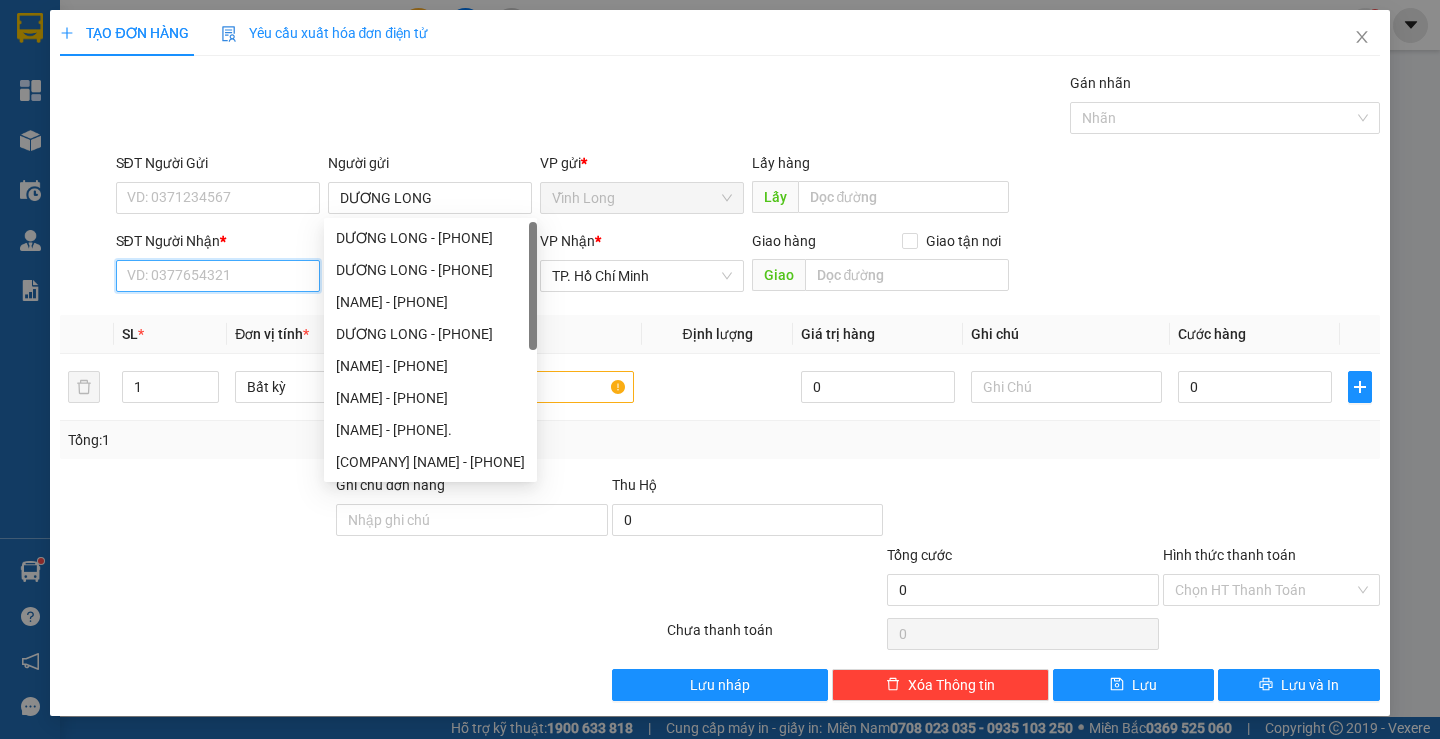 click on "SĐT Người Nhận  *" at bounding box center [218, 276] 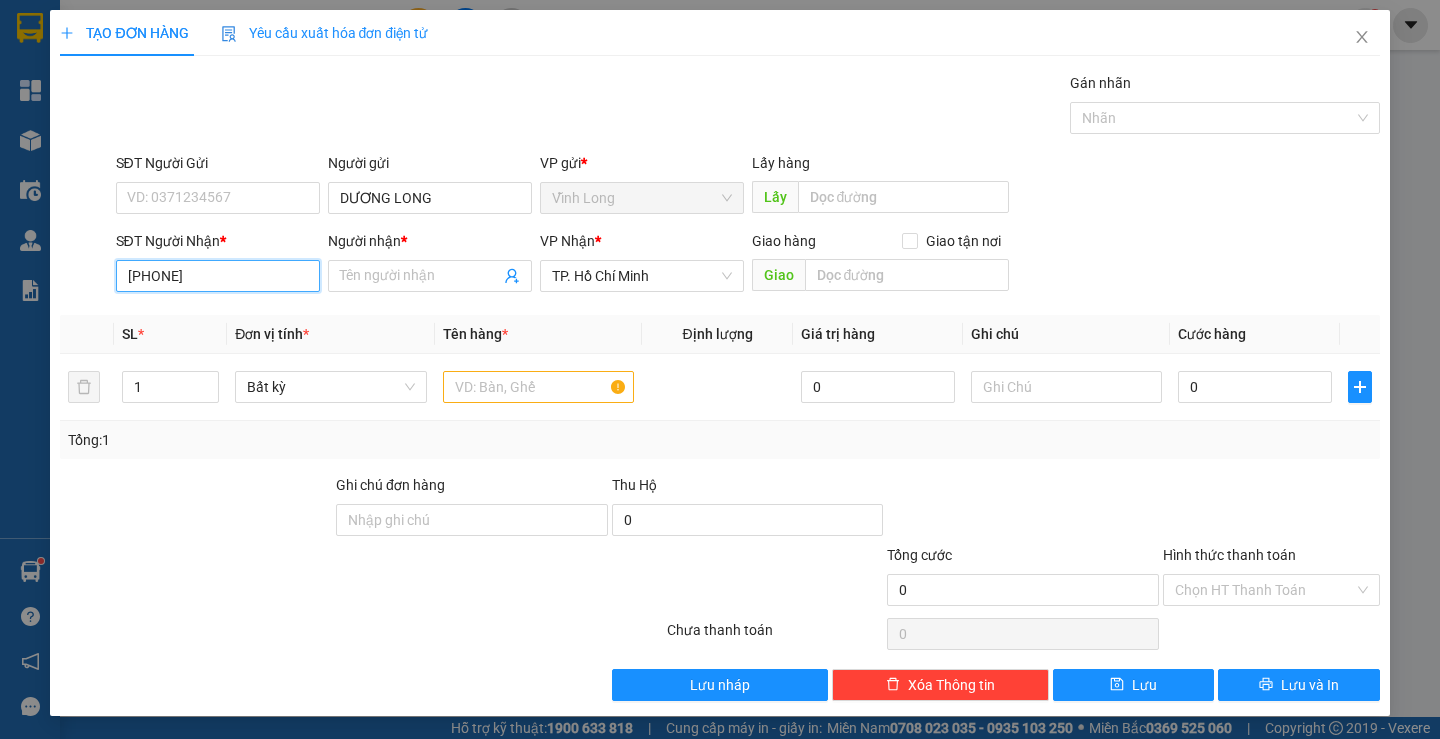 drag, startPoint x: 180, startPoint y: 267, endPoint x: 220, endPoint y: 273, distance: 40.4475 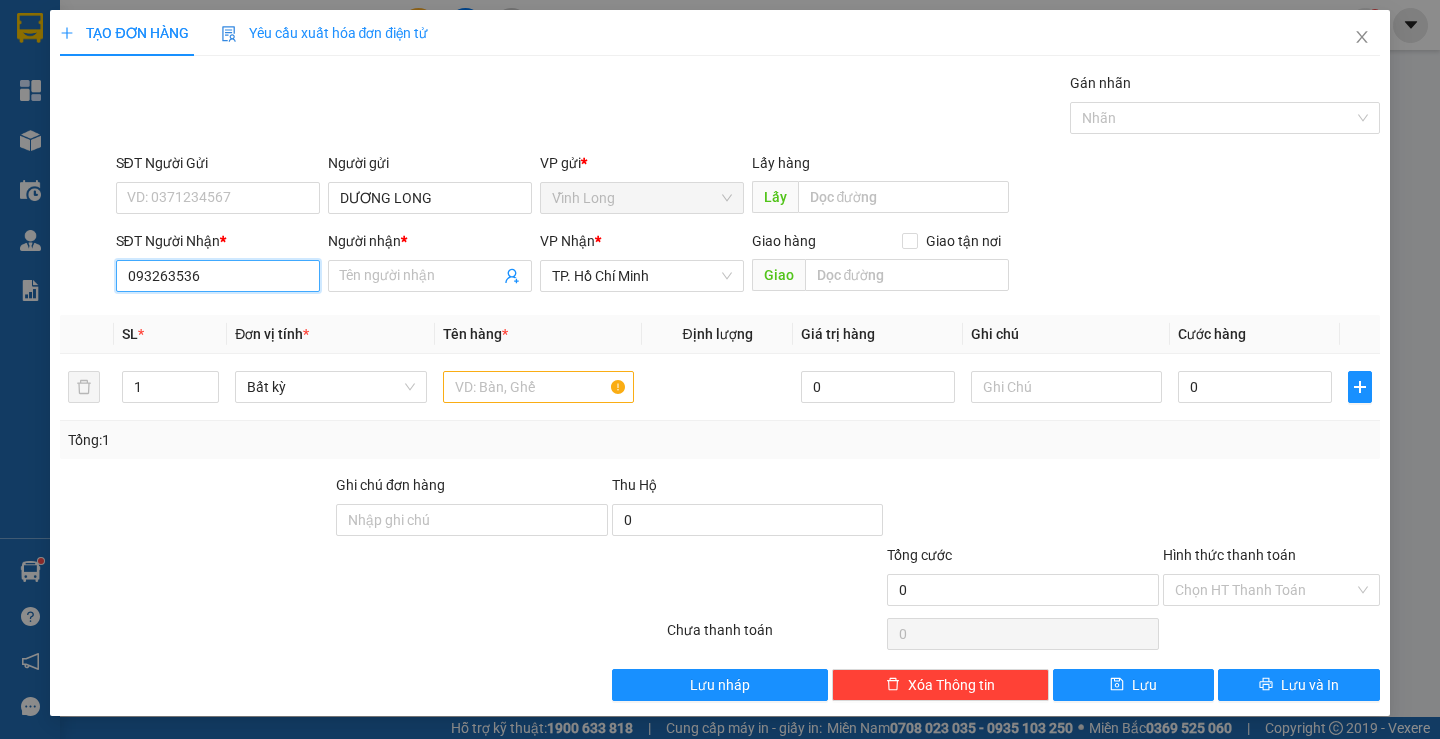 type on "0932635365" 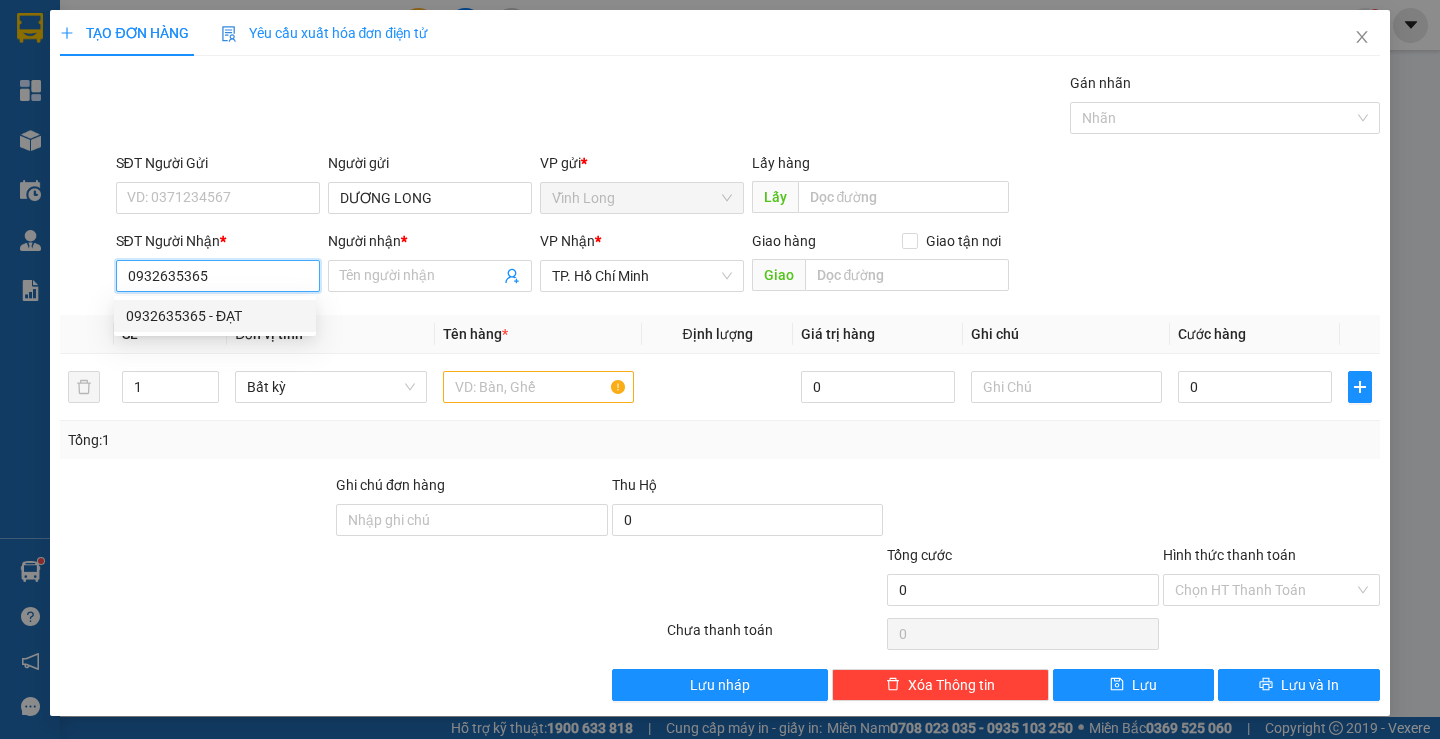 click on "0932635365 - ĐẠT" at bounding box center (215, 316) 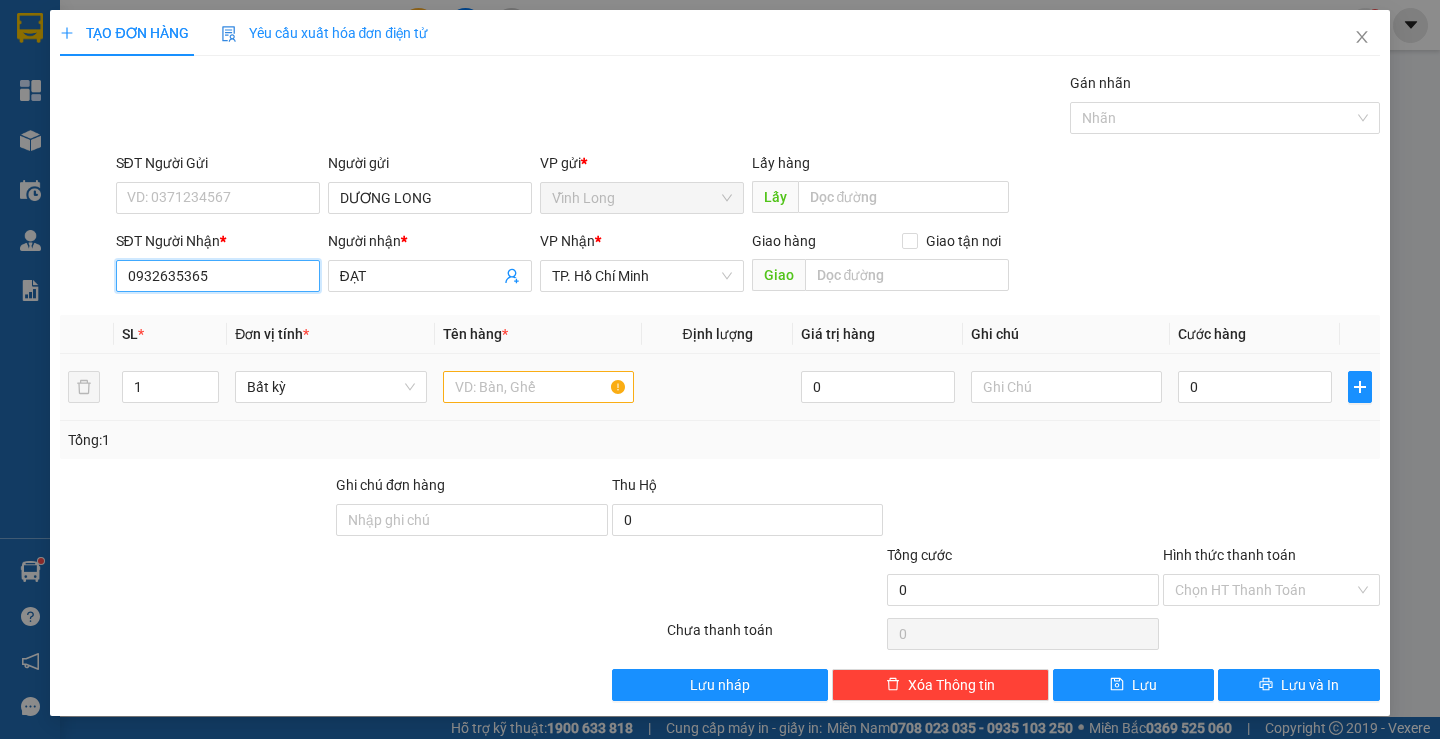 type on "0932635365" 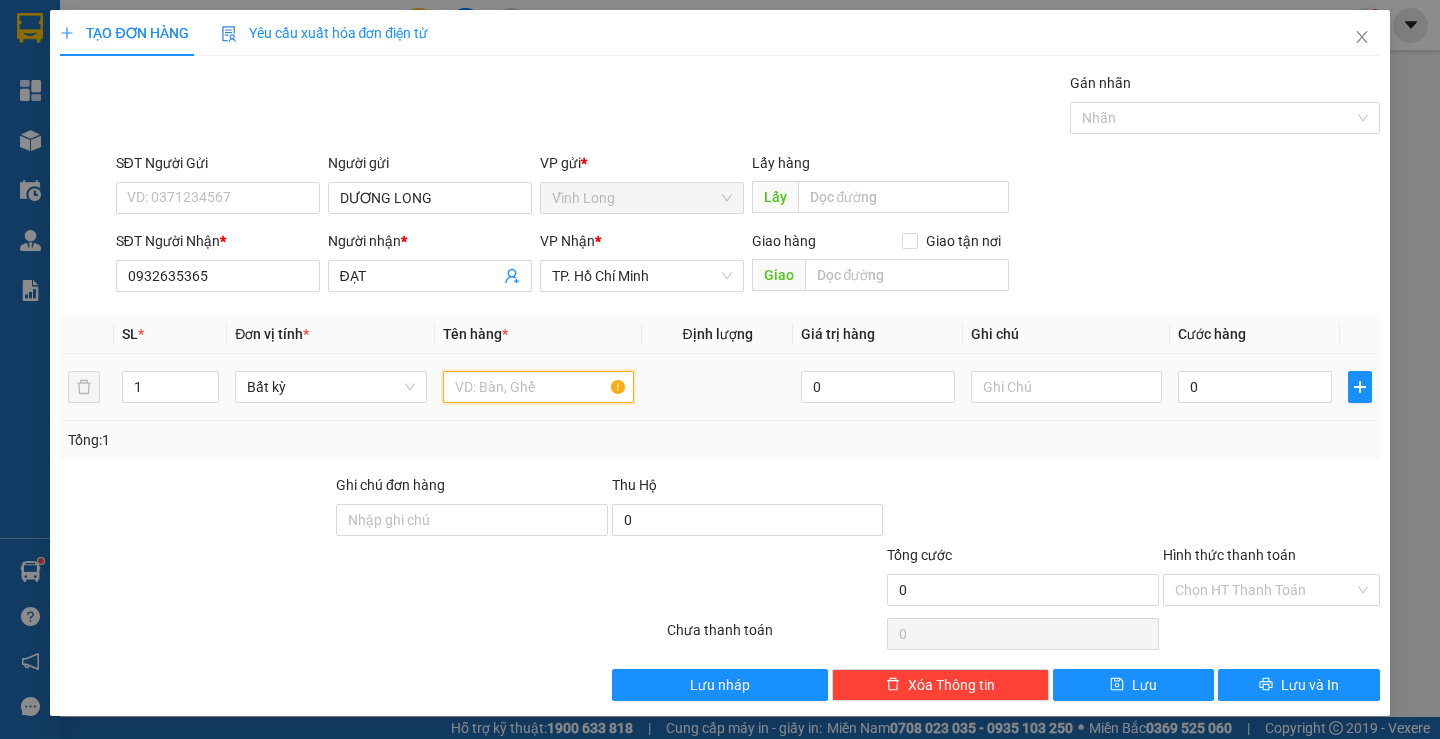 click at bounding box center [538, 387] 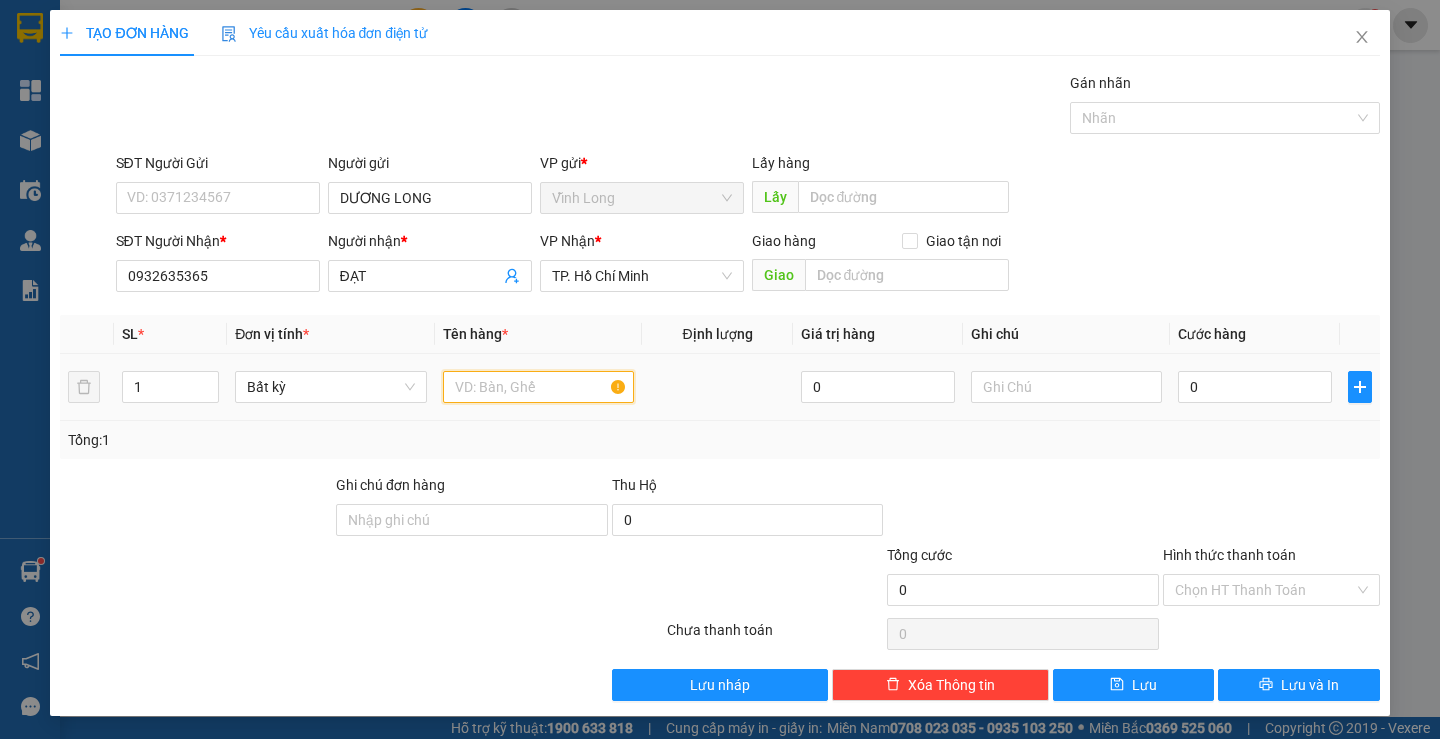 click at bounding box center [538, 387] 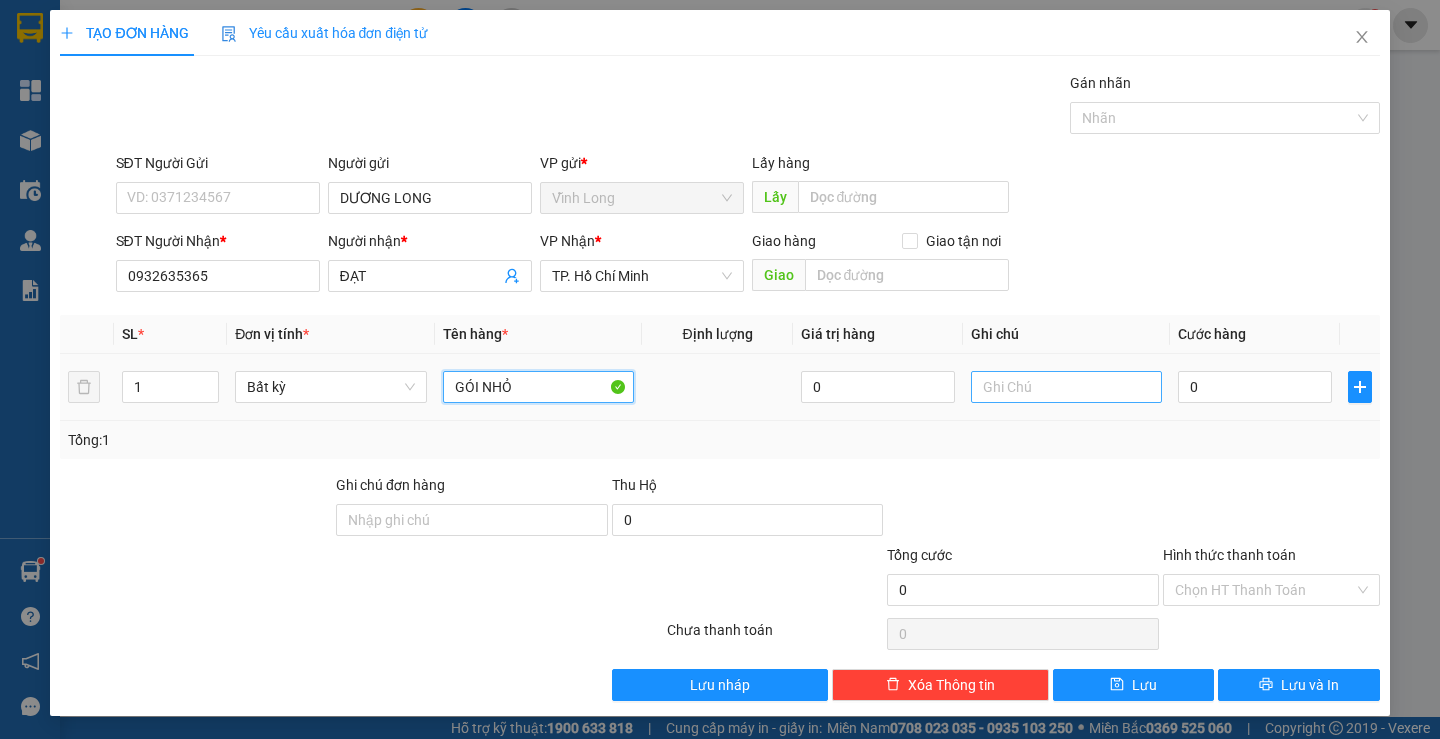 type on "GÓI NHỎ" 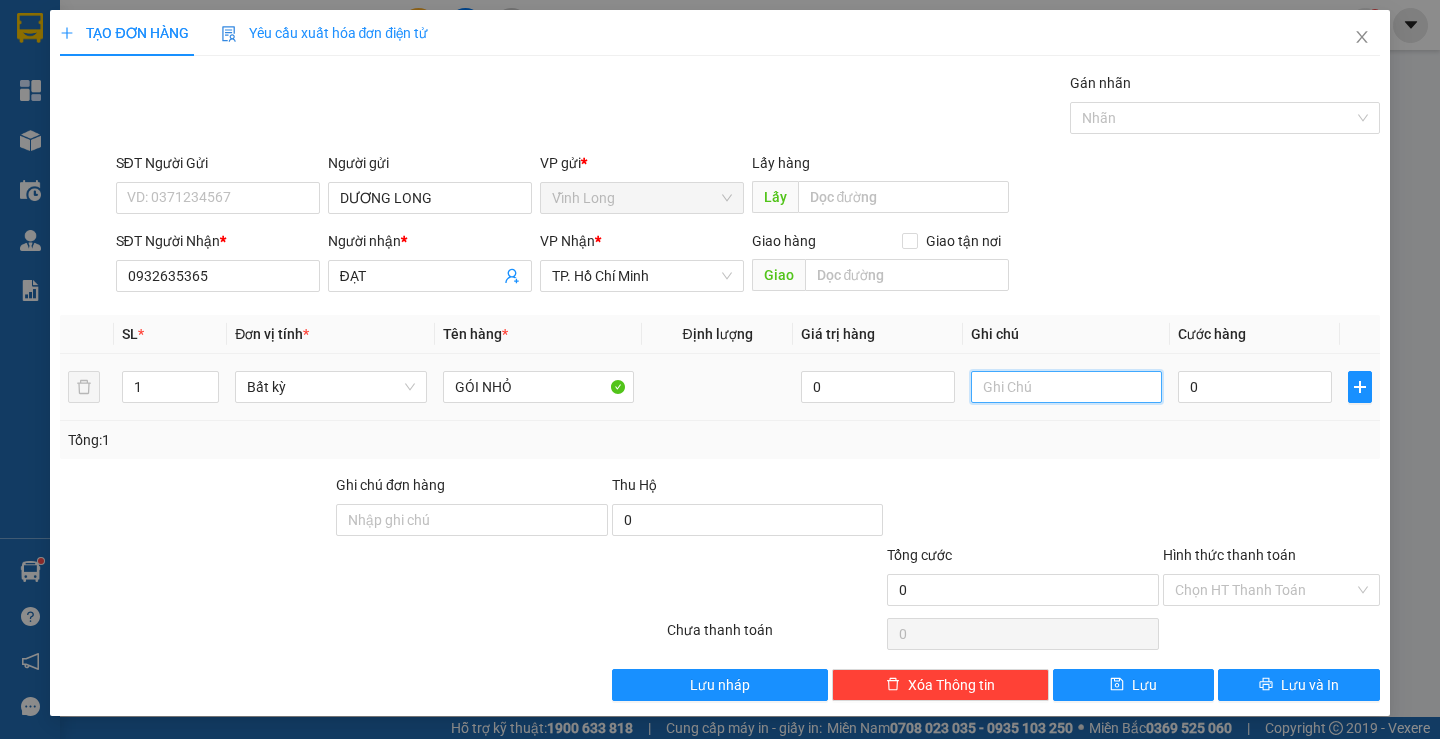 click at bounding box center [1066, 387] 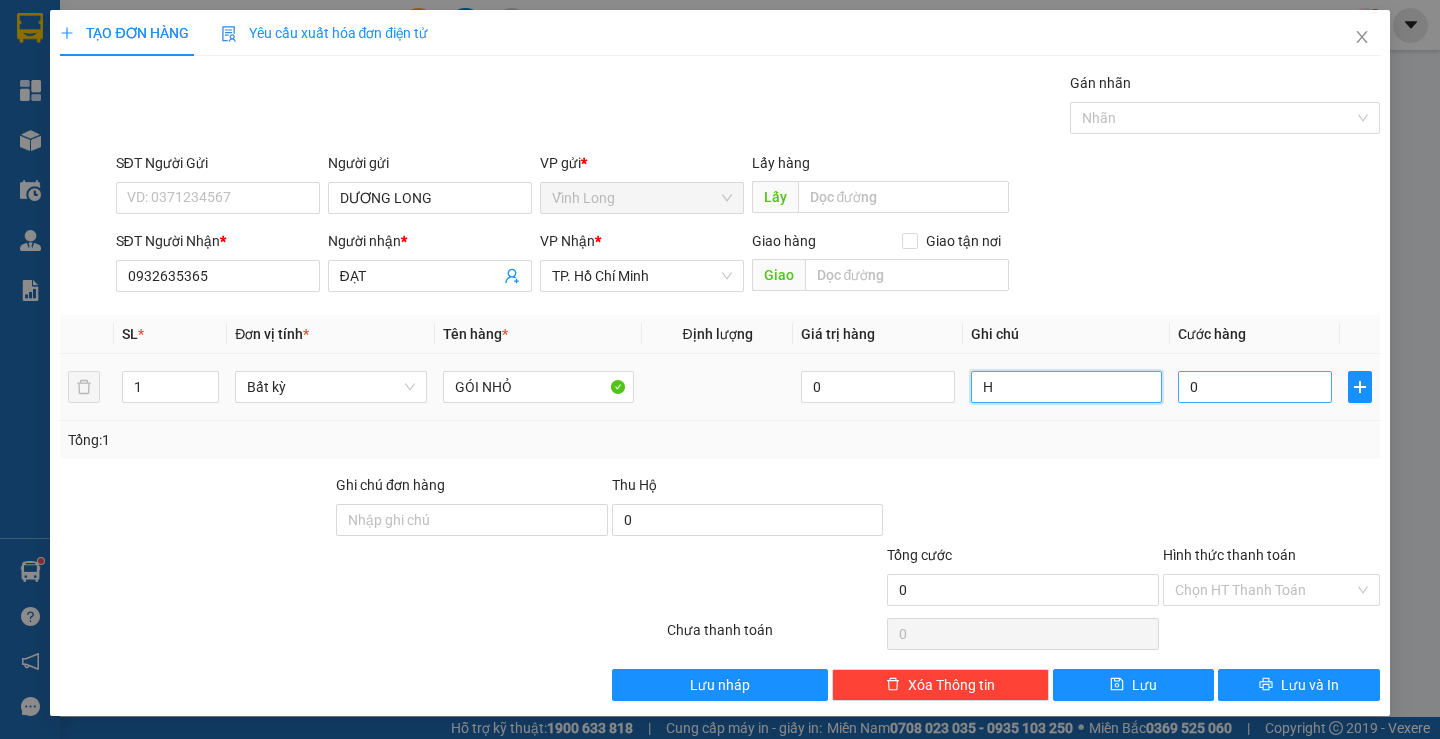 type on "H" 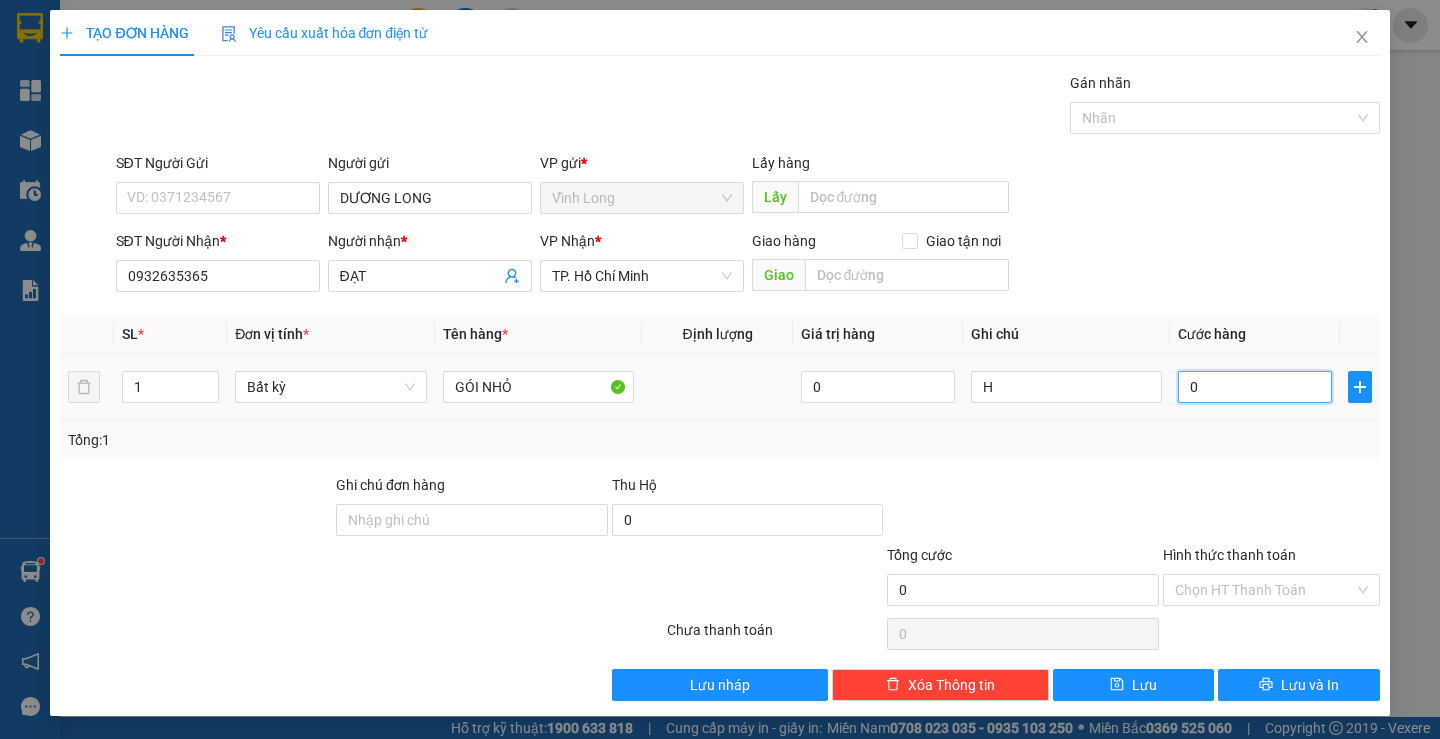 click on "0" at bounding box center (1255, 387) 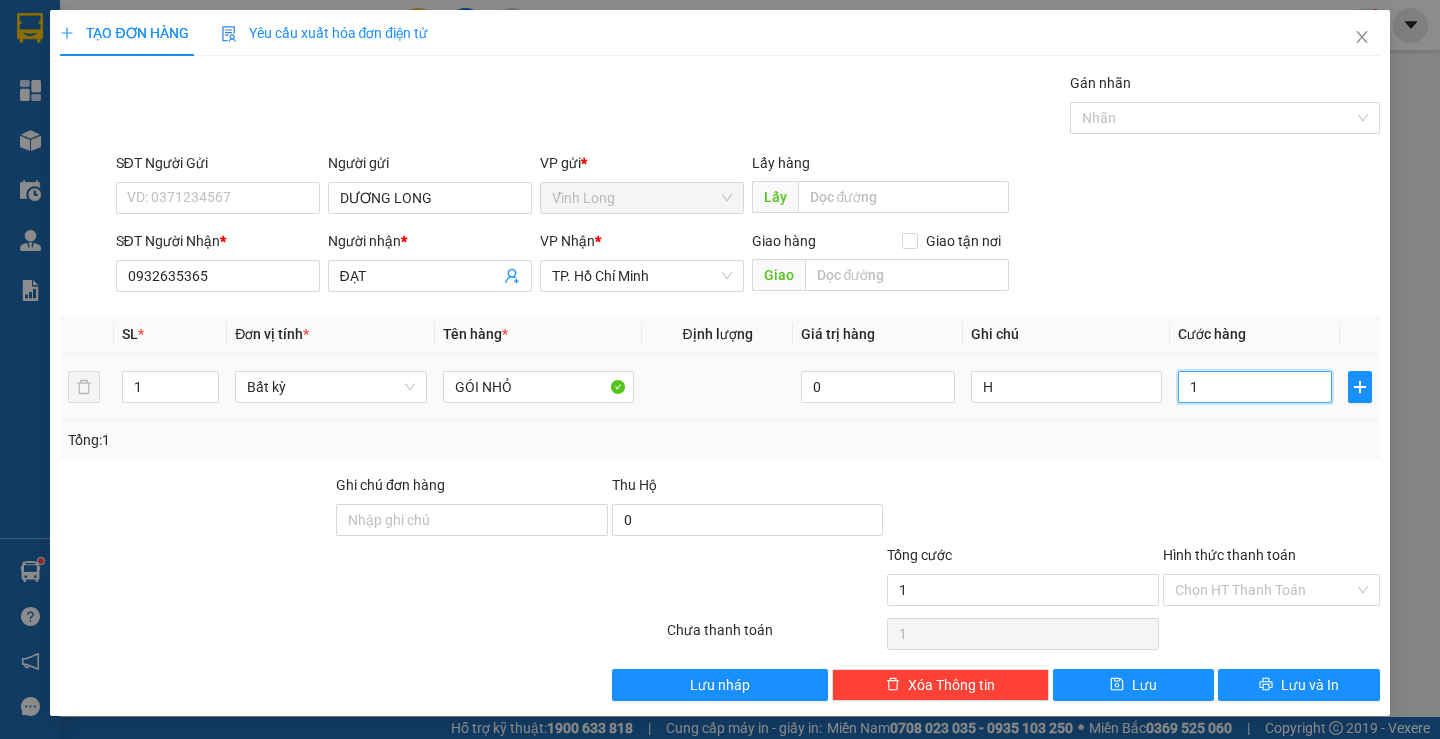 type on "10" 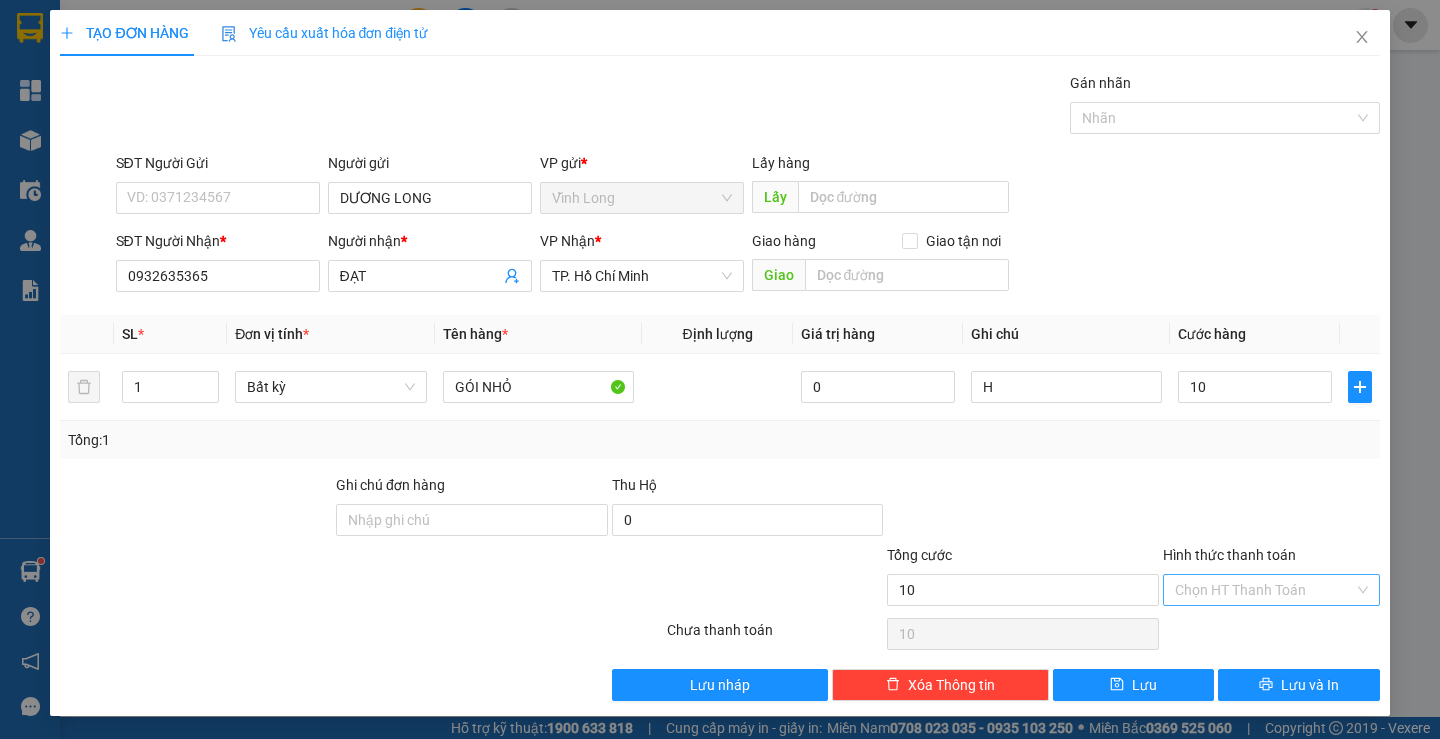 type on "10.000" 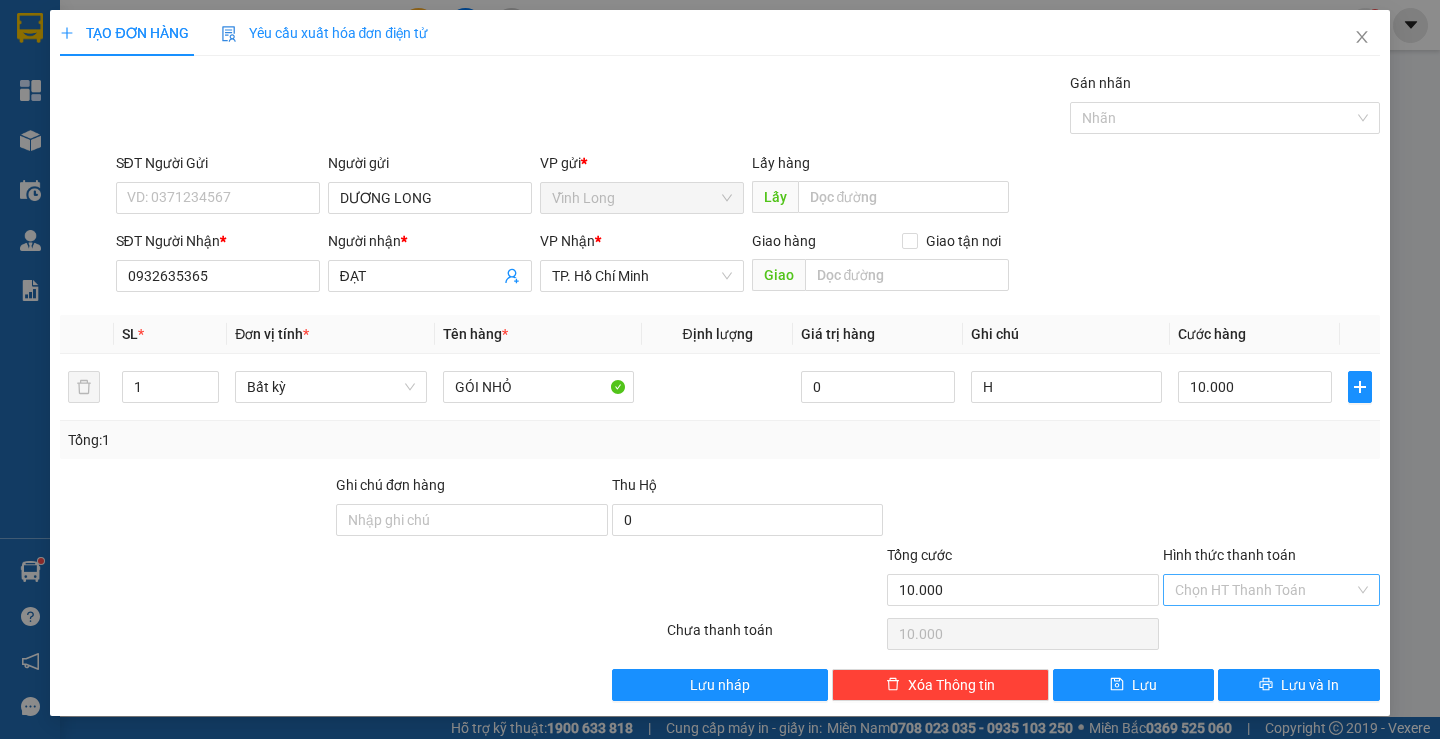 click on "Hình thức thanh toán" at bounding box center (1264, 590) 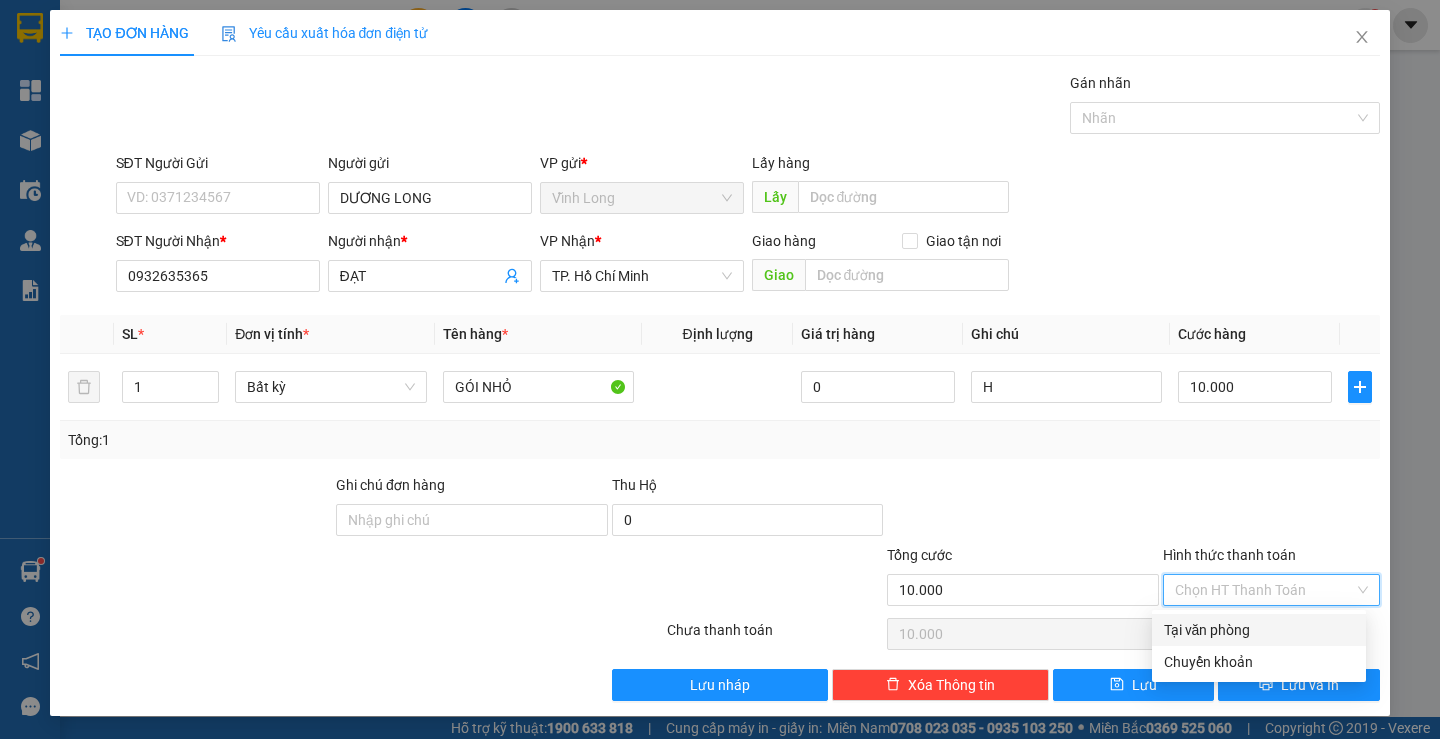 click on "Tại văn phòng" at bounding box center (1259, 630) 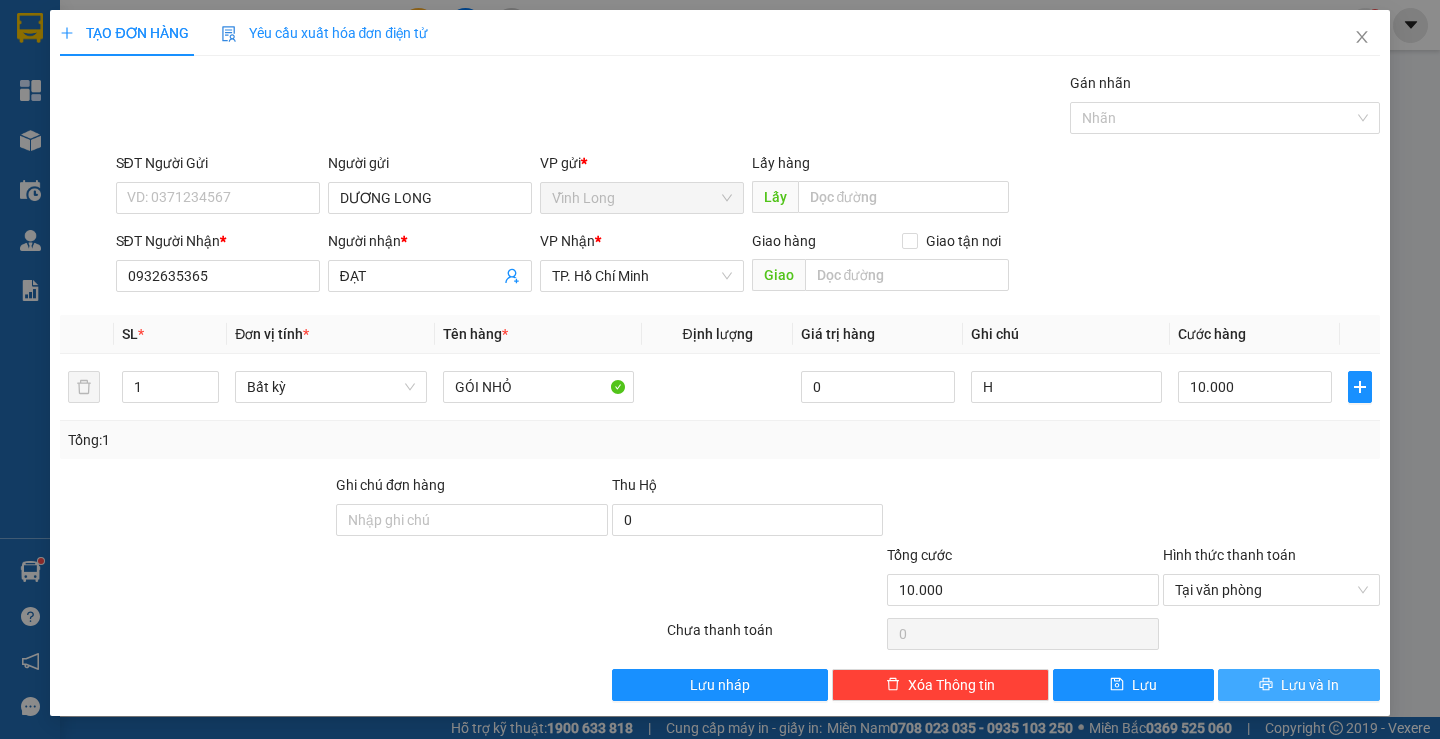 click on "Lưu và In" at bounding box center (1298, 685) 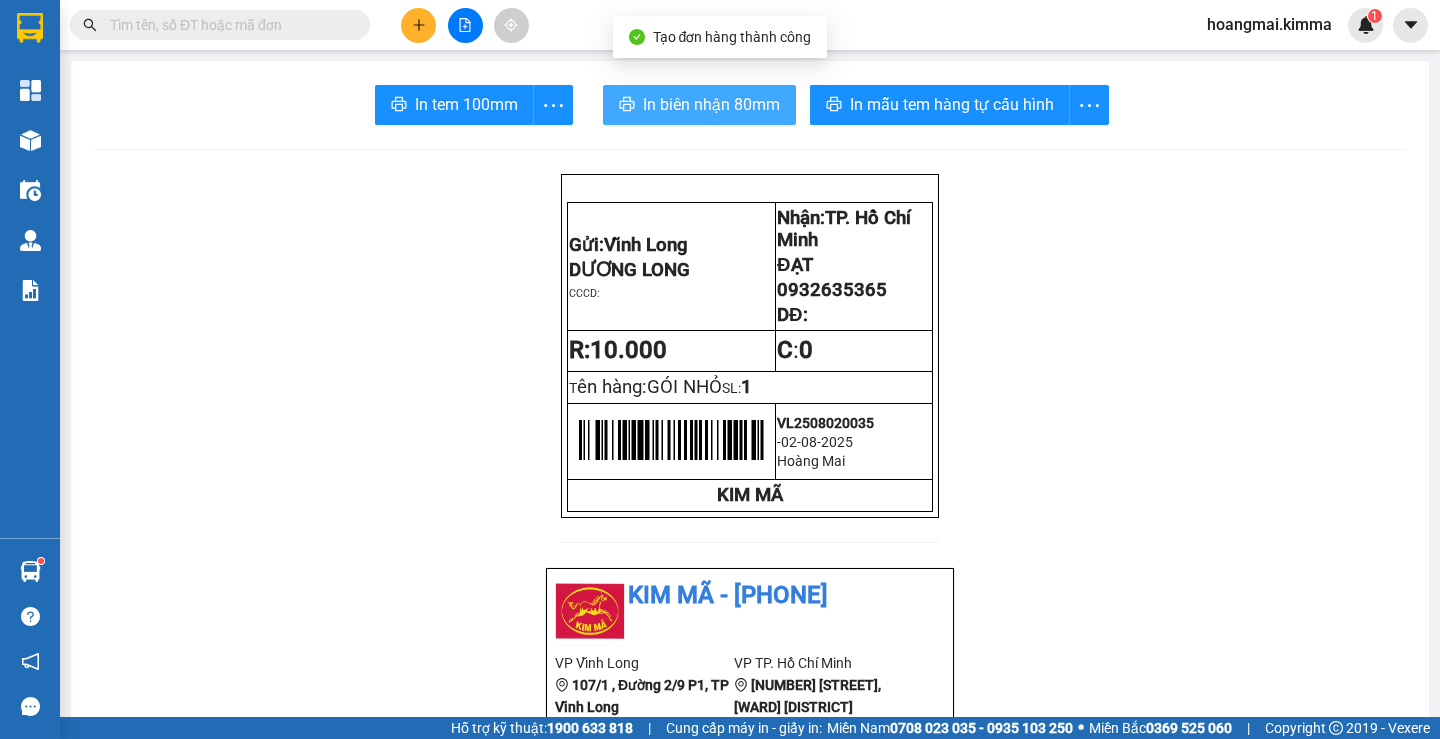 click on "In biên nhận 80mm" at bounding box center (711, 104) 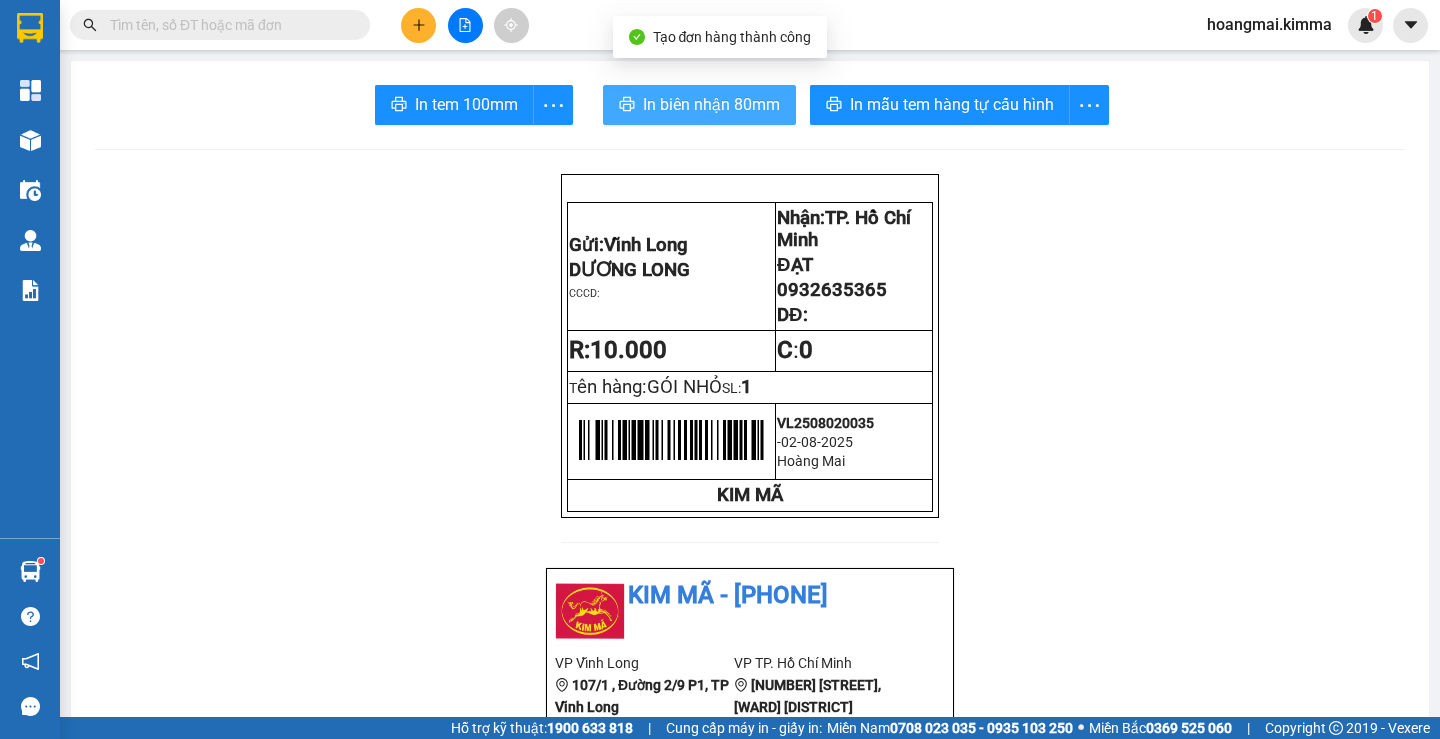 scroll, scrollTop: 0, scrollLeft: 0, axis: both 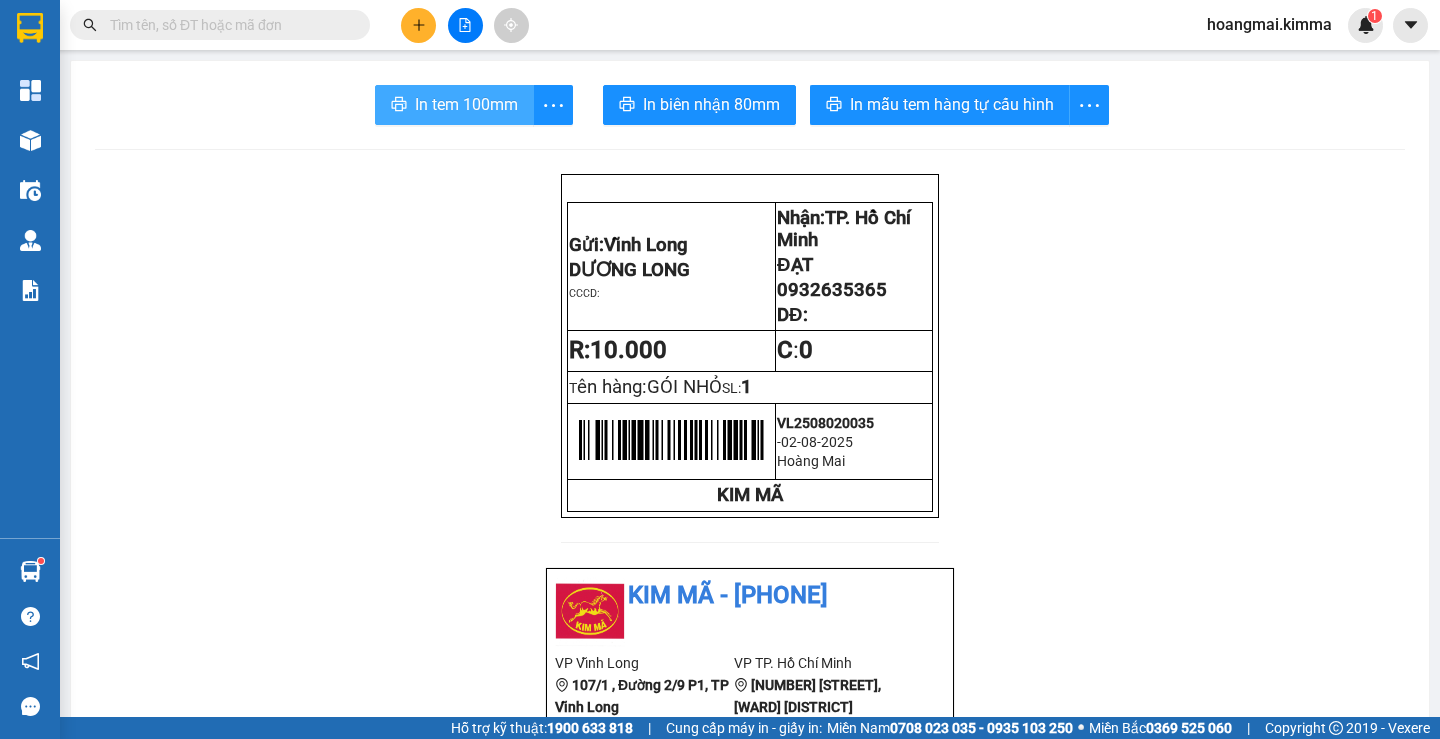 click on "In tem 100mm" at bounding box center (454, 105) 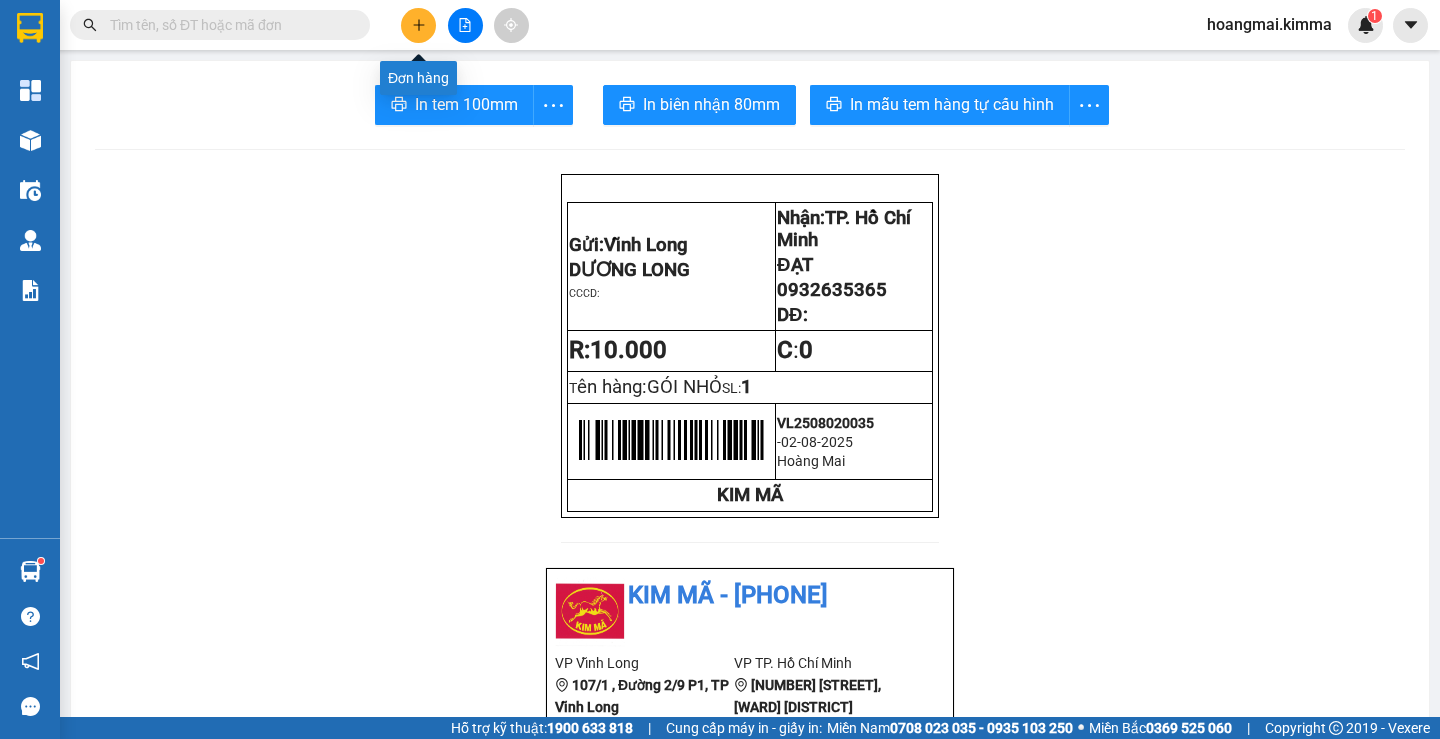 click at bounding box center [418, 25] 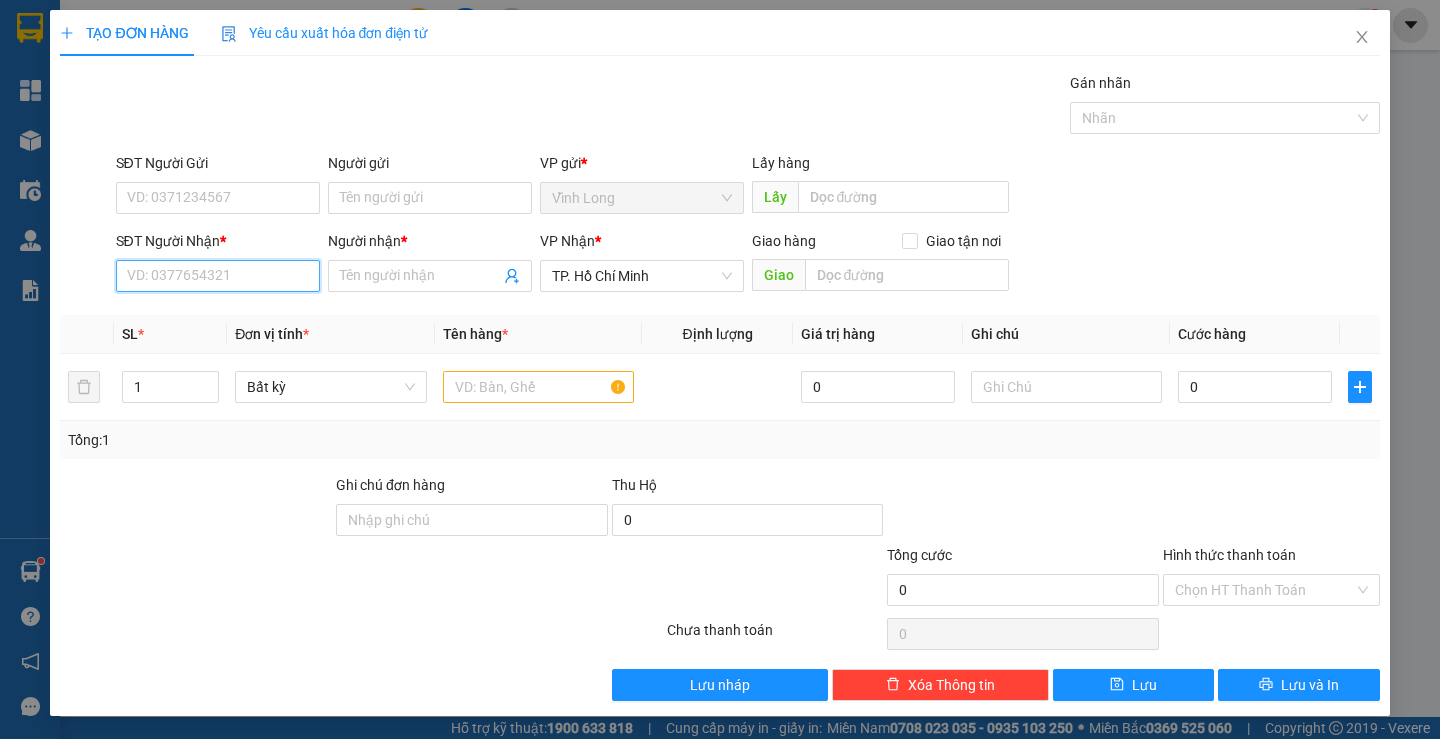 click on "SĐT Người Nhận  *" at bounding box center [218, 276] 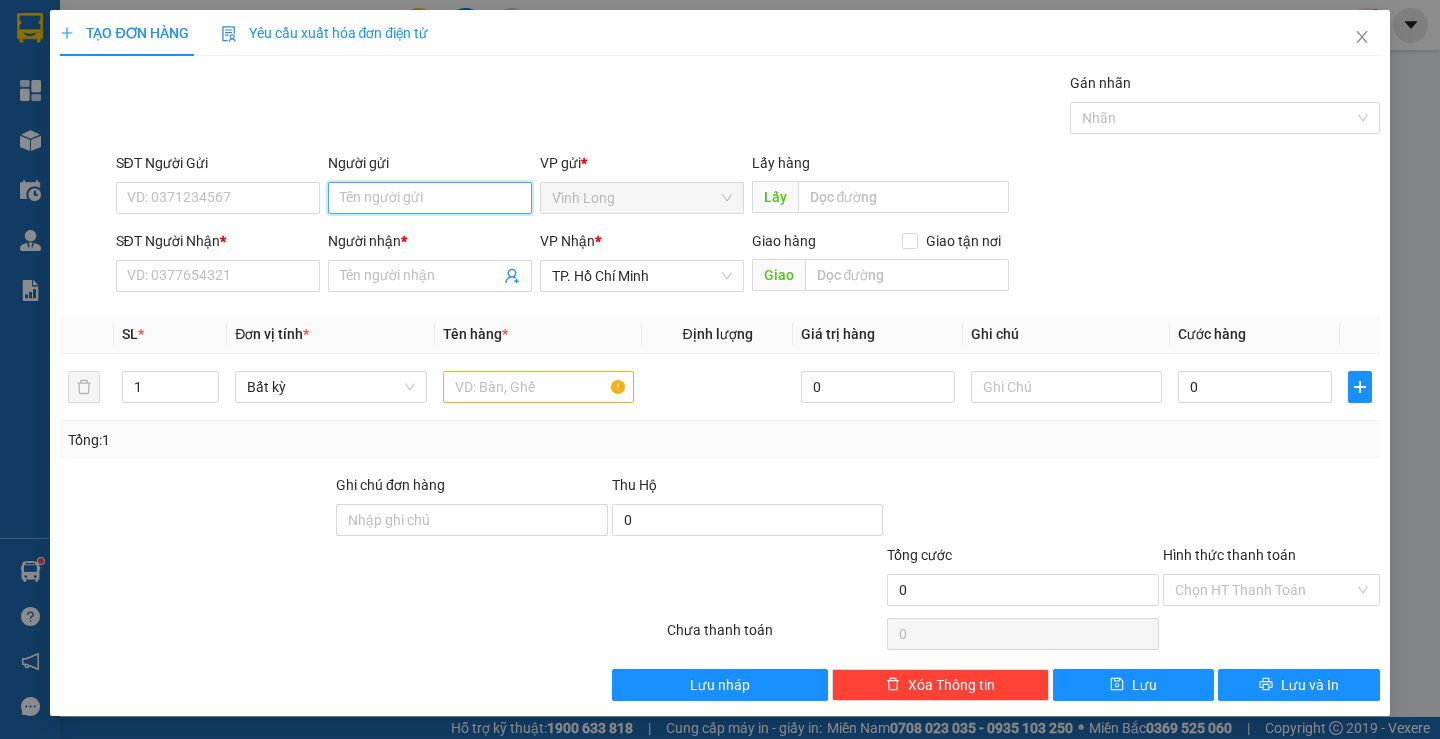 click on "Người gửi" at bounding box center [430, 198] 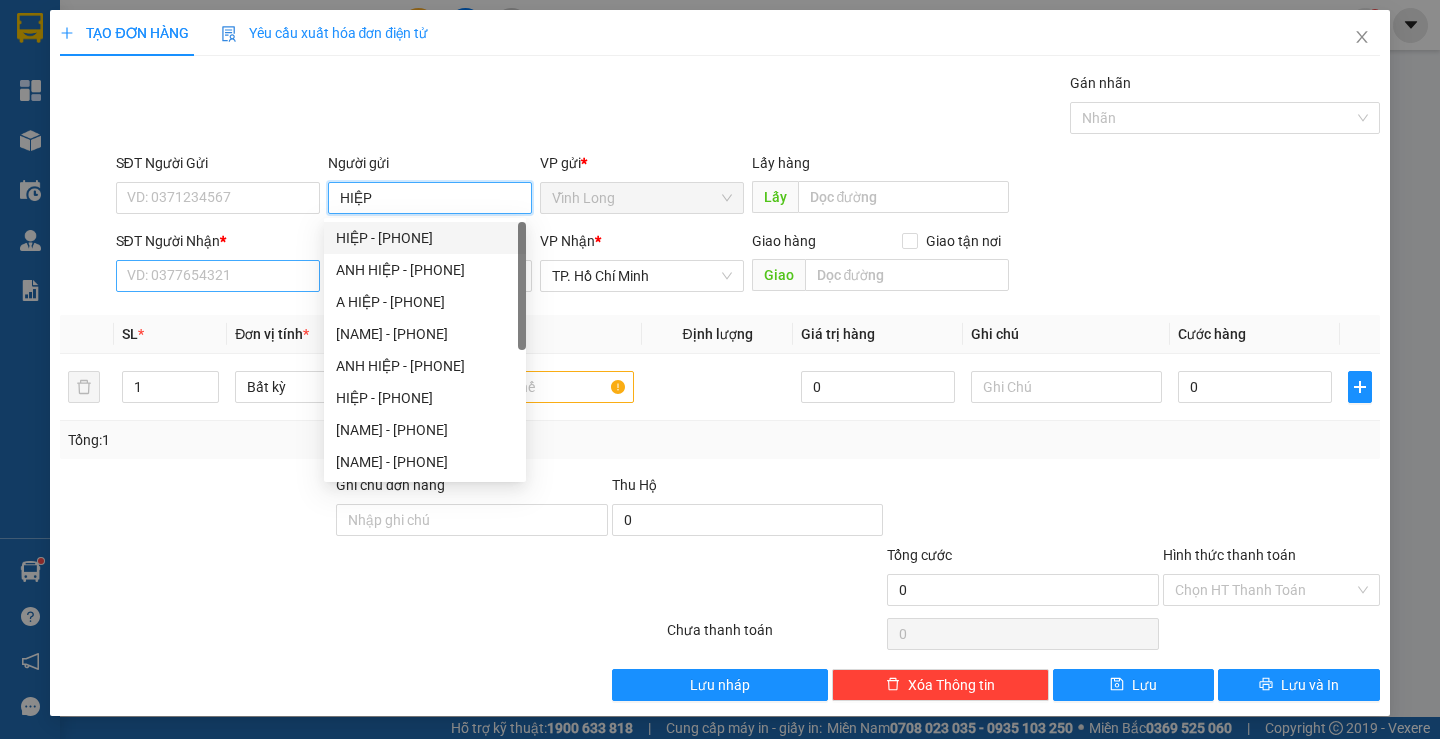 type on "HIỆP" 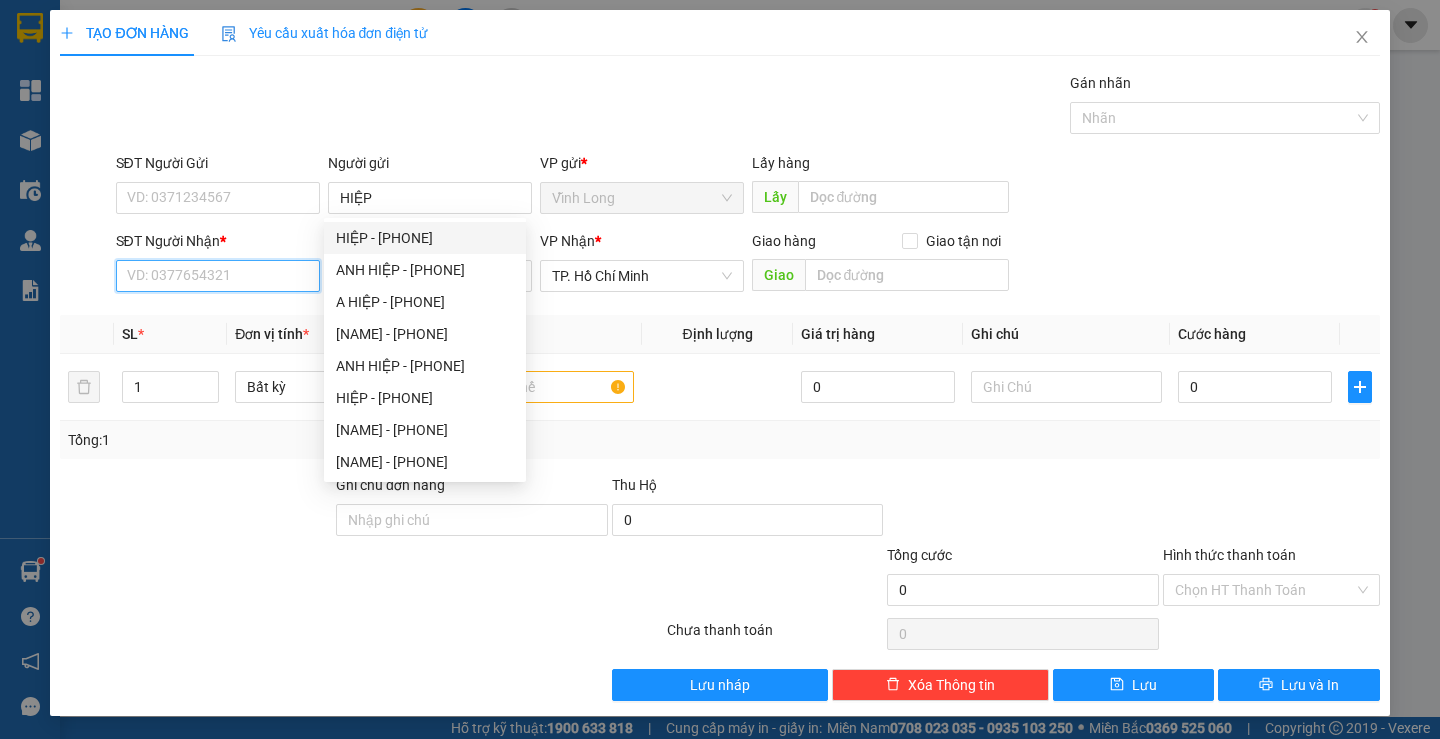 click on "SĐT Người Nhận  *" at bounding box center (218, 276) 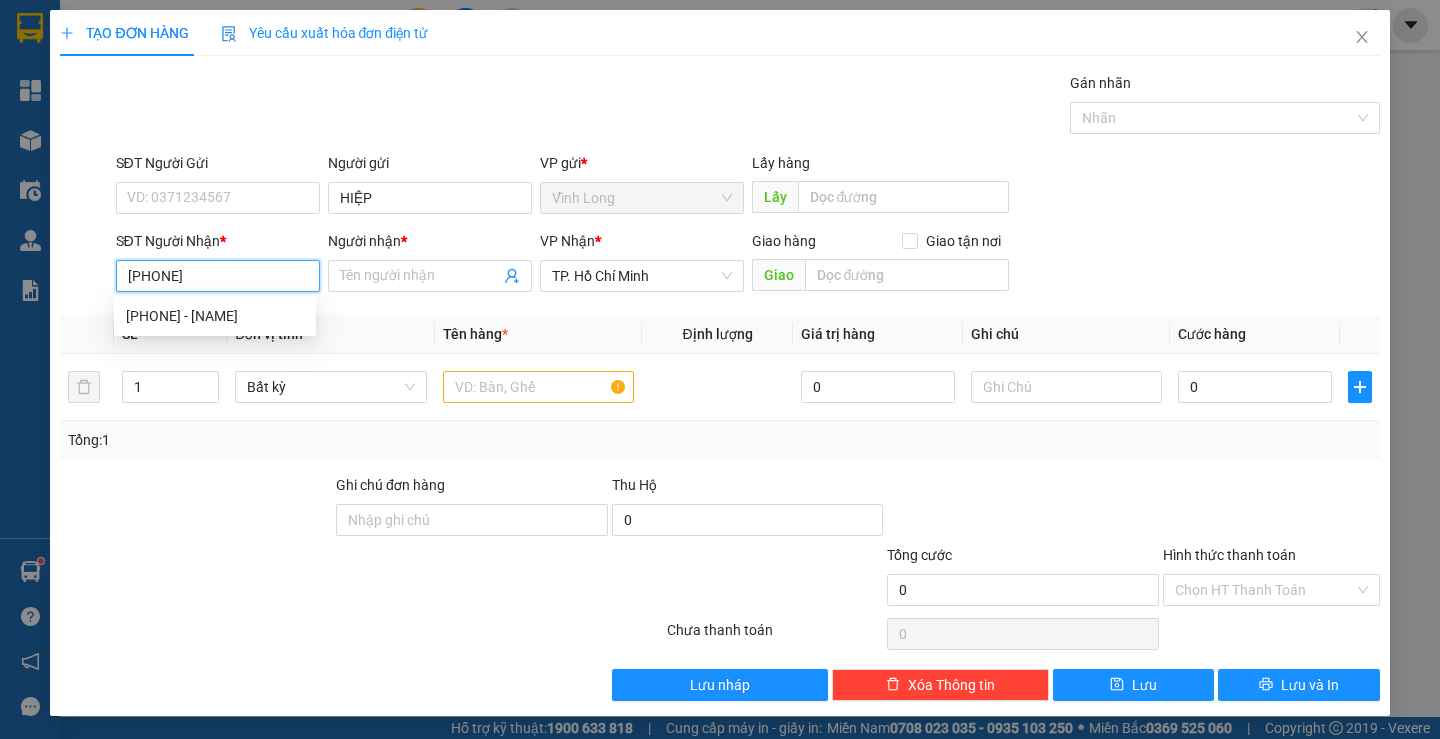 type on "[PHONE]" 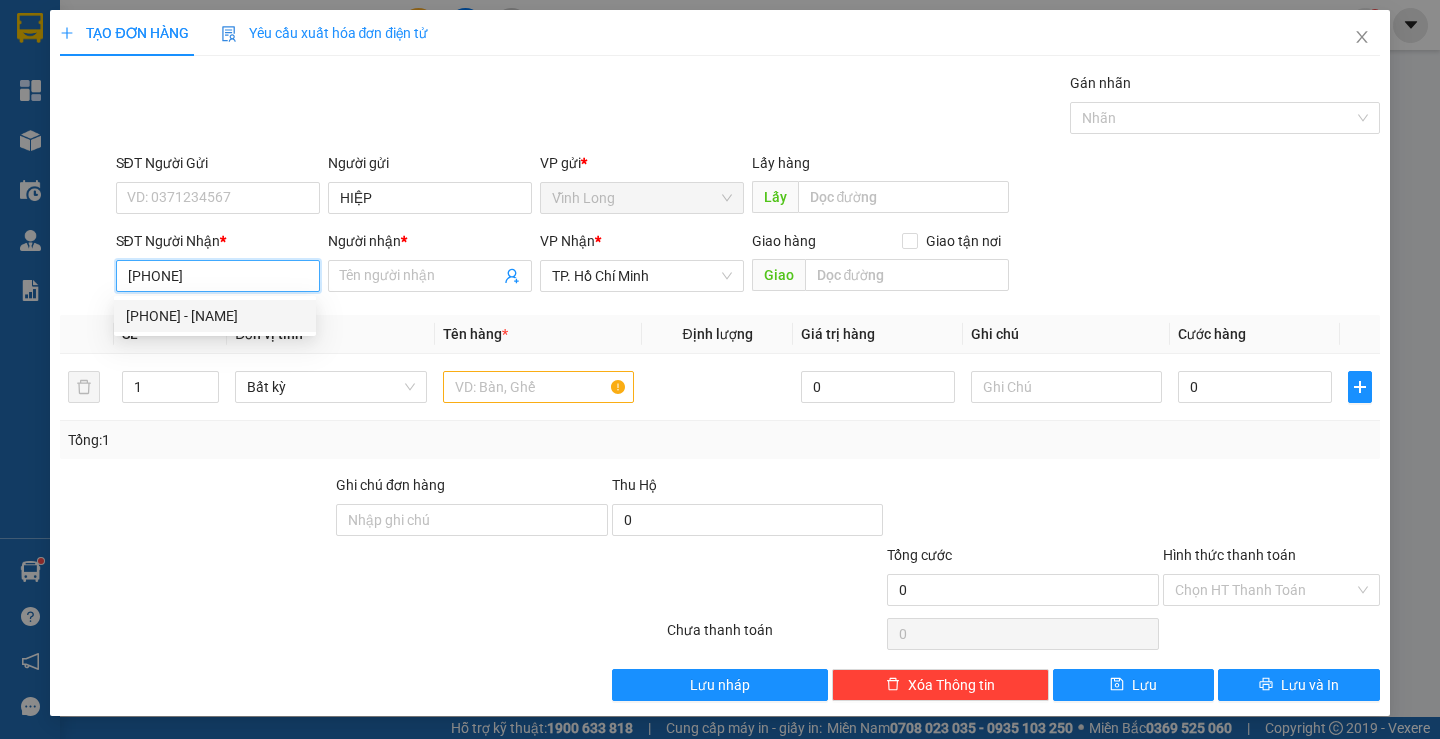 click on "[PHONE] - [NAME]" at bounding box center [215, 316] 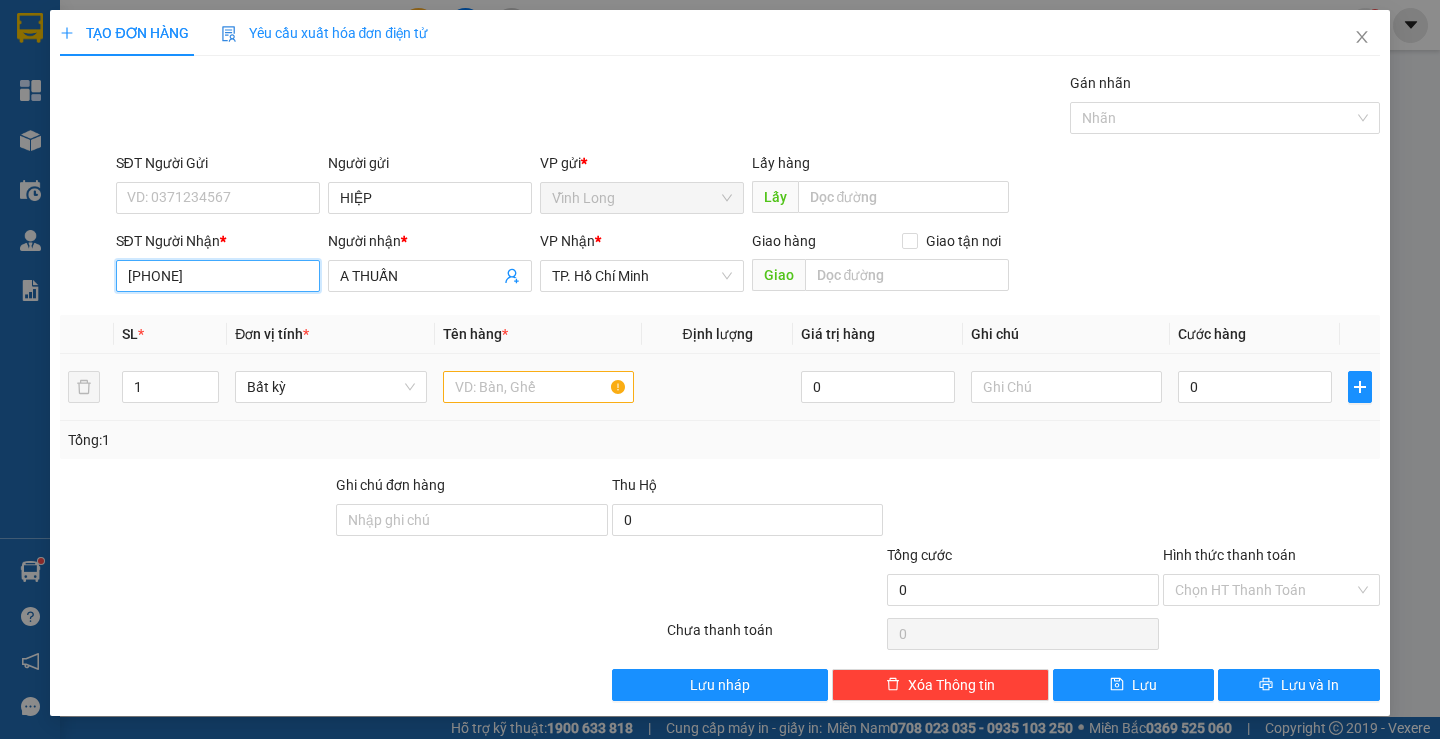 type on "[PHONE]" 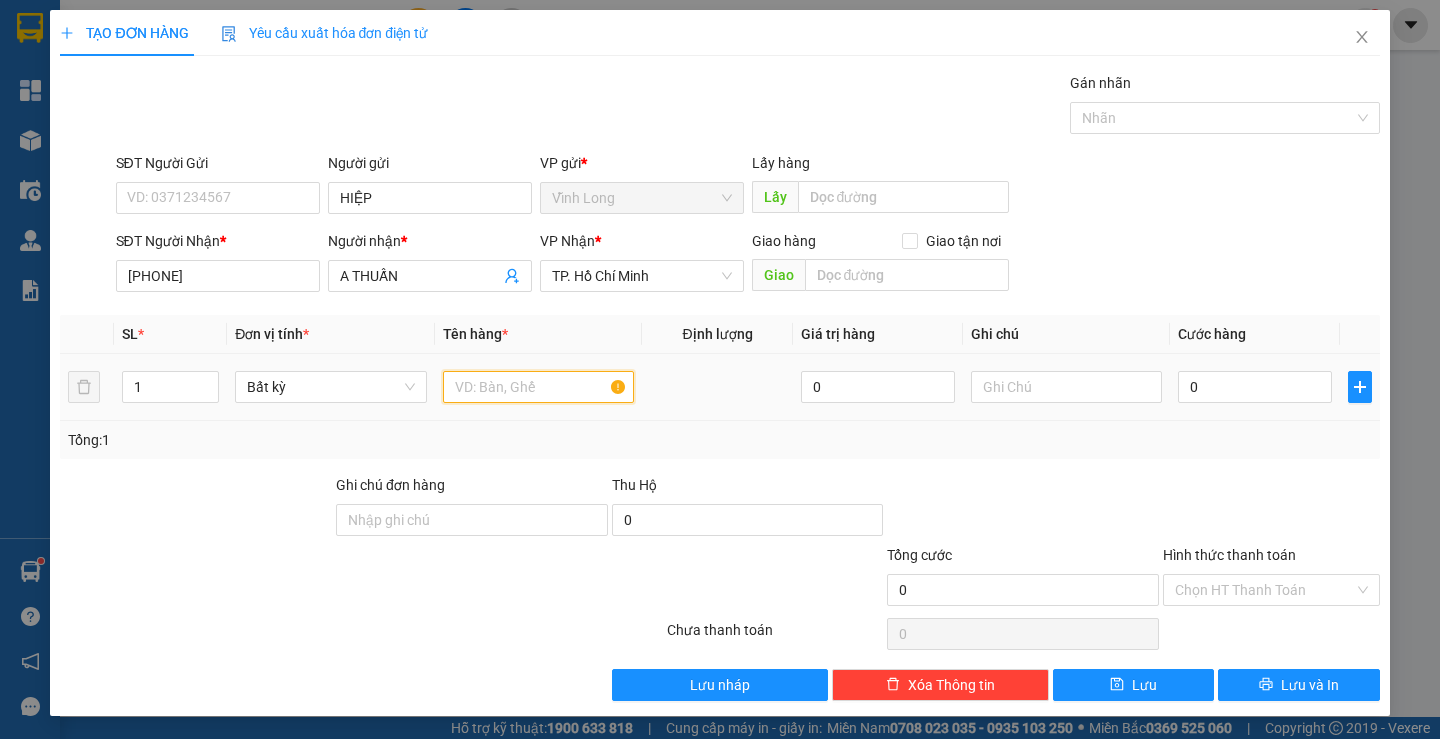click at bounding box center [538, 387] 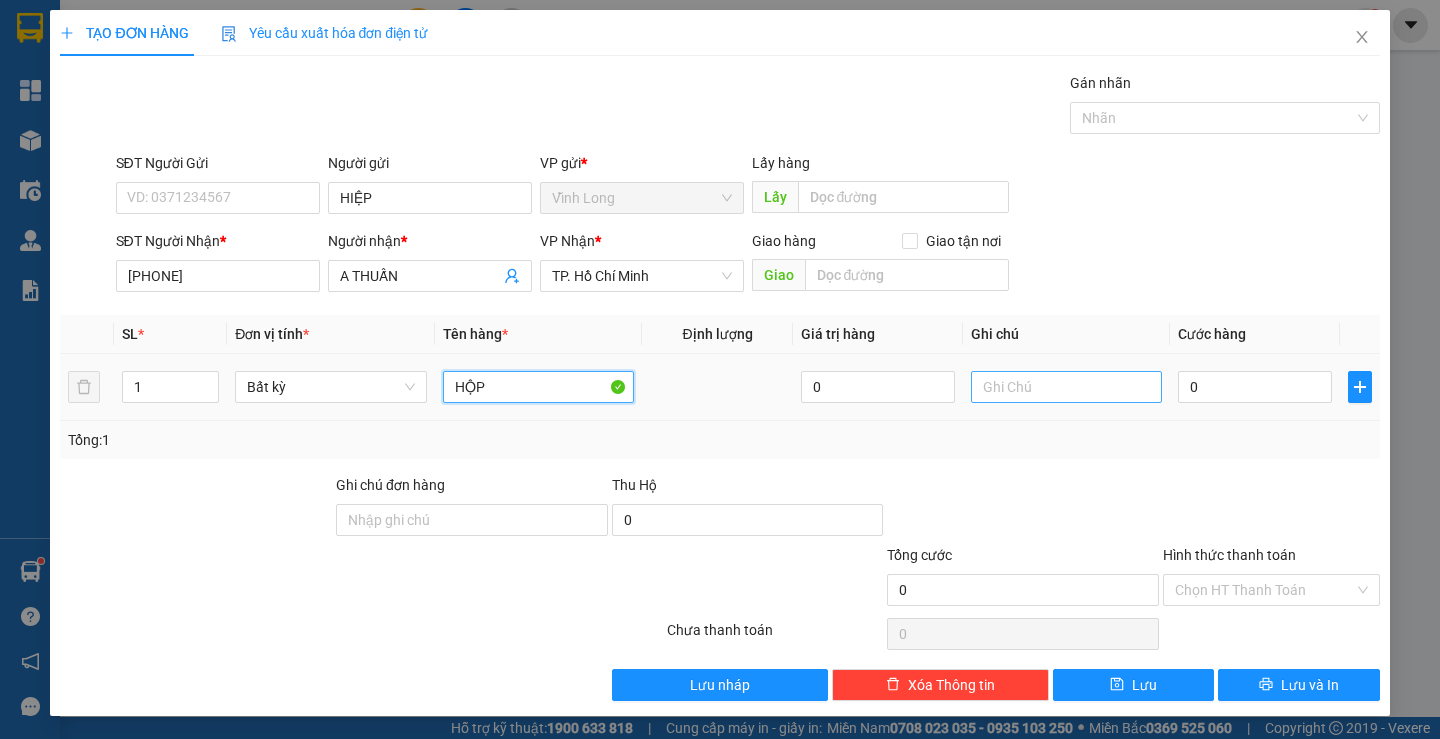 type on "HỘP" 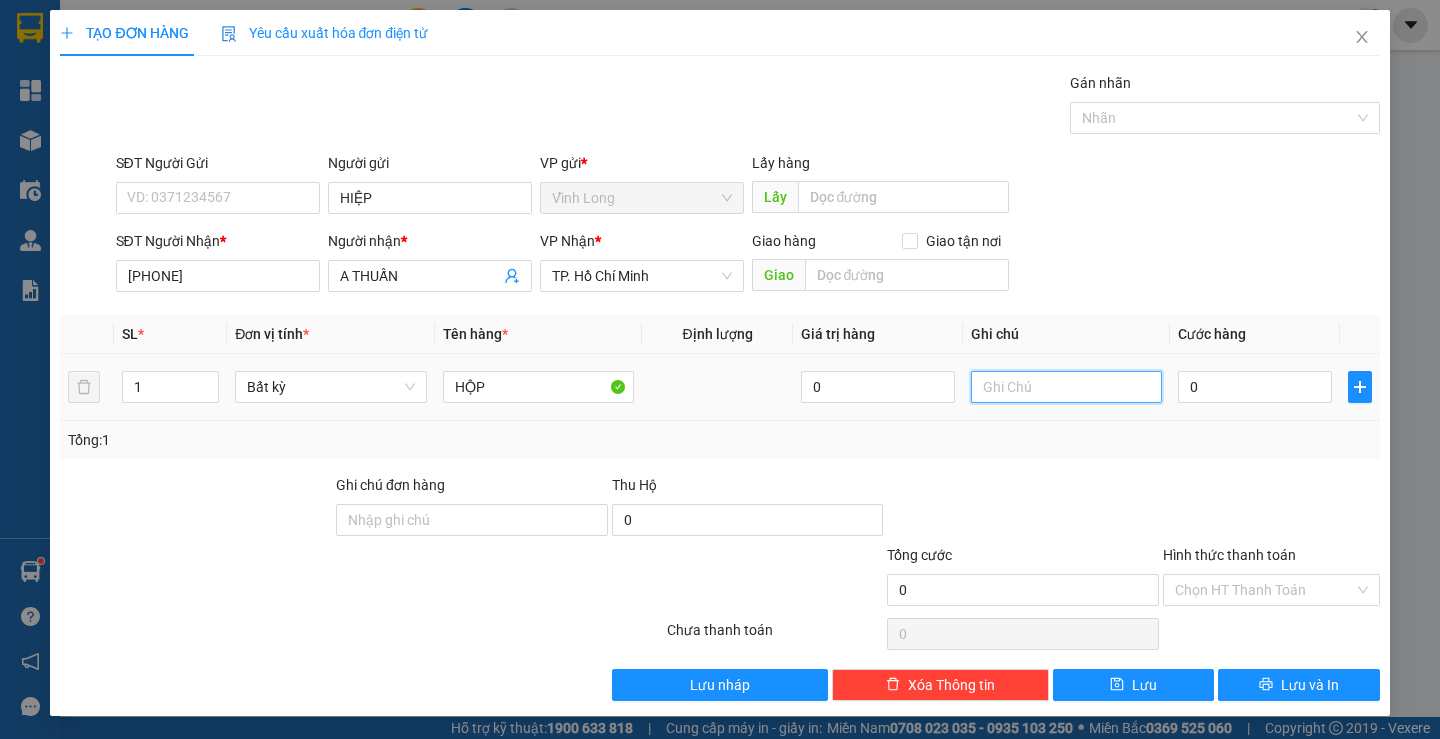 click at bounding box center (1066, 387) 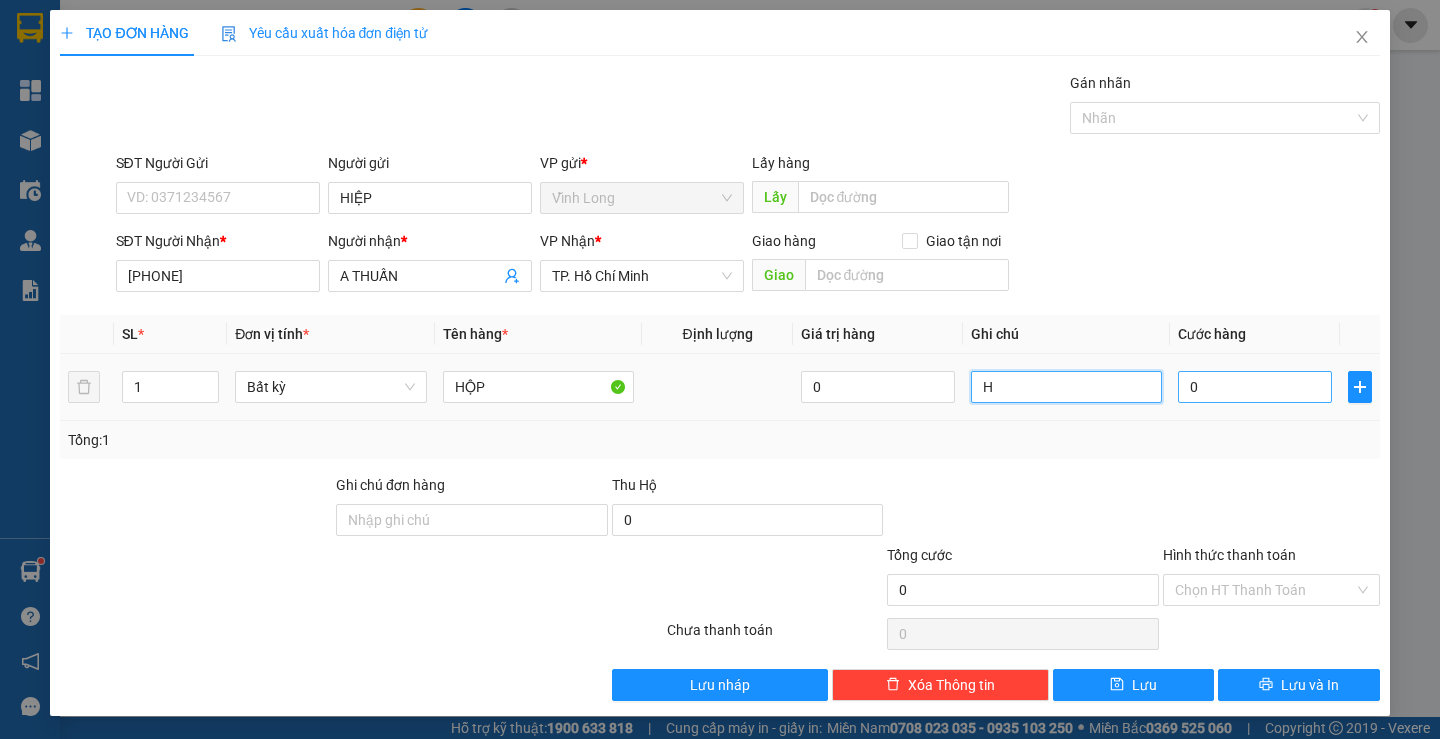 type on "H" 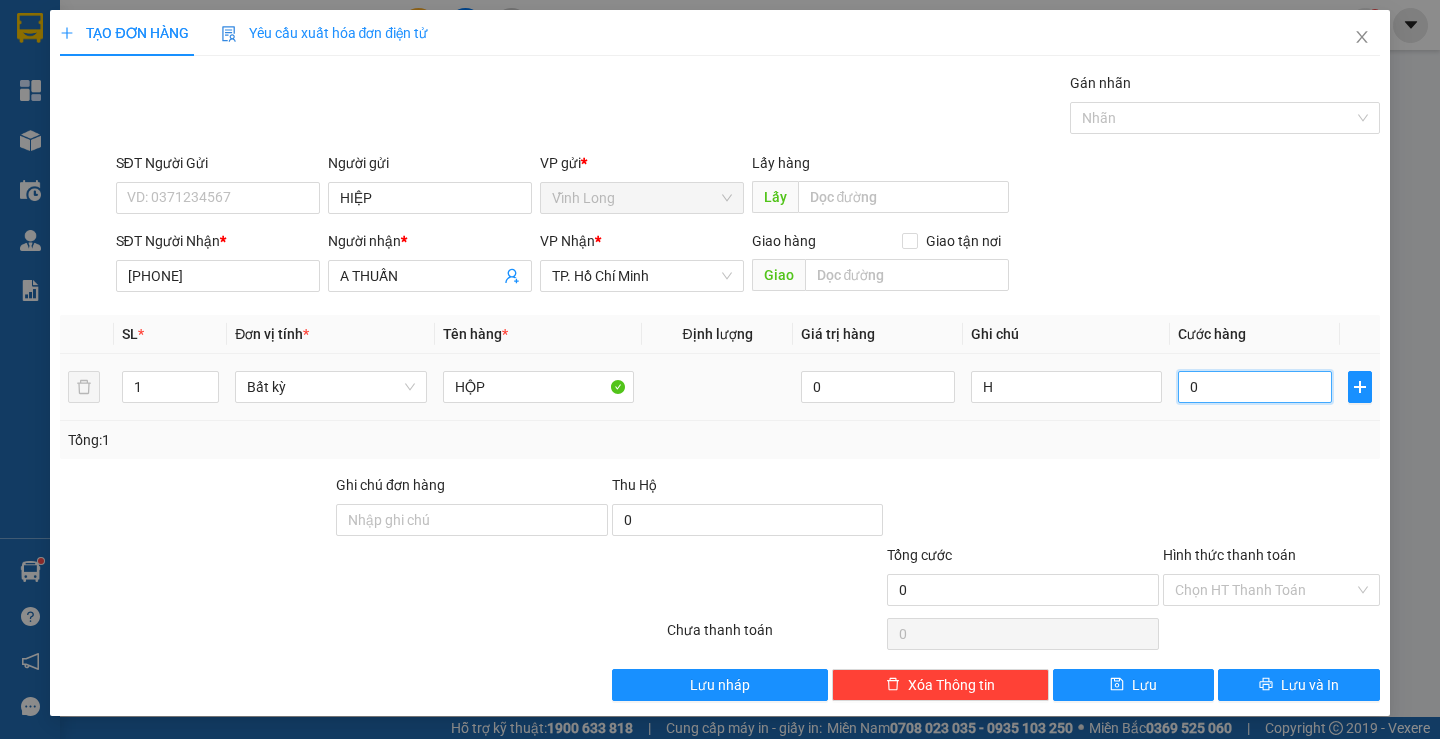 click on "0" at bounding box center (1255, 387) 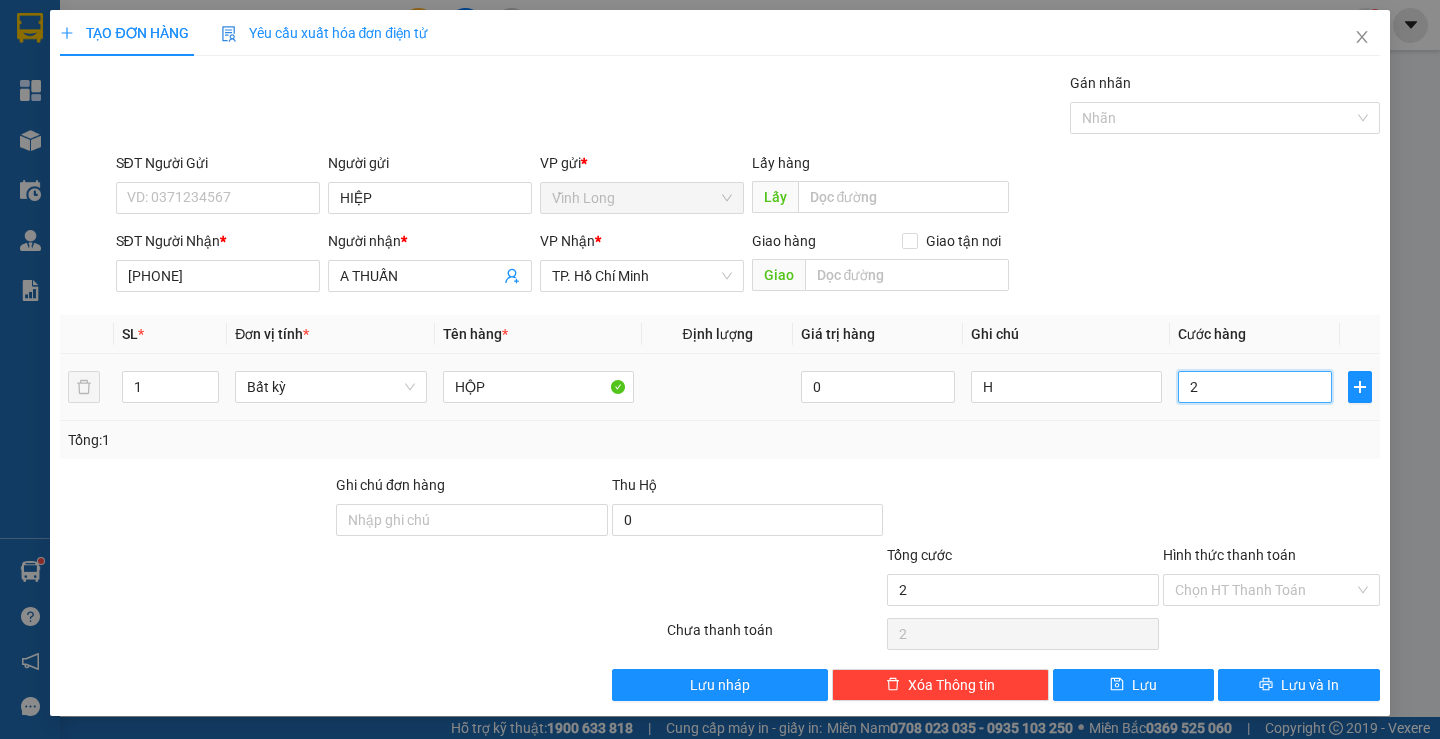 type on "20" 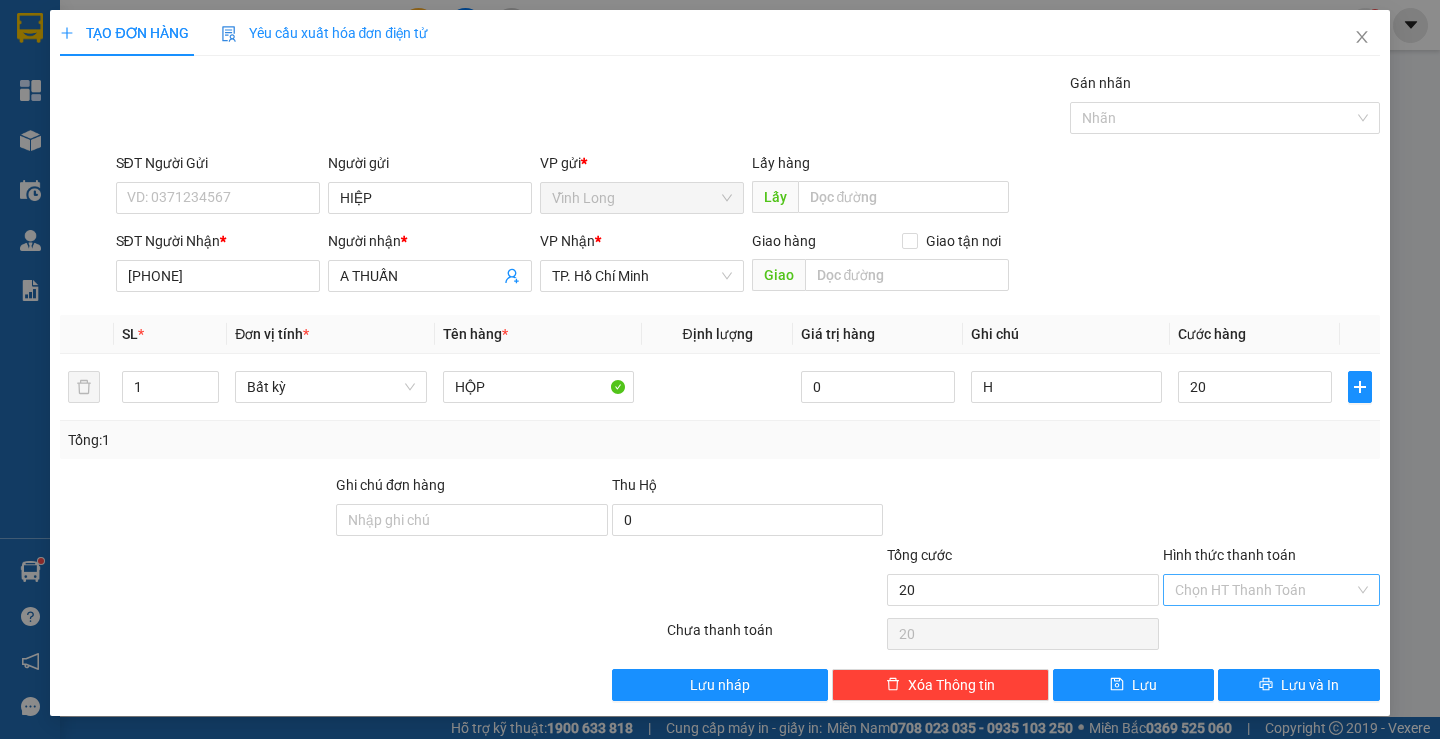 type on "20.000" 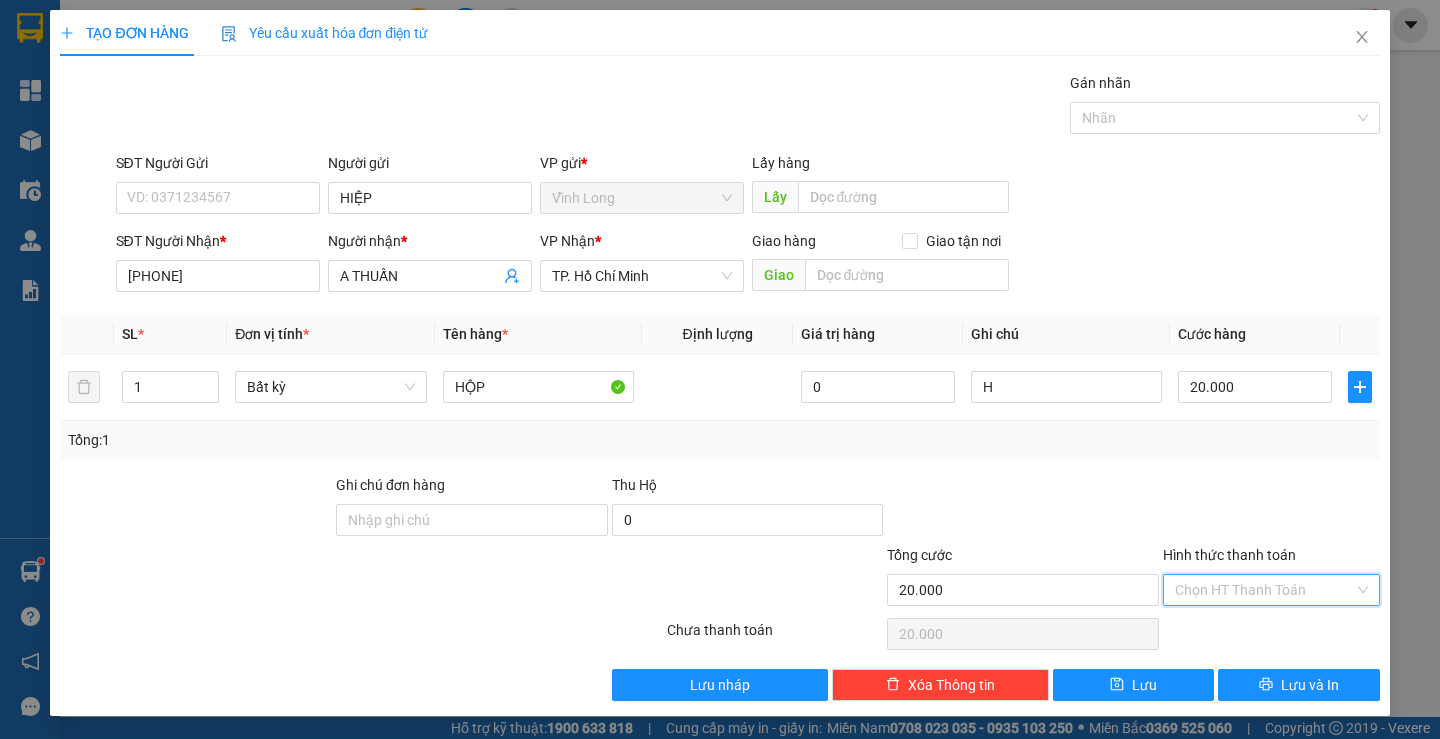 click on "Hình thức thanh toán" at bounding box center (1264, 590) 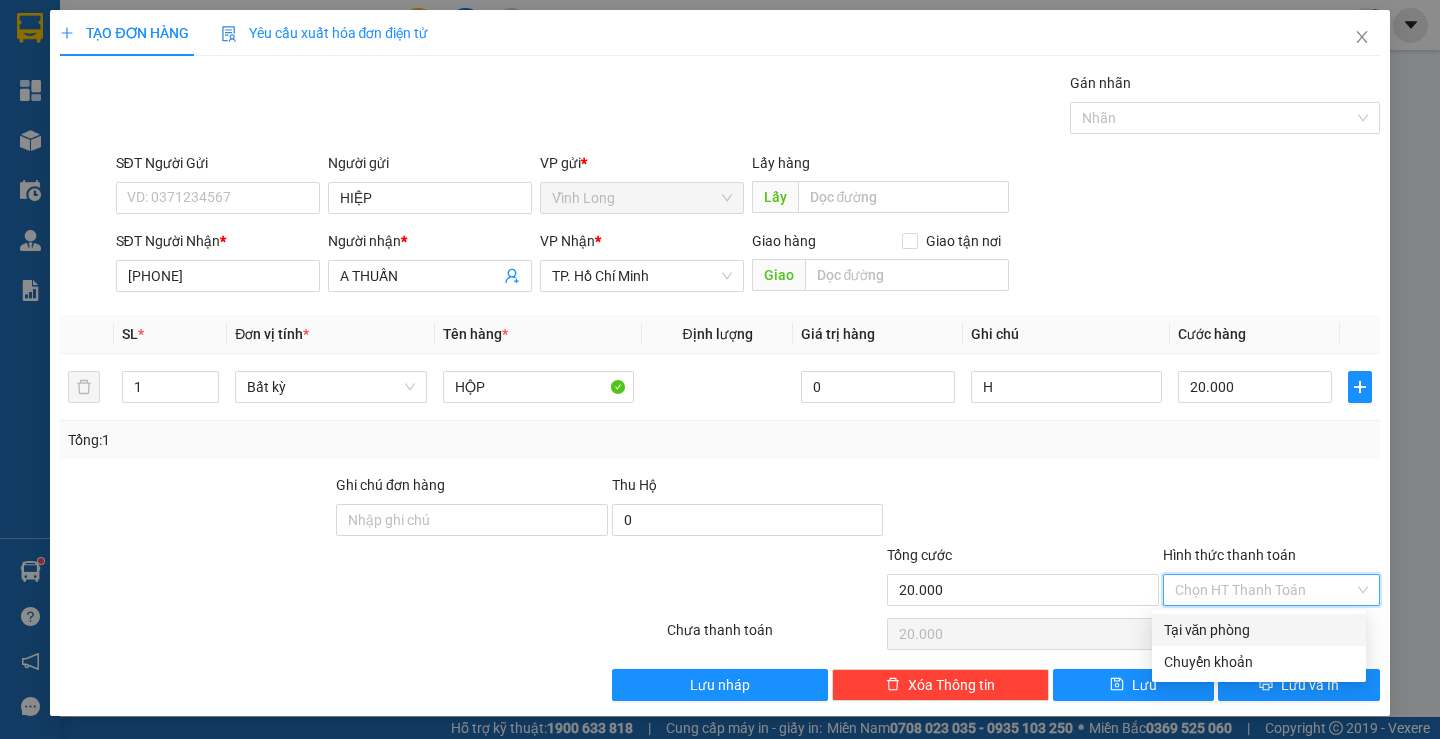 click on "Tại văn phòng" at bounding box center [1259, 630] 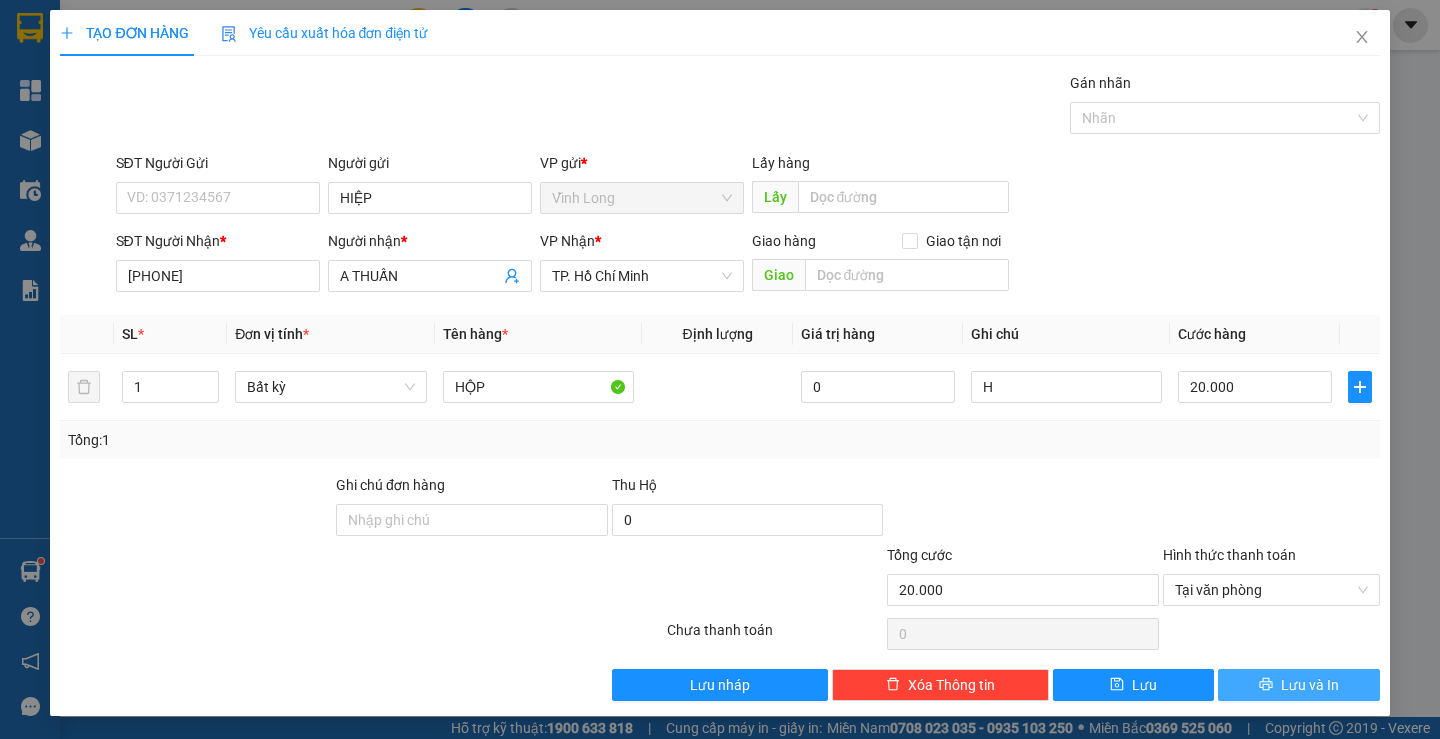 click on "Lưu và In" at bounding box center (1298, 685) 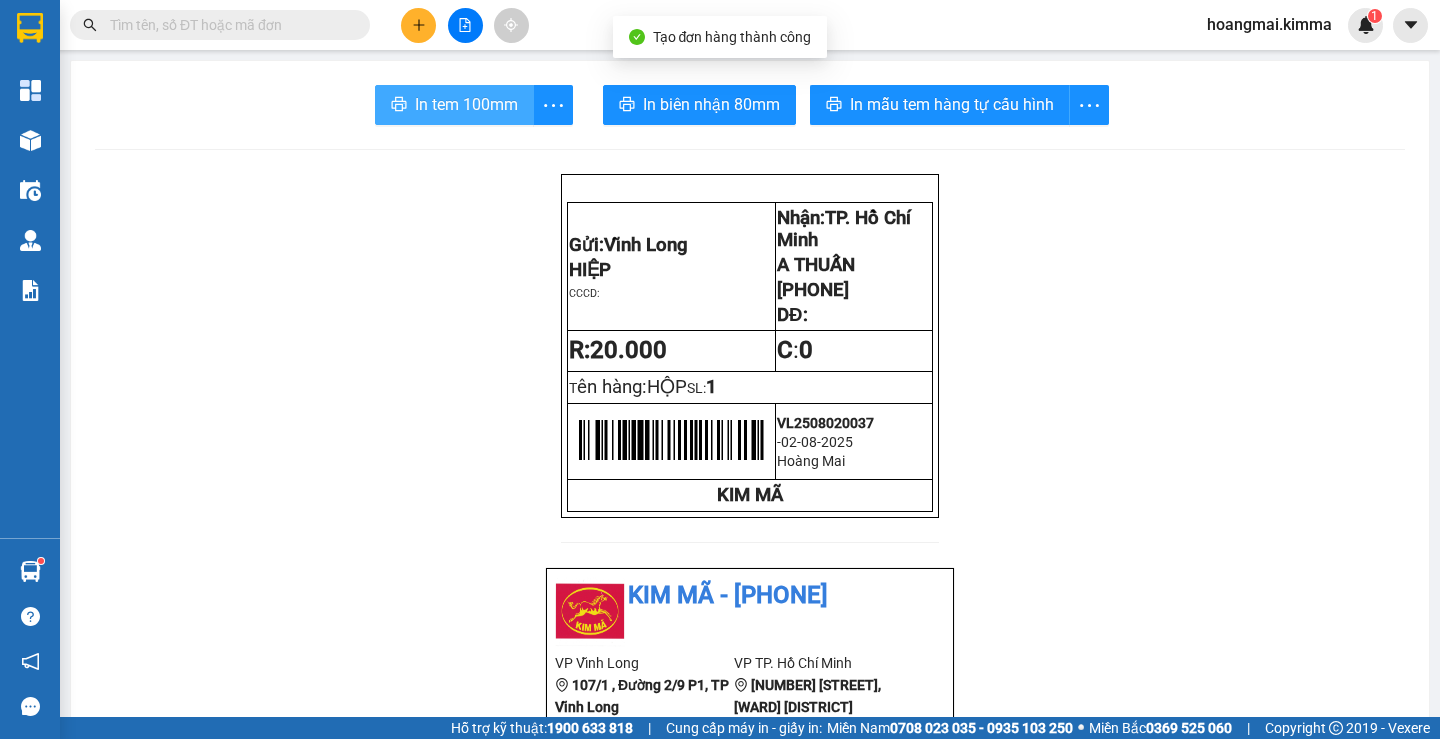 click on "In tem 100mm" at bounding box center [466, 104] 